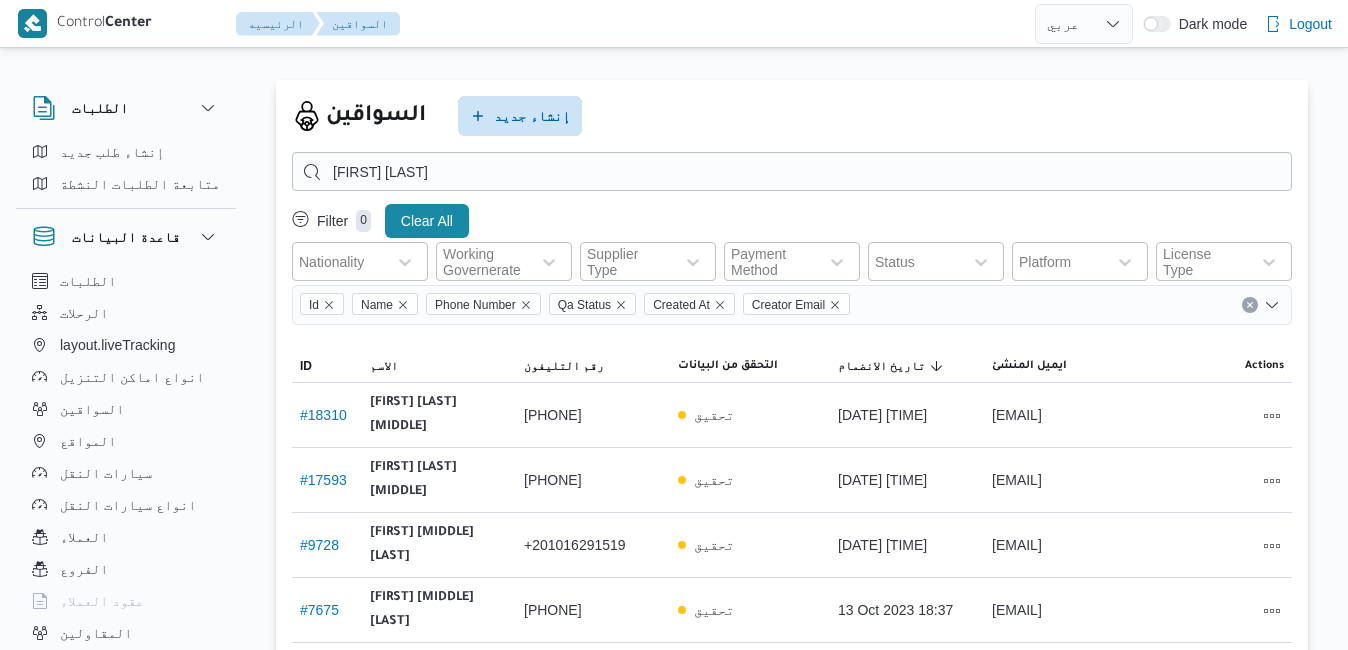 select on "ar" 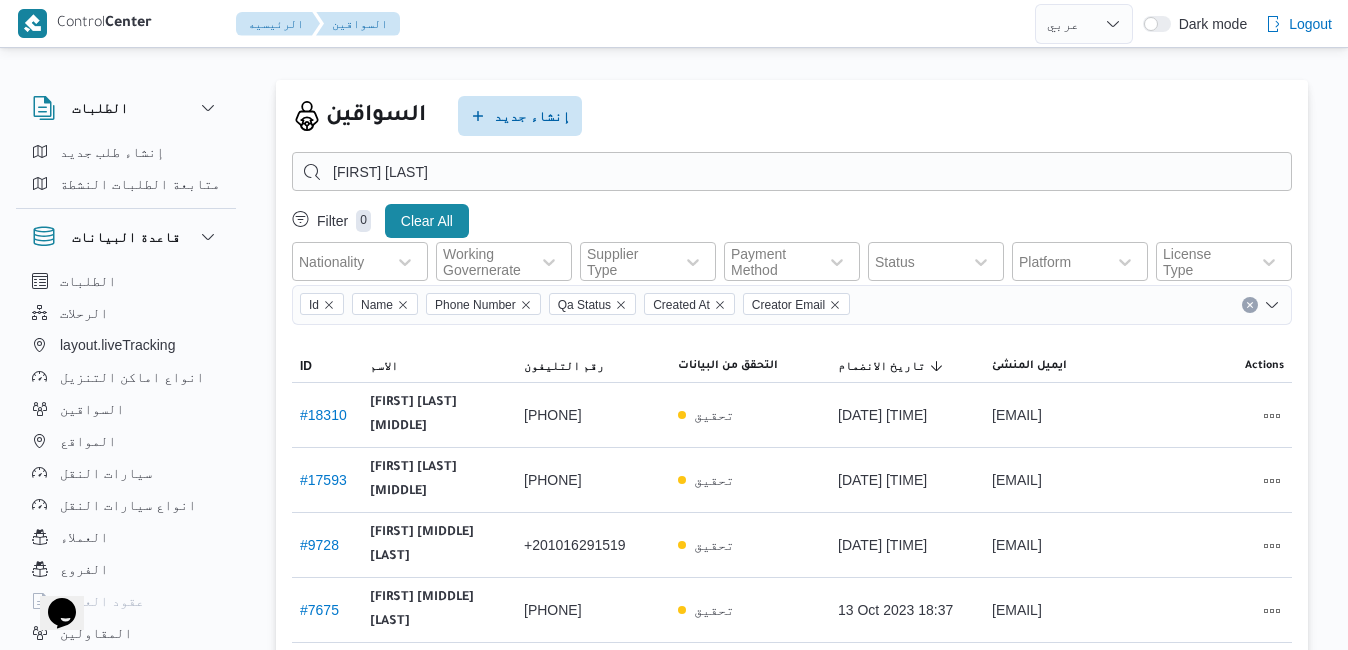 scroll, scrollTop: 0, scrollLeft: 0, axis: both 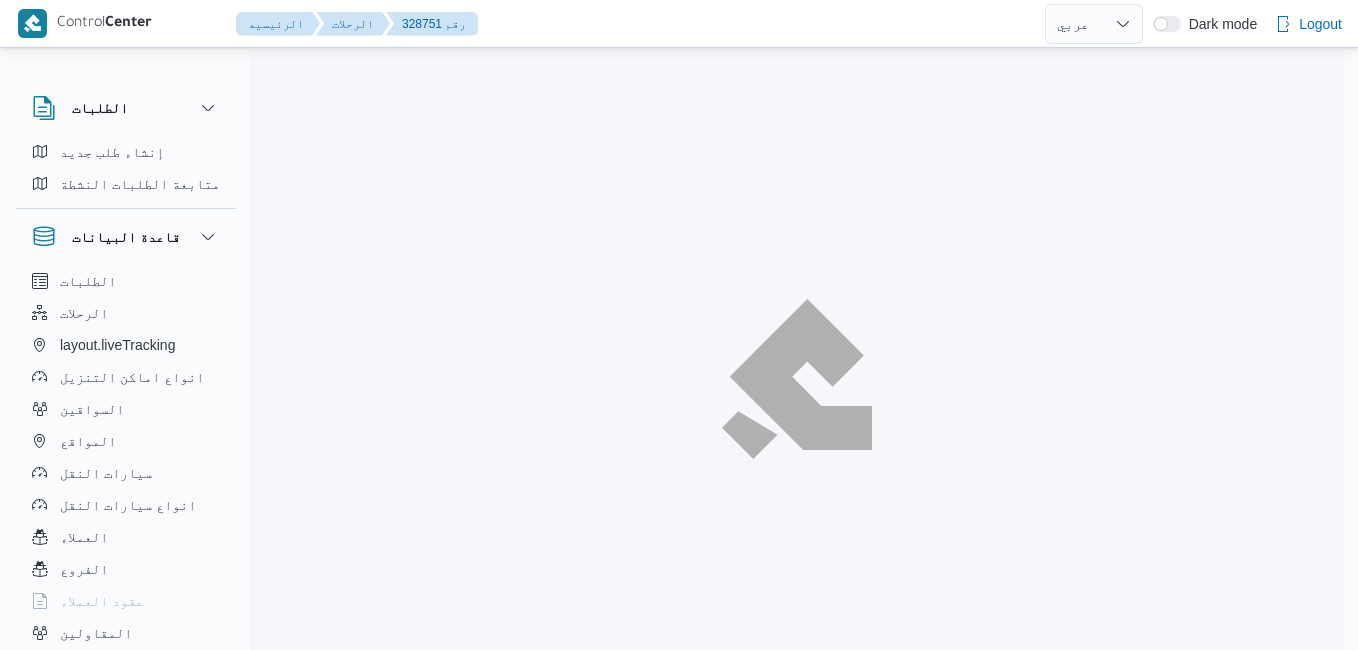 select on "ar" 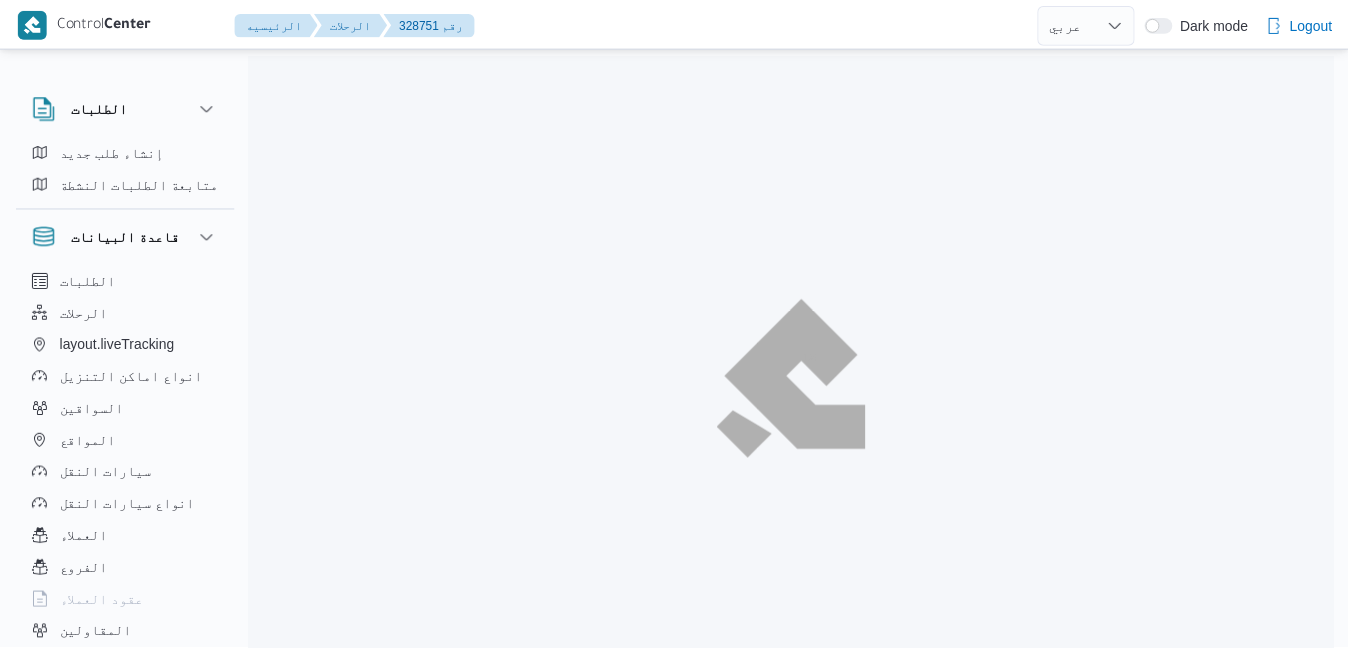 scroll, scrollTop: 0, scrollLeft: 0, axis: both 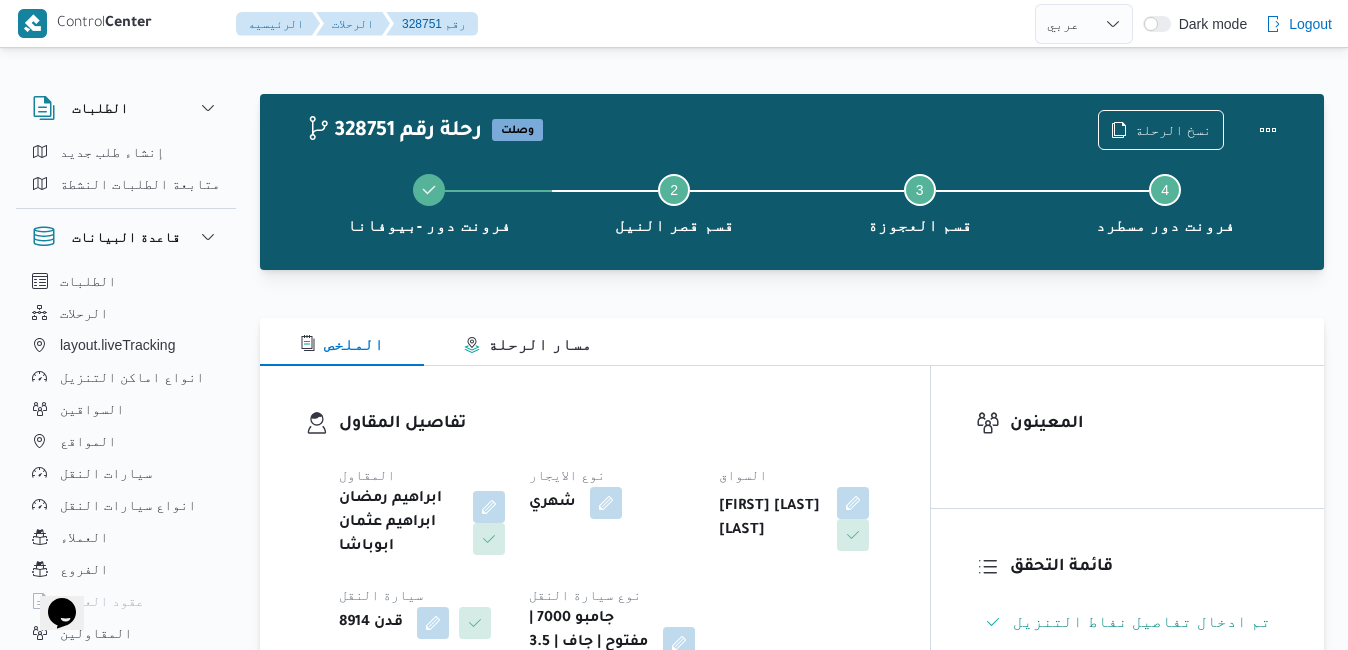 click on "تفاصيل المقاول المقاول ابراهيم رمضان ابراهيم عثمان ابوباشا نوع الايجار شهري السواق اشرف عبدالبصير عبدالبصير خضر  سيارة النقل قدن 8914 نوع سيارة النقل جامبو 7000 | مفتوح | جاف | 3.5 طن" at bounding box center (595, 545) 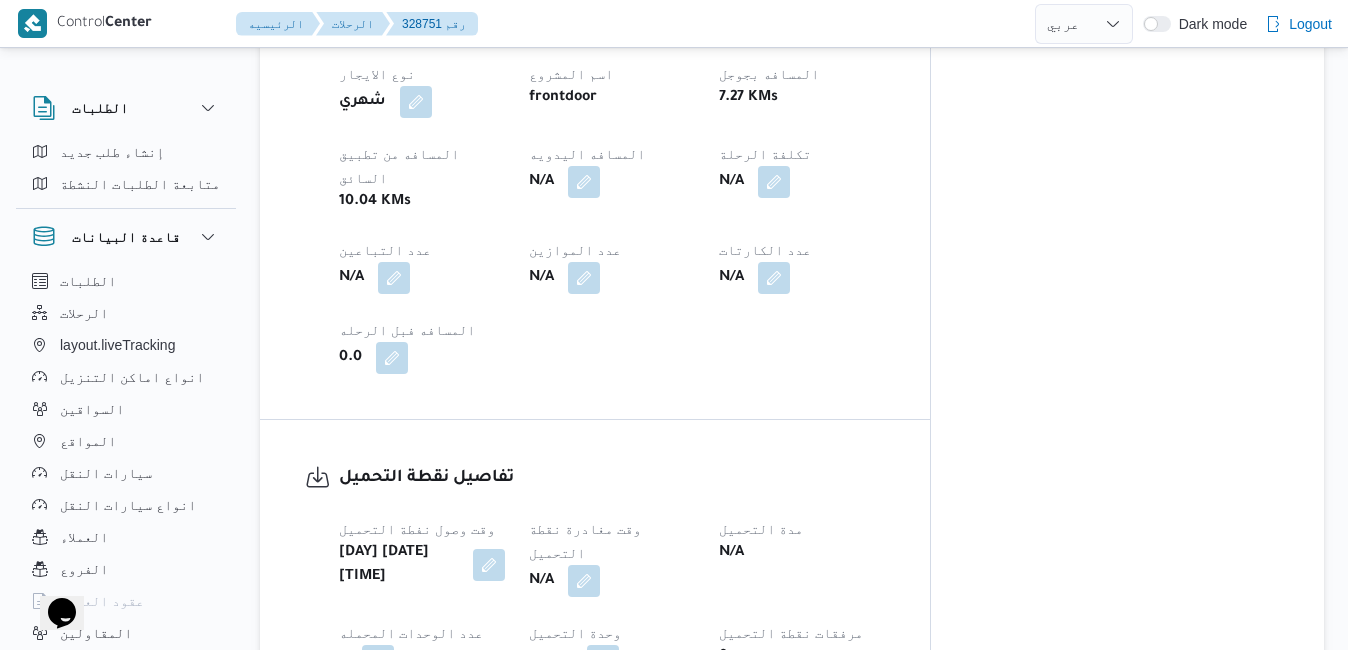 scroll, scrollTop: 1120, scrollLeft: 0, axis: vertical 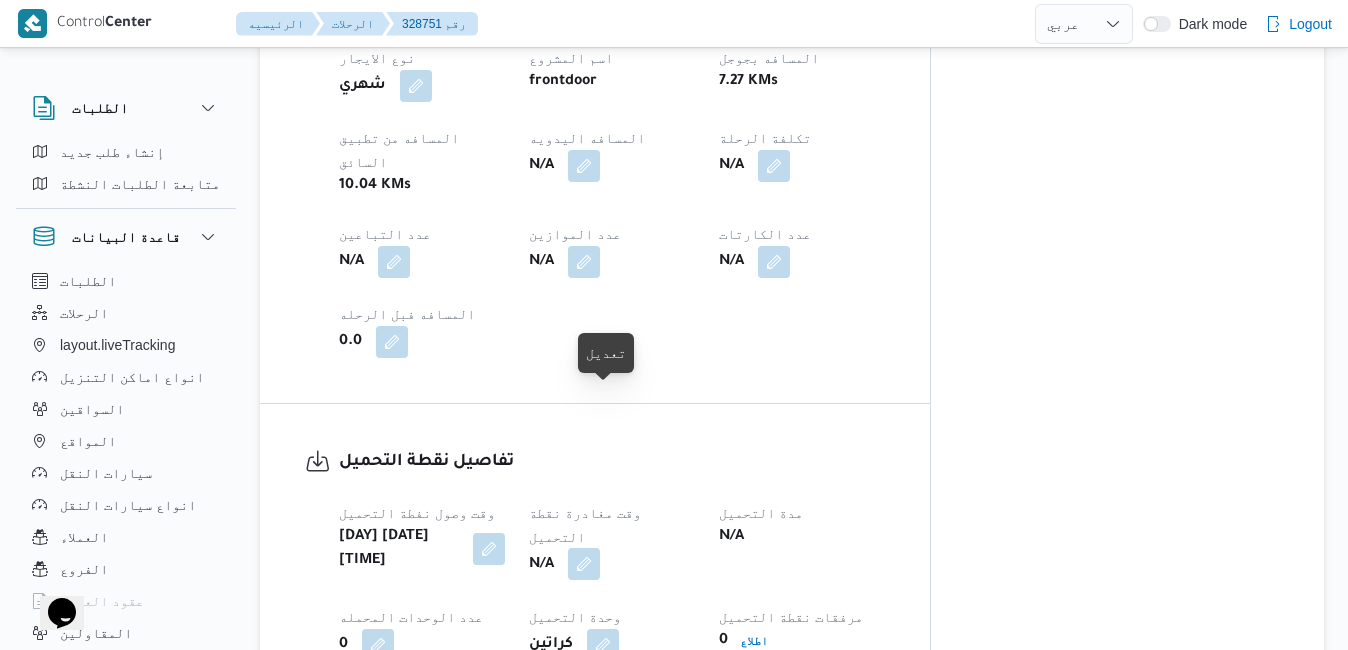 click at bounding box center [584, 564] 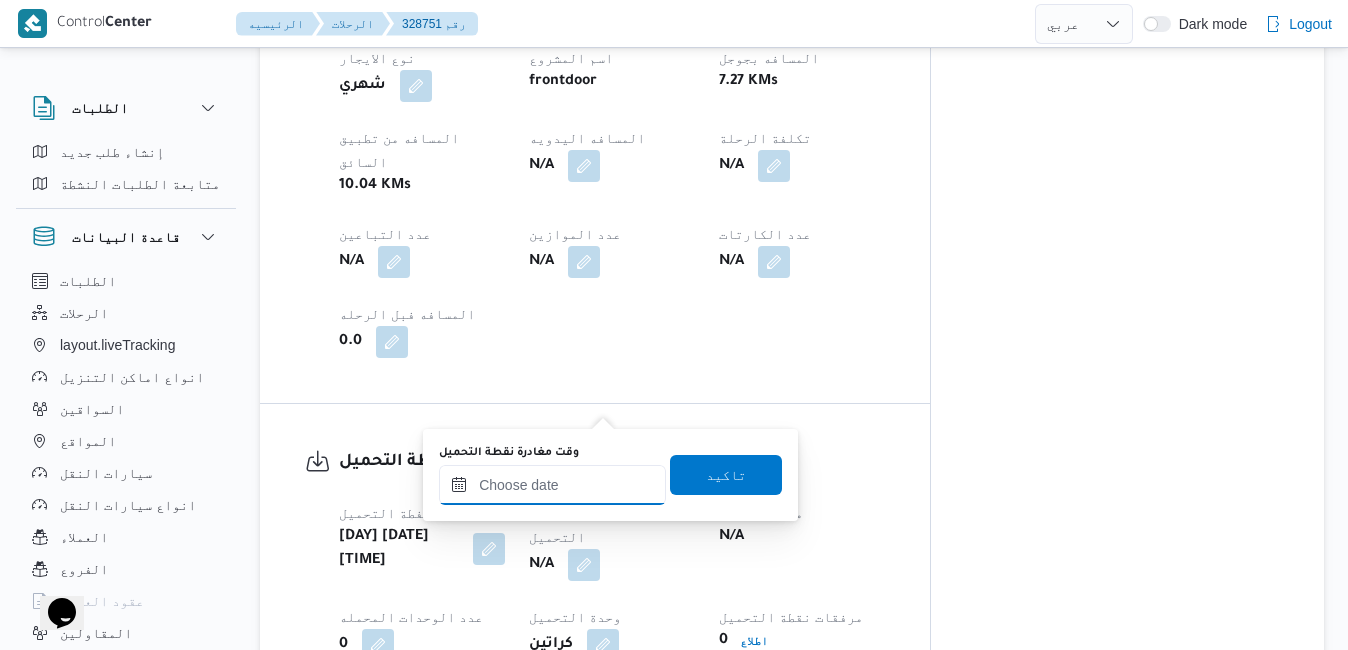 click on "وقت مغادرة نقطة التحميل" at bounding box center [552, 485] 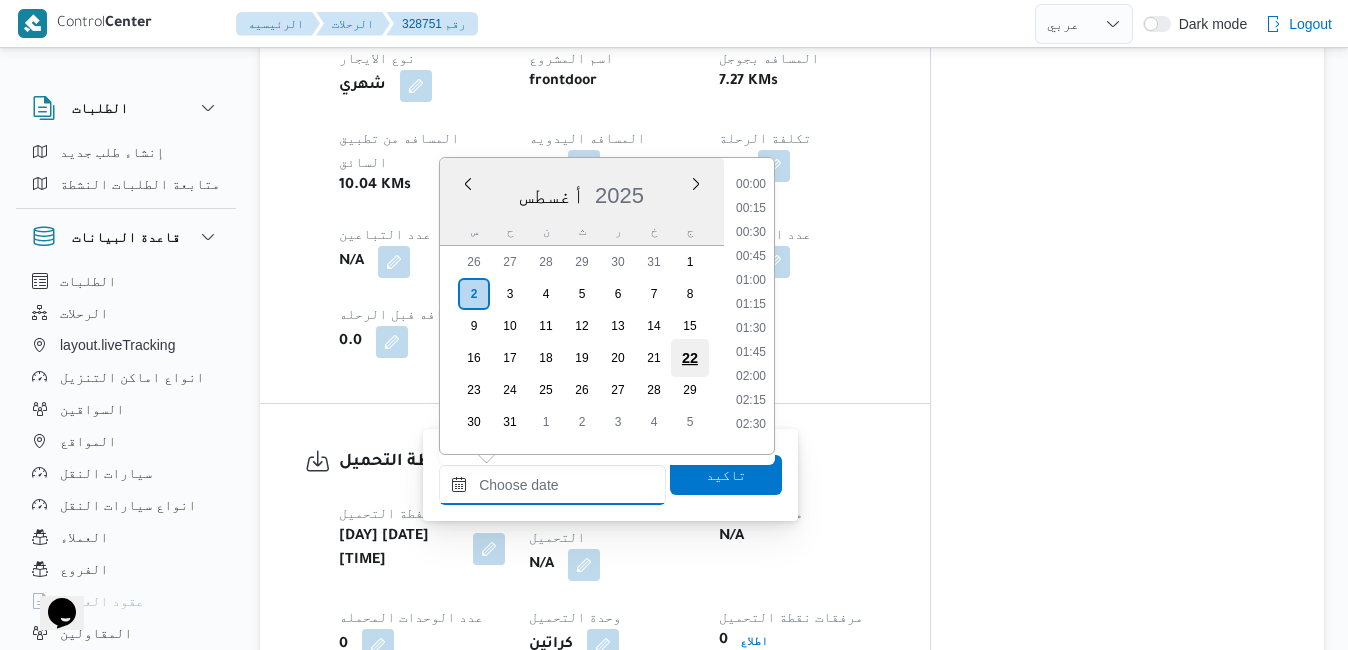 scroll, scrollTop: 1206, scrollLeft: 0, axis: vertical 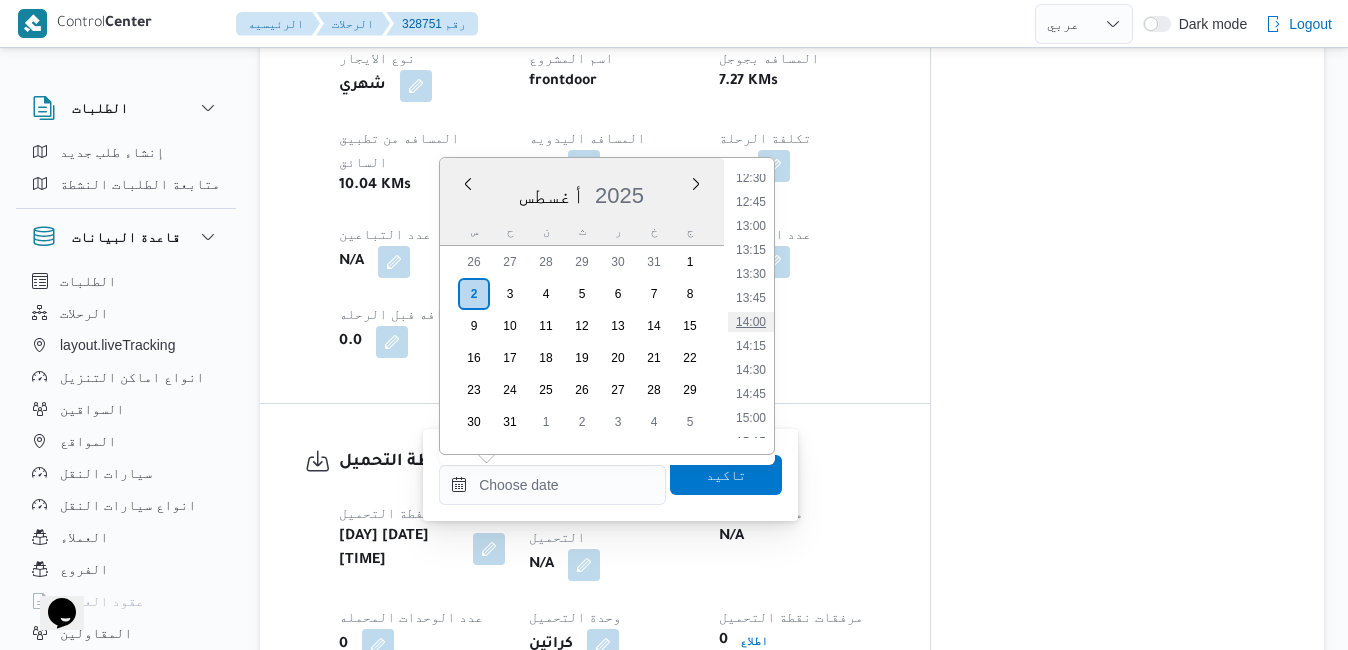click on "14:00" at bounding box center [751, 322] 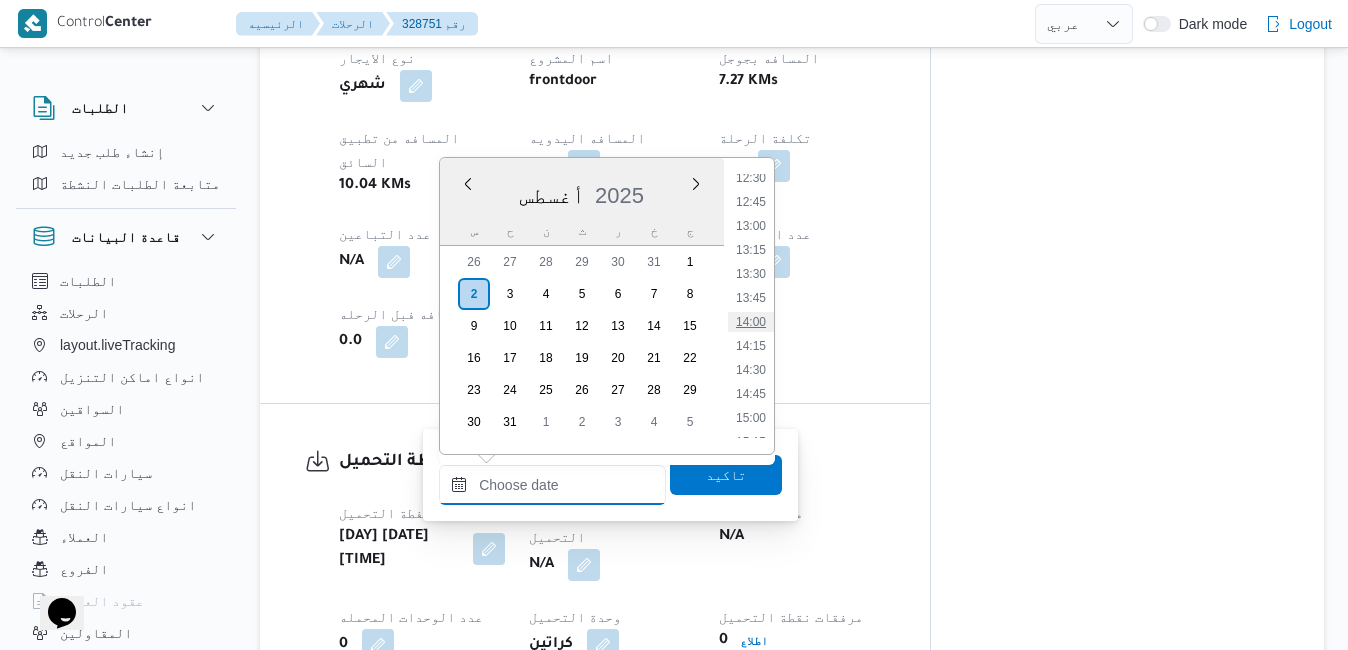 type on "٠٢/٠٨/٢٠٢٥ ١٤:٠٠" 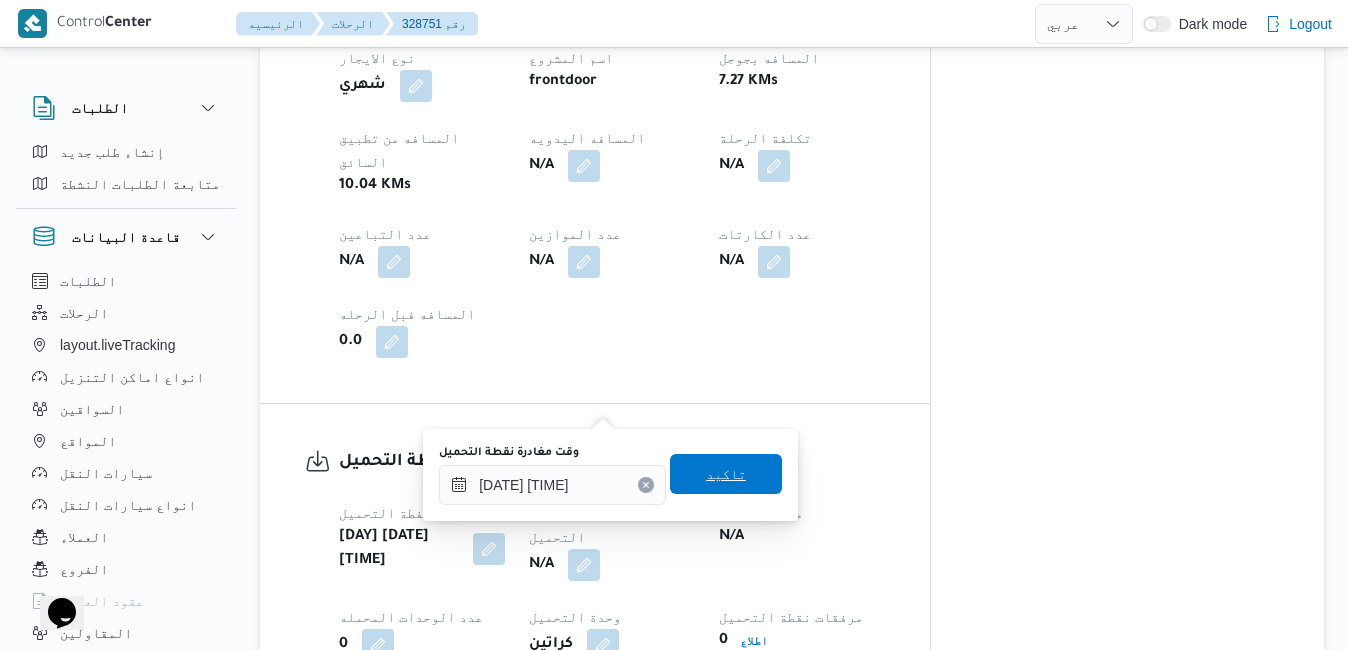 click on "تاكيد" at bounding box center (726, 474) 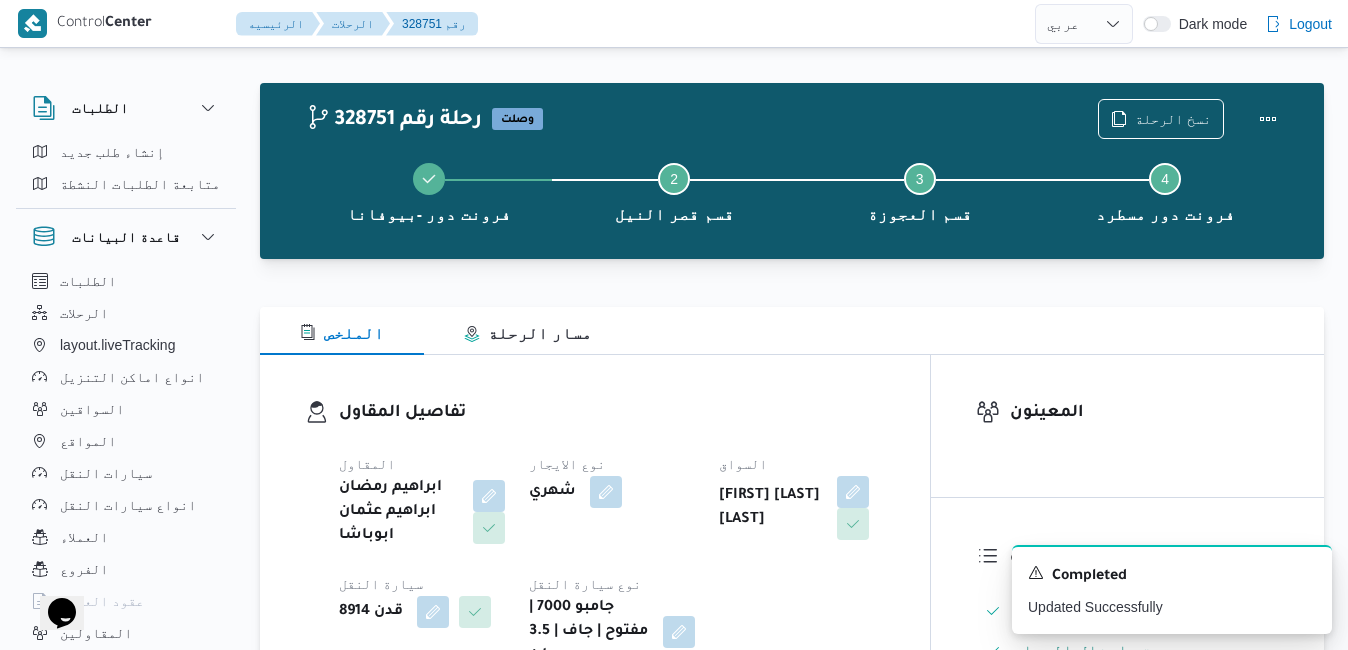 scroll, scrollTop: 0, scrollLeft: 0, axis: both 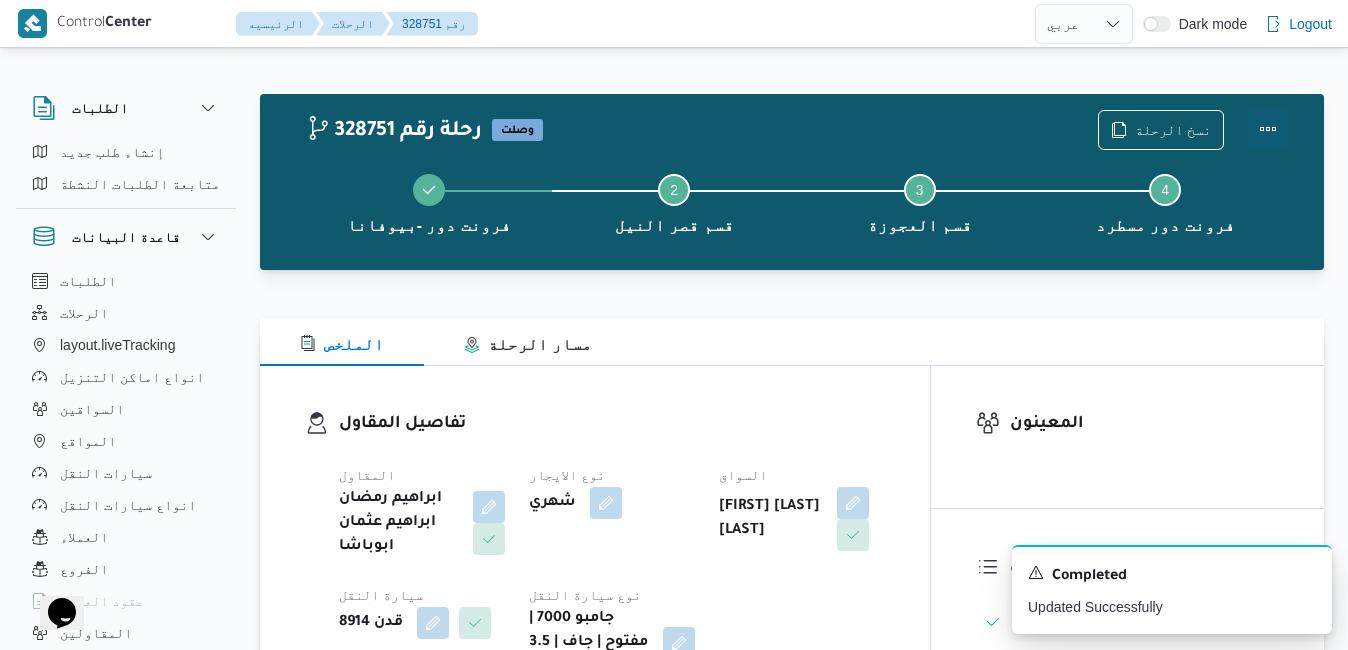 click at bounding box center [1268, 129] 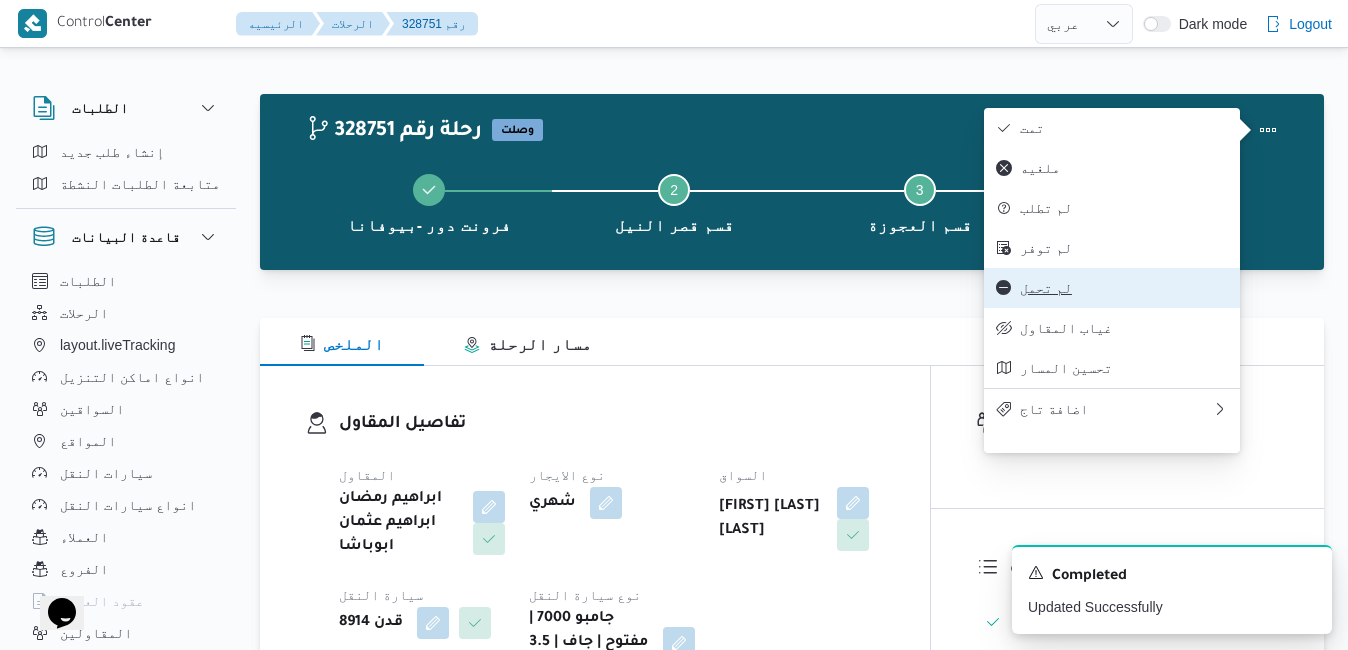 click on "لم تحمل" at bounding box center (1124, 288) 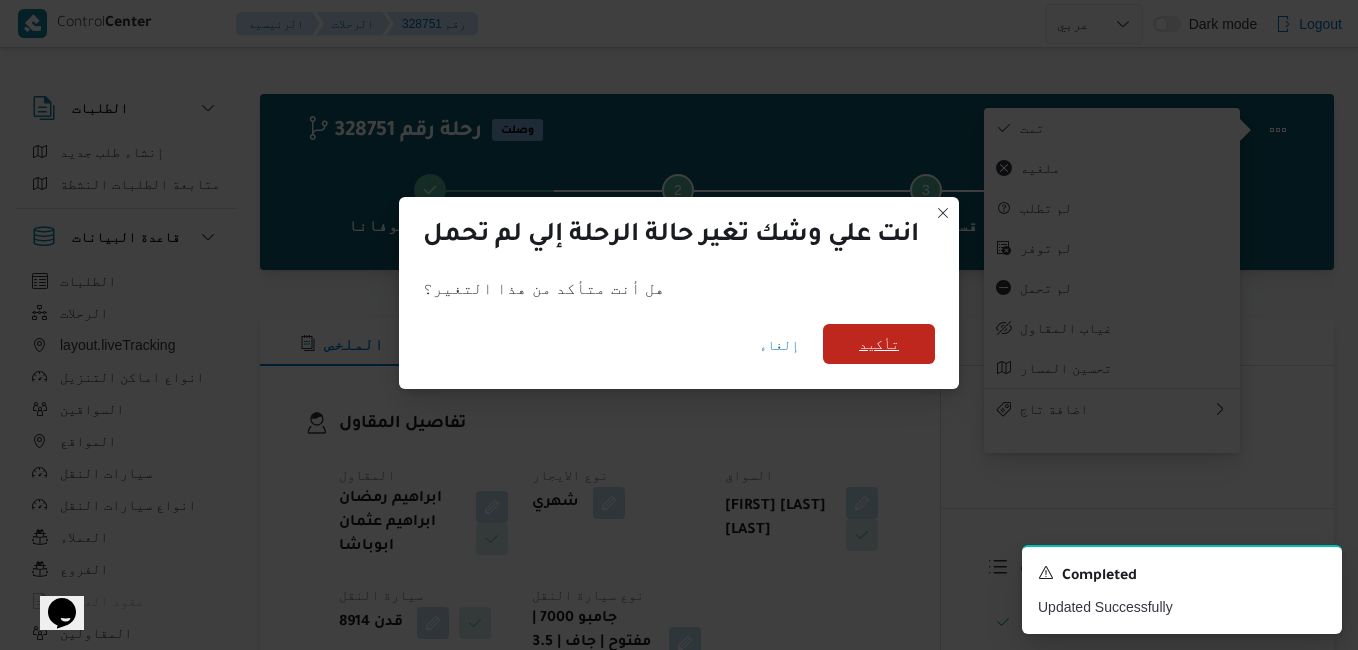 click on "تأكيد" at bounding box center [879, 344] 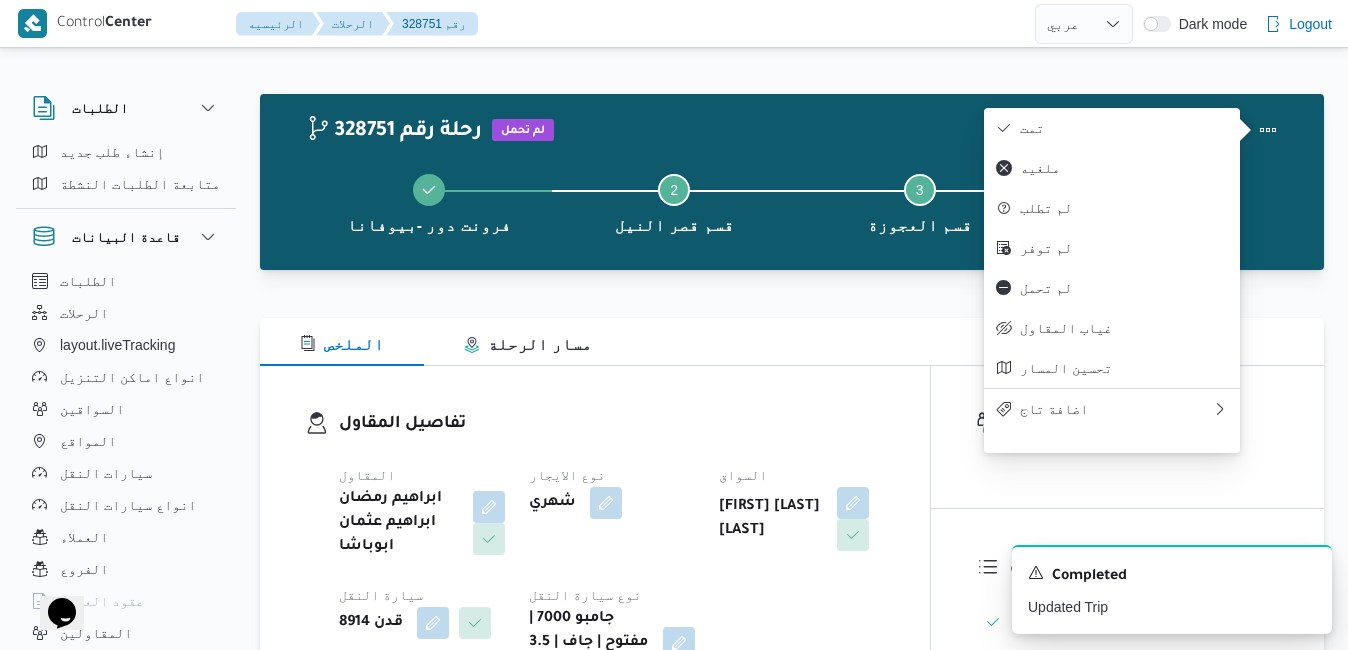 click on "الملخص مسار الرحلة" at bounding box center (792, 342) 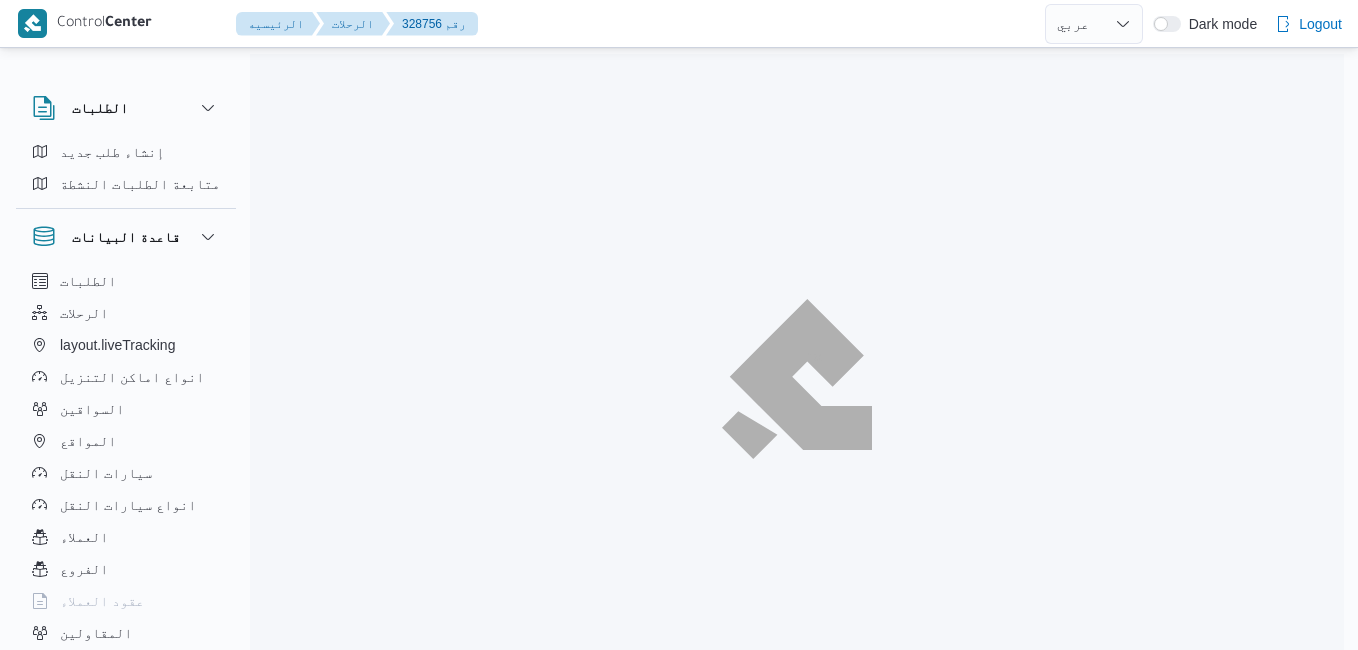 select on "ar" 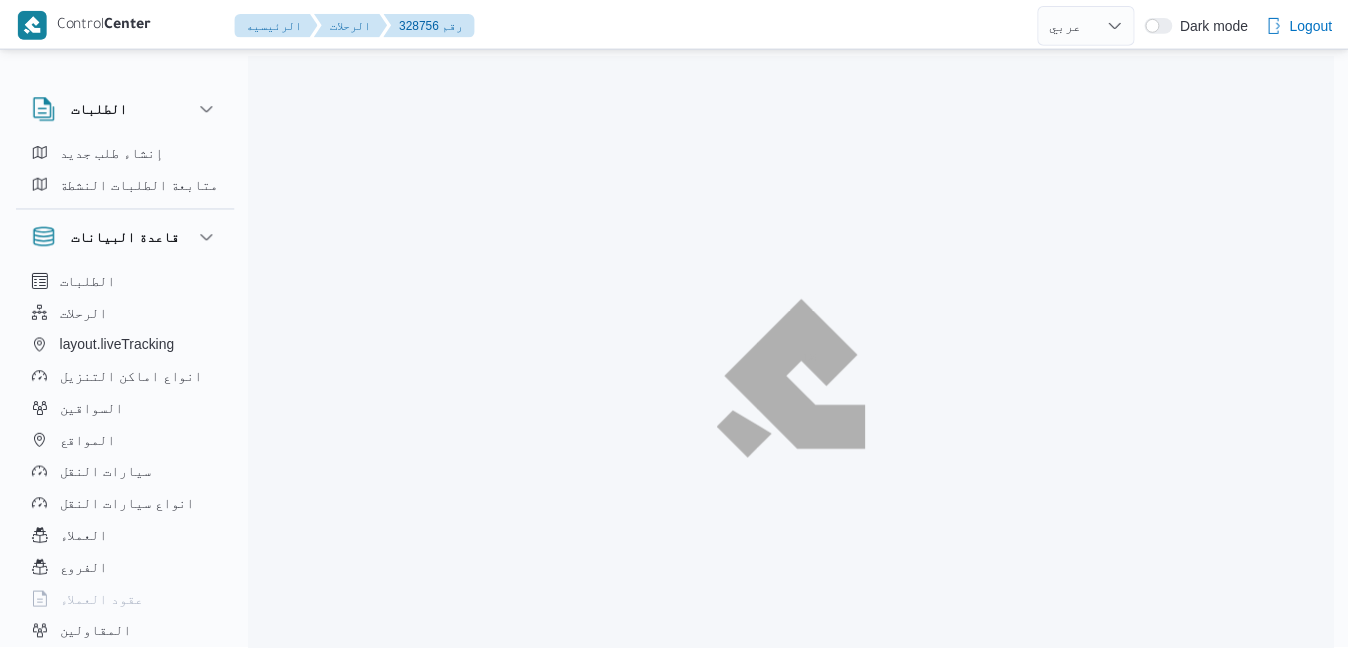 scroll, scrollTop: 0, scrollLeft: 0, axis: both 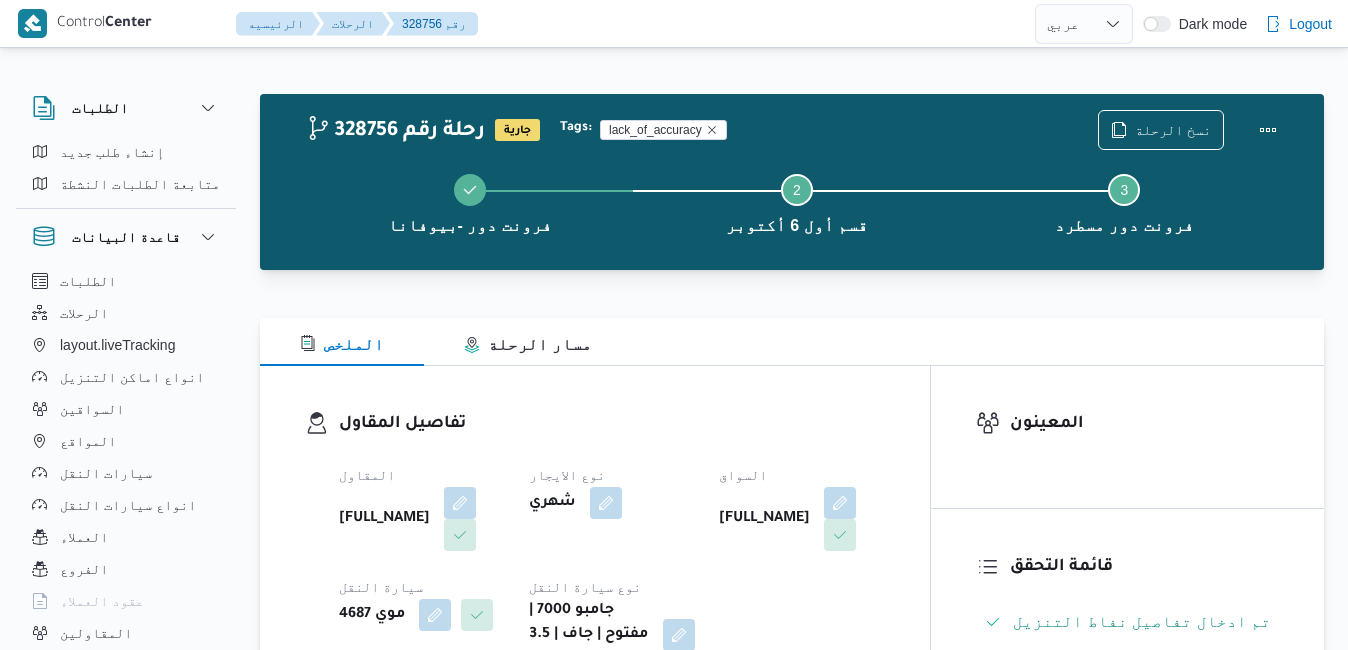 click on "تفاصيل المقاول المقاول [FULL_NAME] نوع الايجار شهري السواق [FULL_NAME]  سيارة النقل موي [VEHICLE_PLATE] نوع سيارة النقل جامبو [VEHICLE_CAPACITY] | مفتوح | جاف | 3.5 طن" at bounding box center (595, 541) 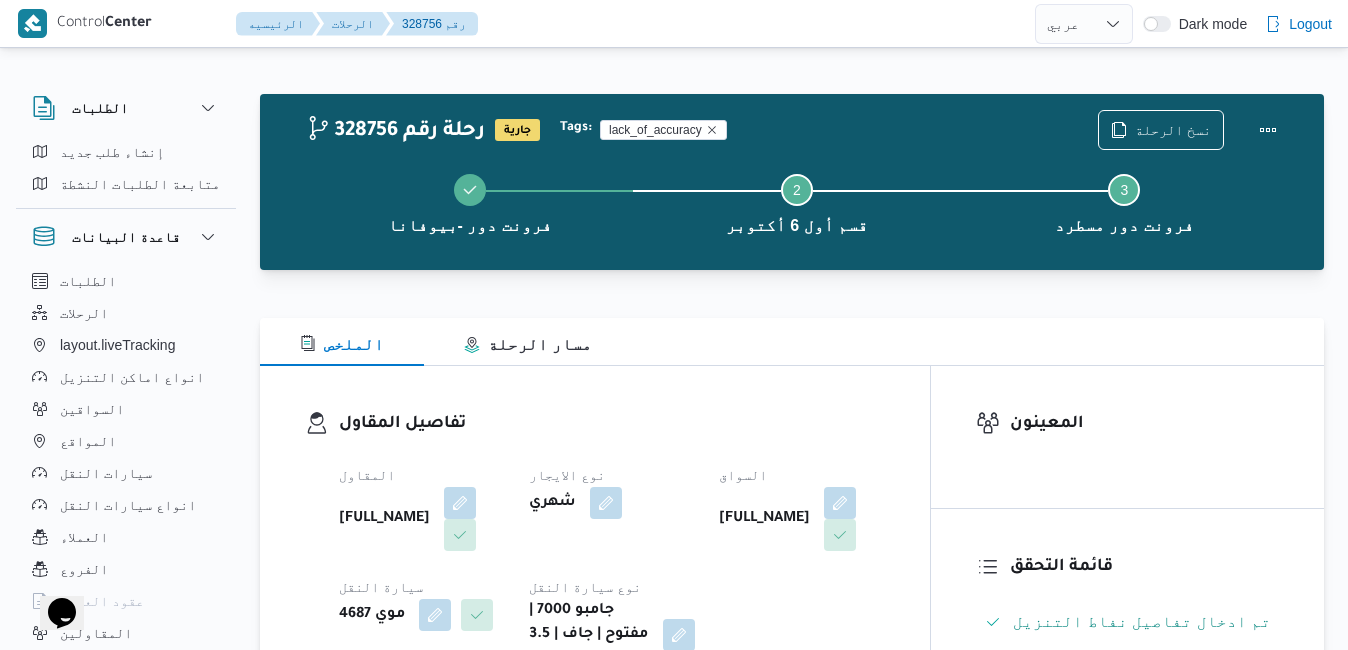 scroll, scrollTop: 0, scrollLeft: 0, axis: both 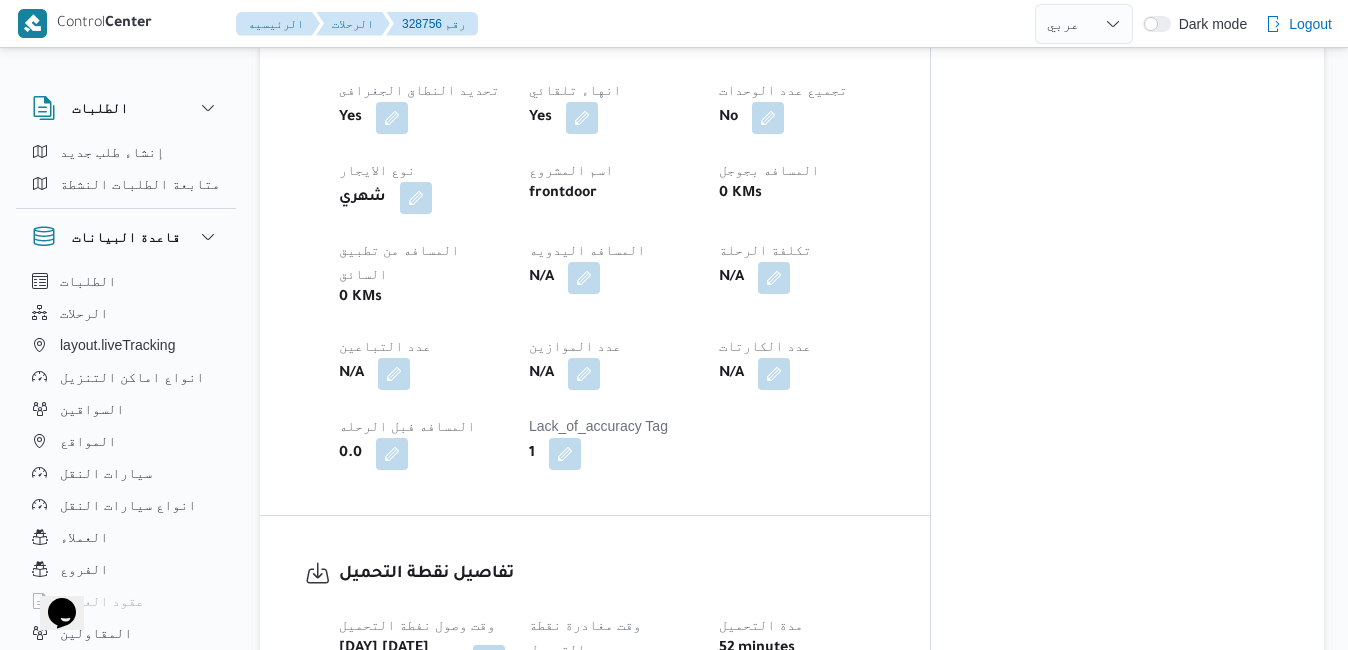 click at bounding box center [679, 684] 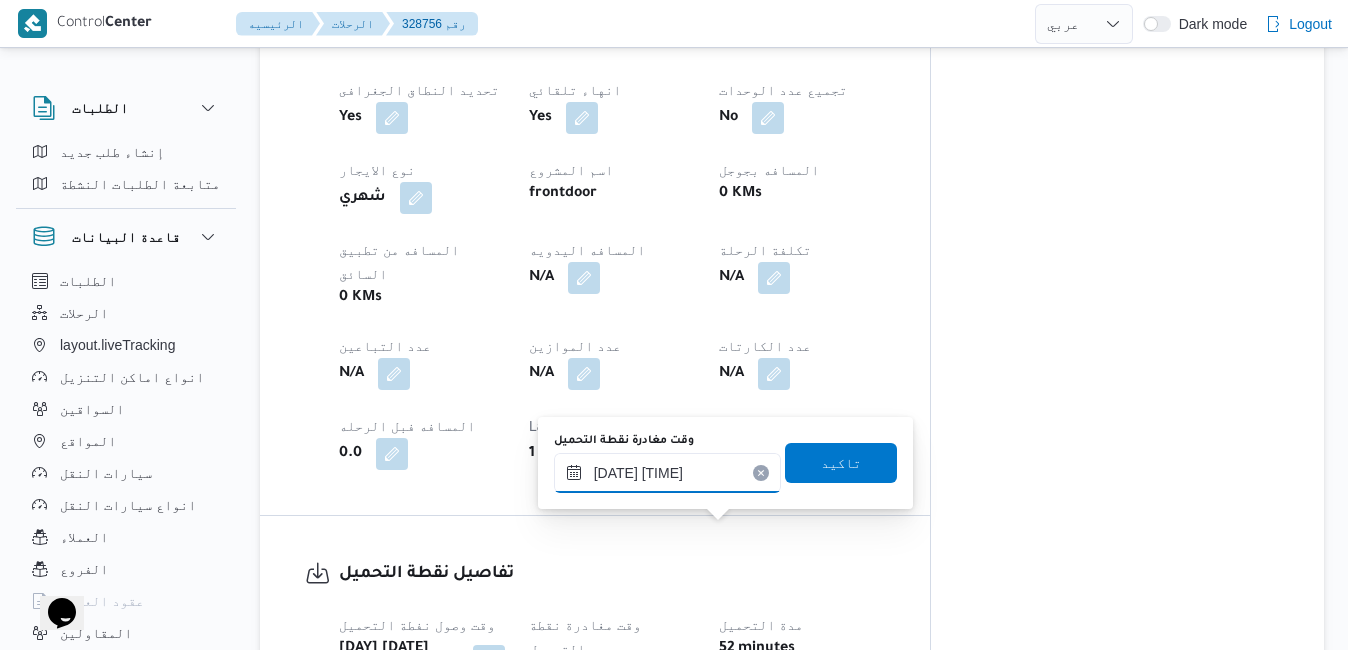 click on "٠٢/٠٨/٢٠٢٥ ١٠:٢٠" at bounding box center (667, 473) 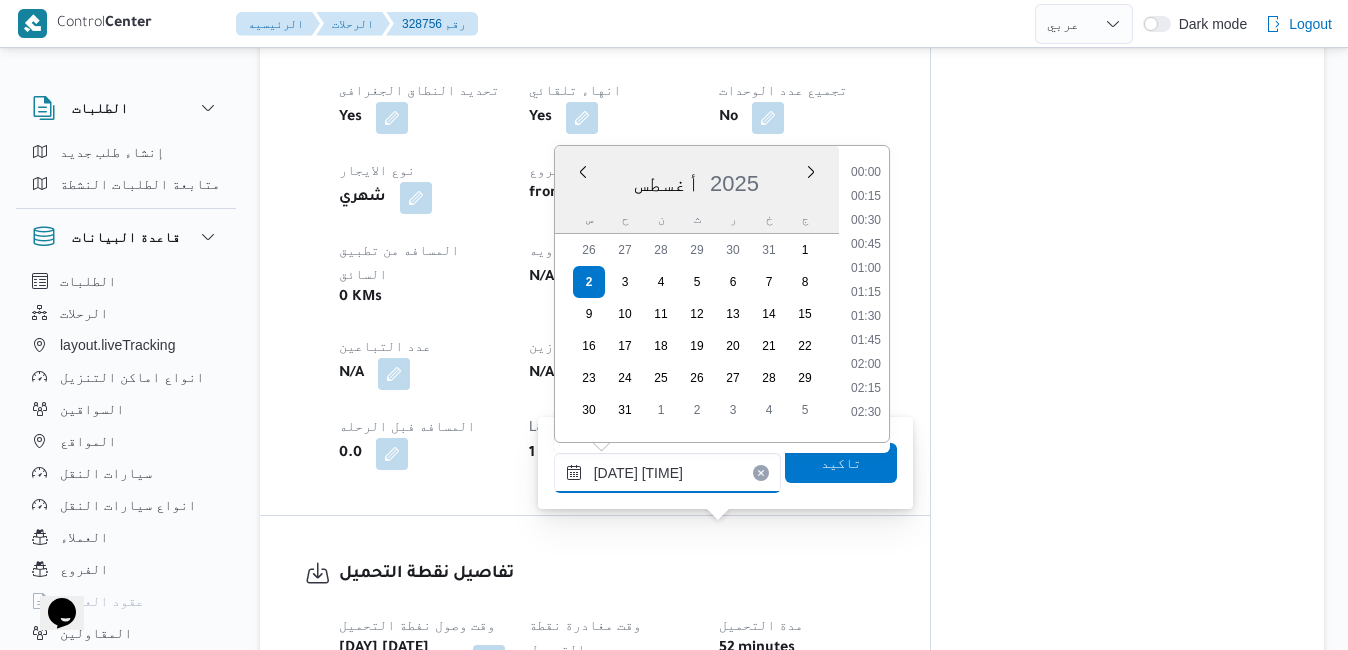 scroll, scrollTop: 846, scrollLeft: 0, axis: vertical 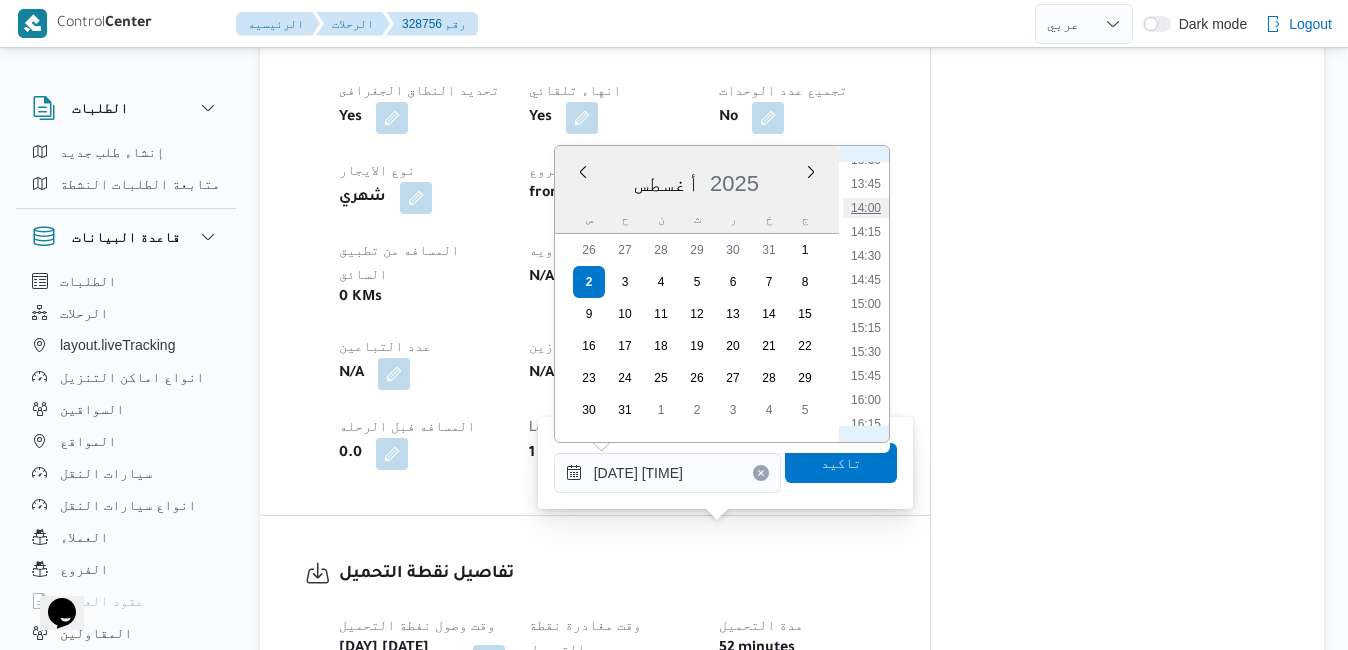 click on "14:00" at bounding box center (866, 208) 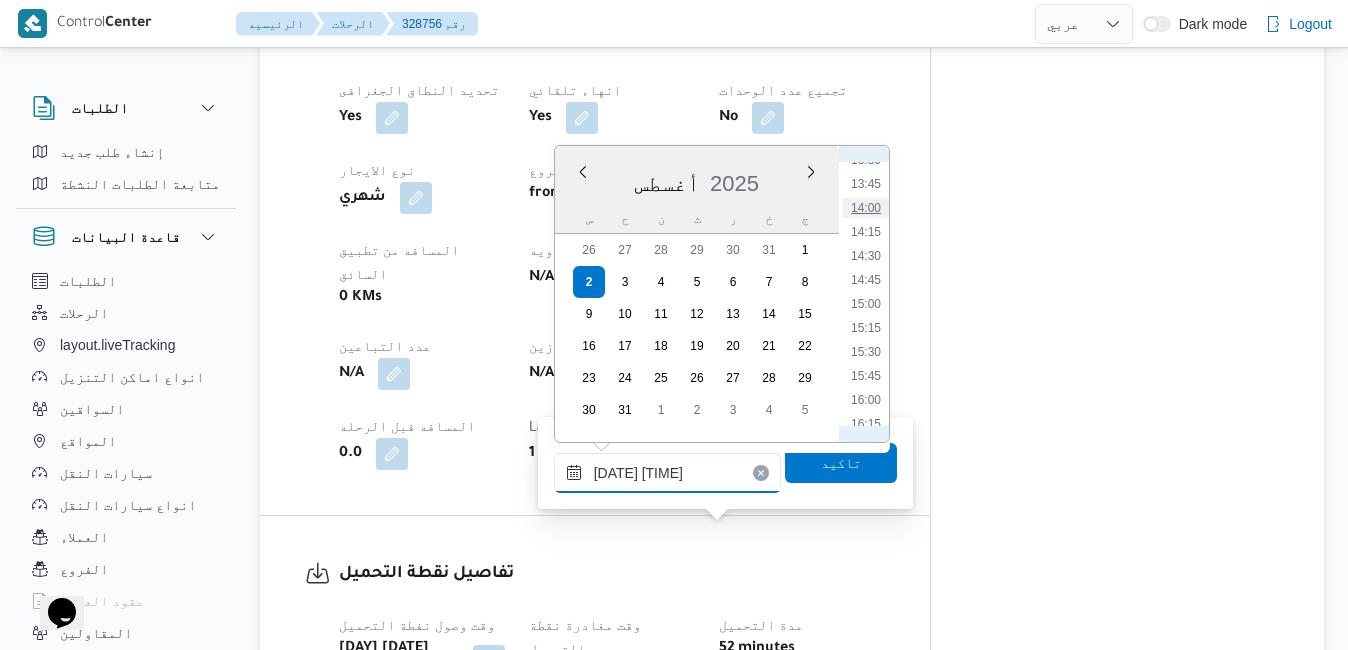 type on "[DATE] [TIME]" 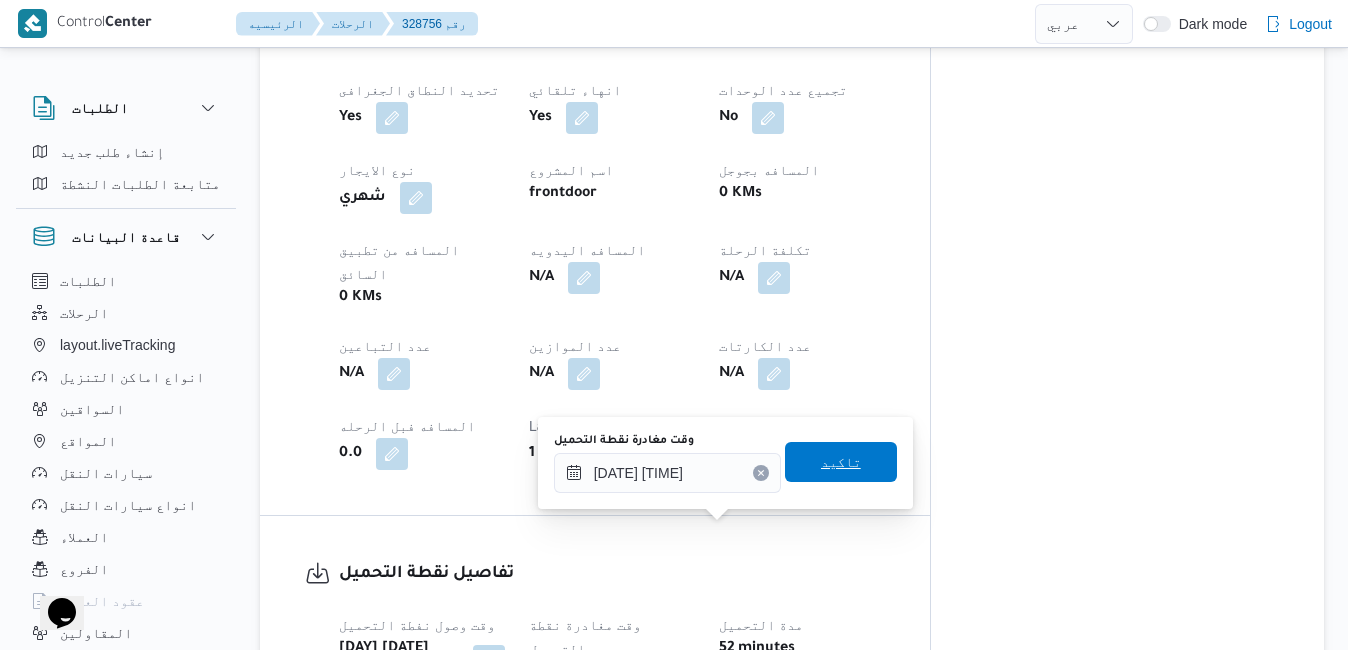 click on "تاكيد" at bounding box center (841, 462) 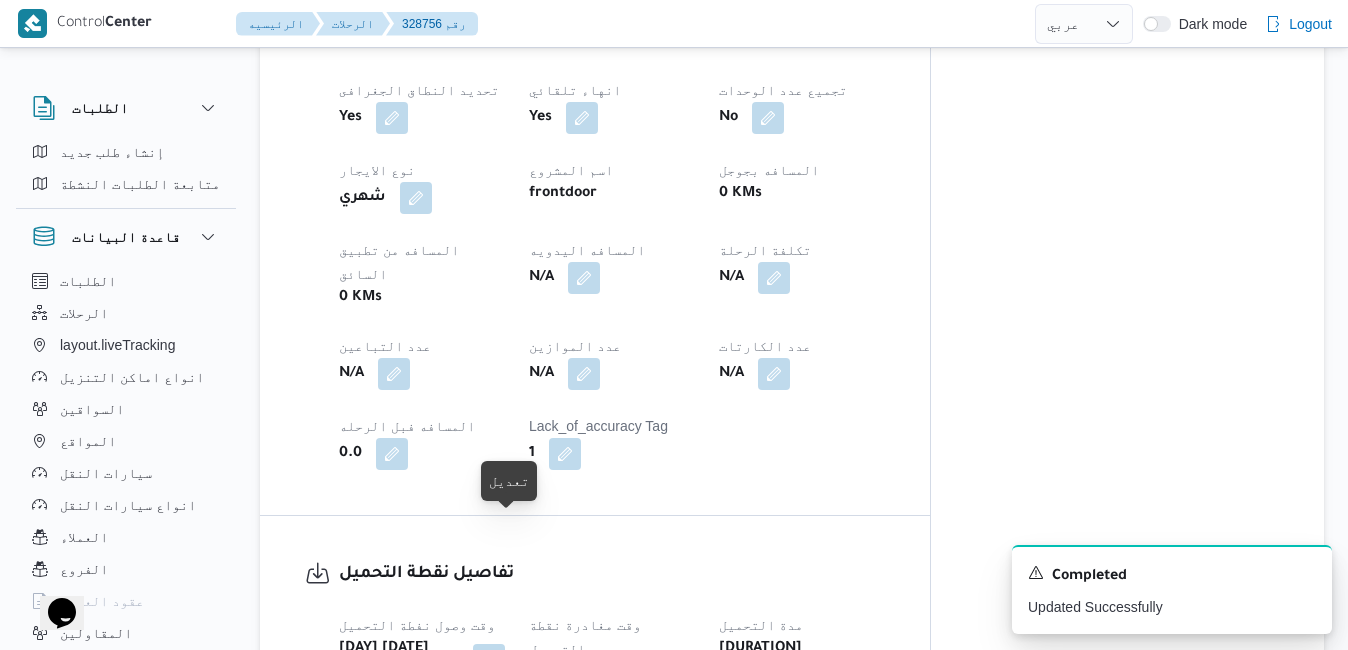 click at bounding box center [489, 660] 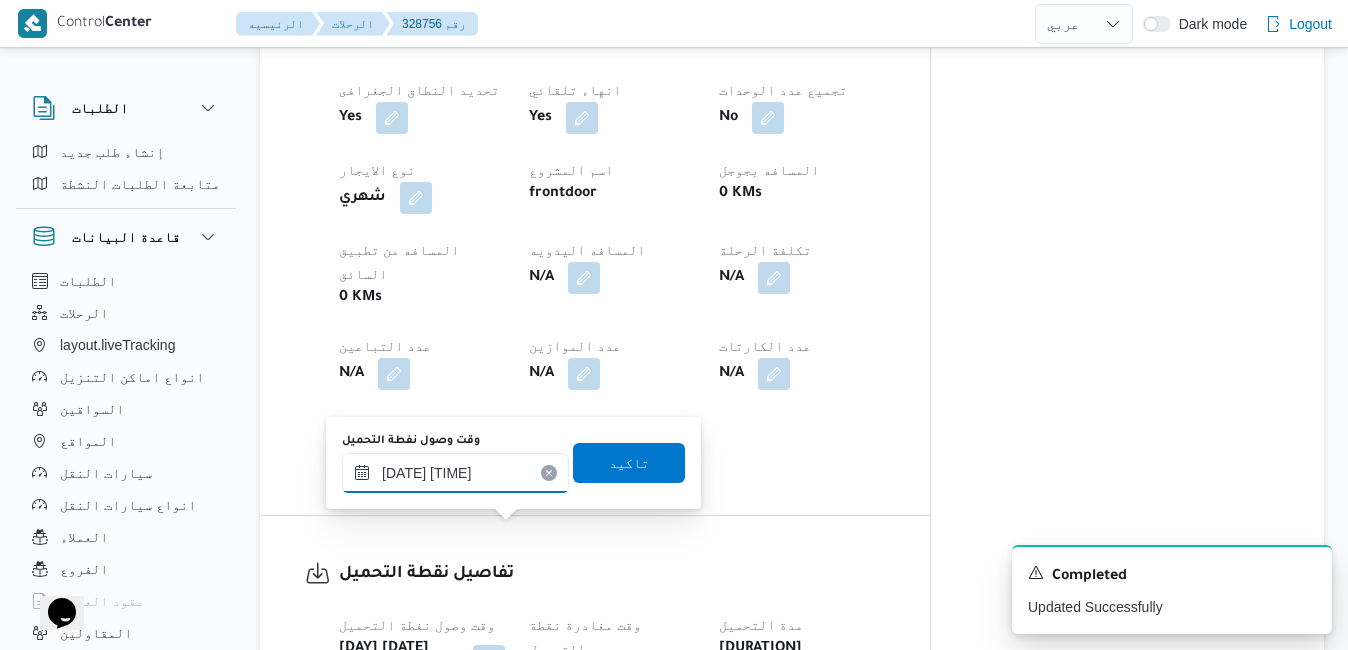 click on "٠٢/٠٨/٢٠٢٥ ٠٩:٢٧" at bounding box center (455, 473) 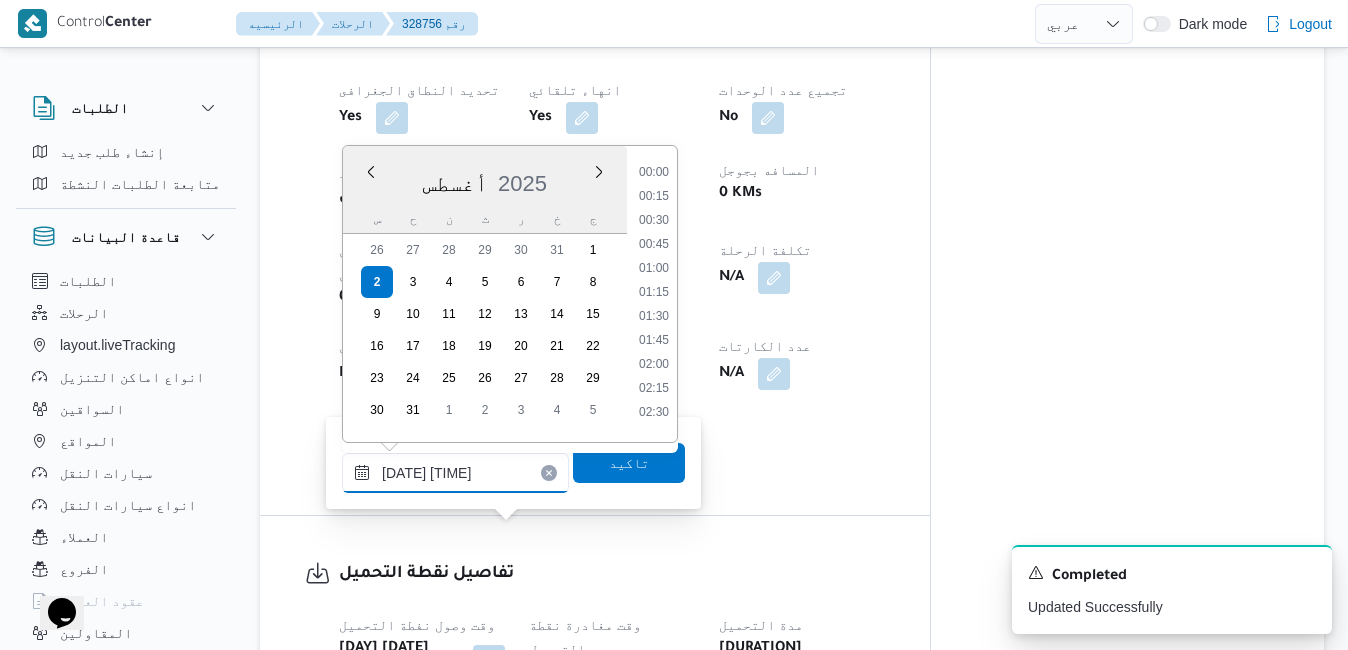 scroll, scrollTop: 750, scrollLeft: 0, axis: vertical 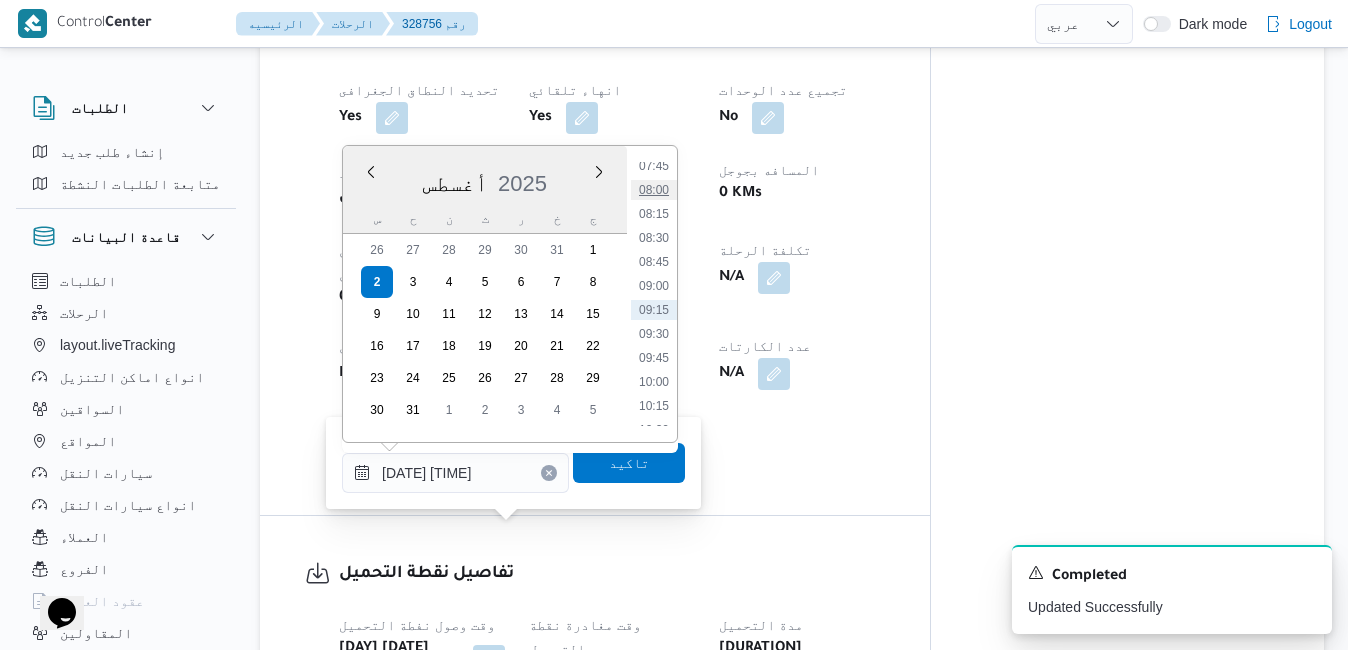 click on "08:00" at bounding box center (654, 190) 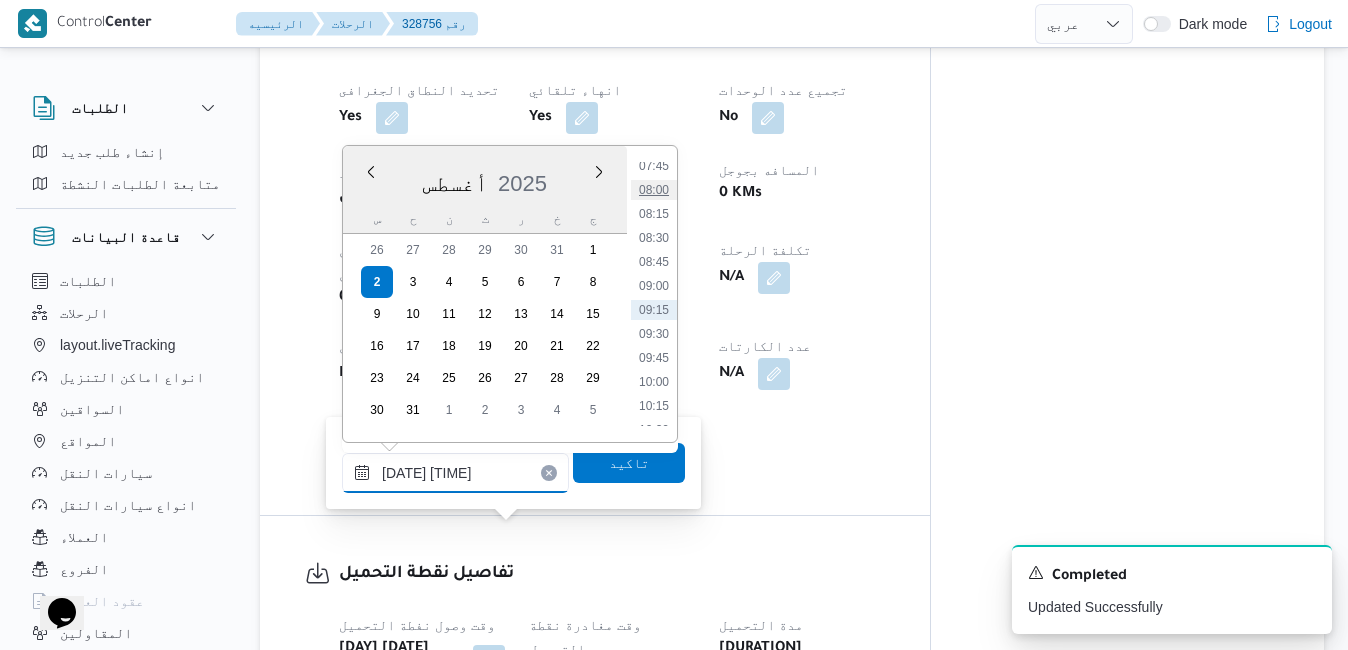 type on "[DATE] [TIME]" 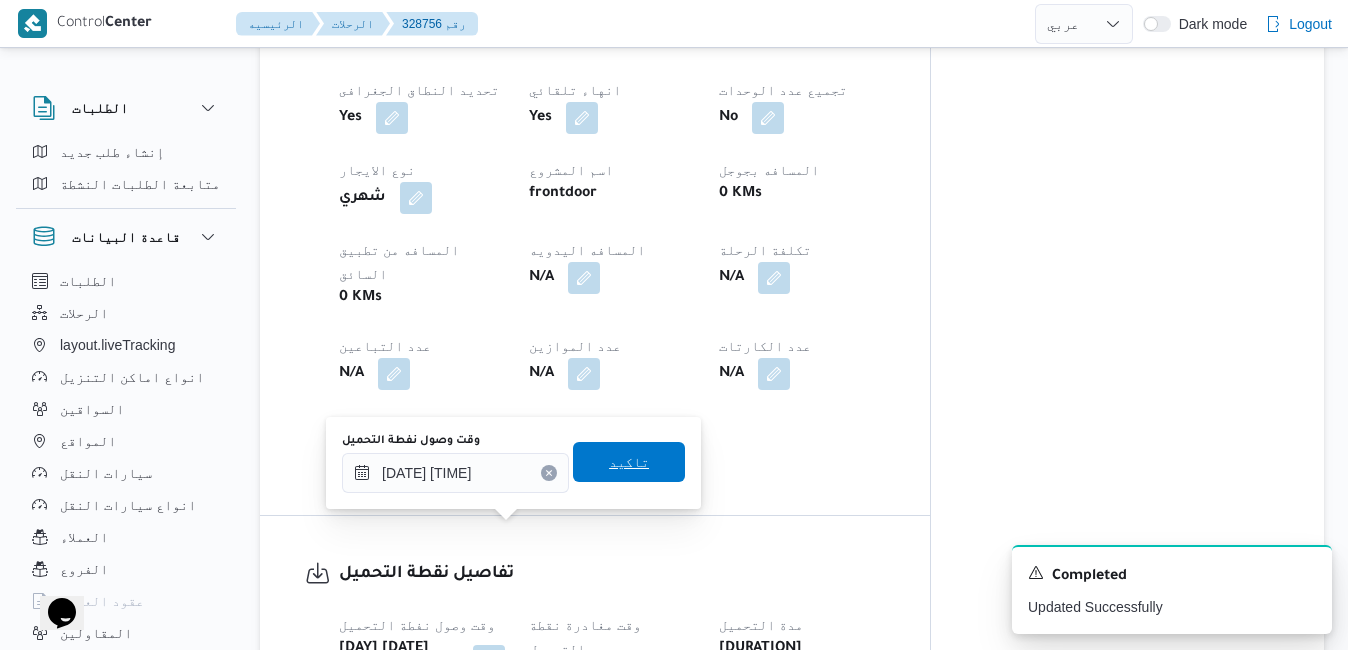 click on "تاكيد" at bounding box center (629, 462) 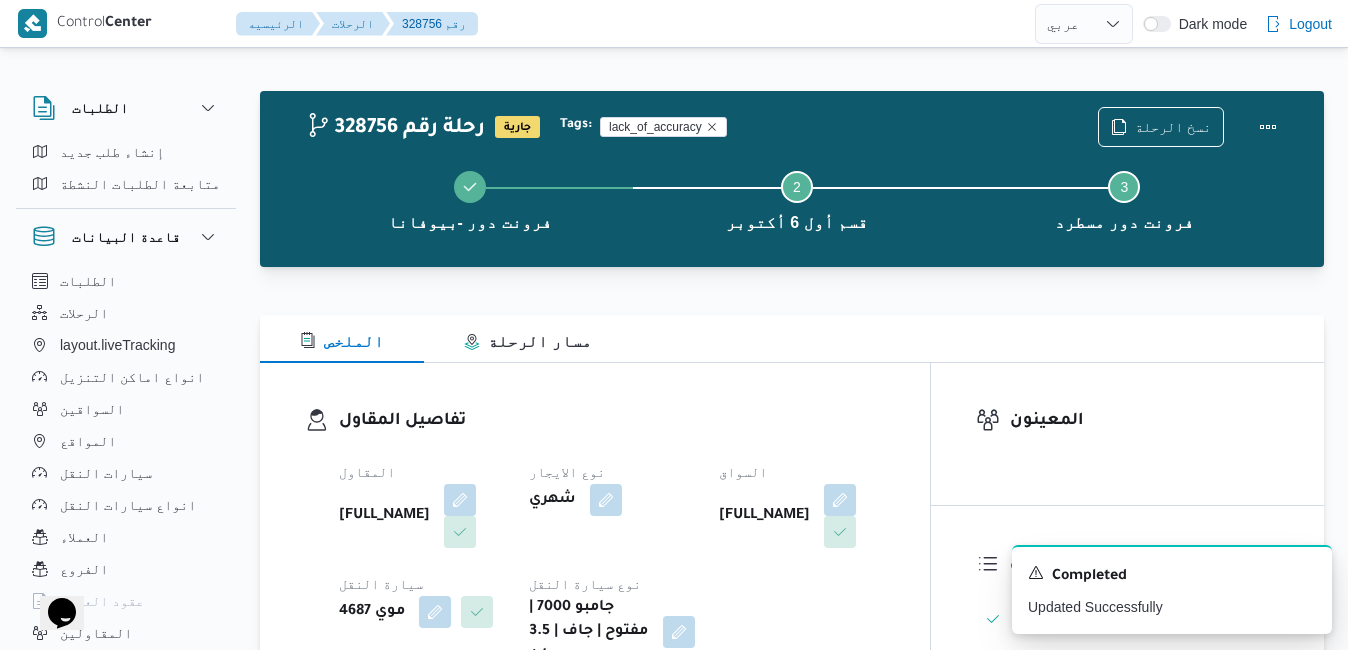 scroll, scrollTop: 0, scrollLeft: 0, axis: both 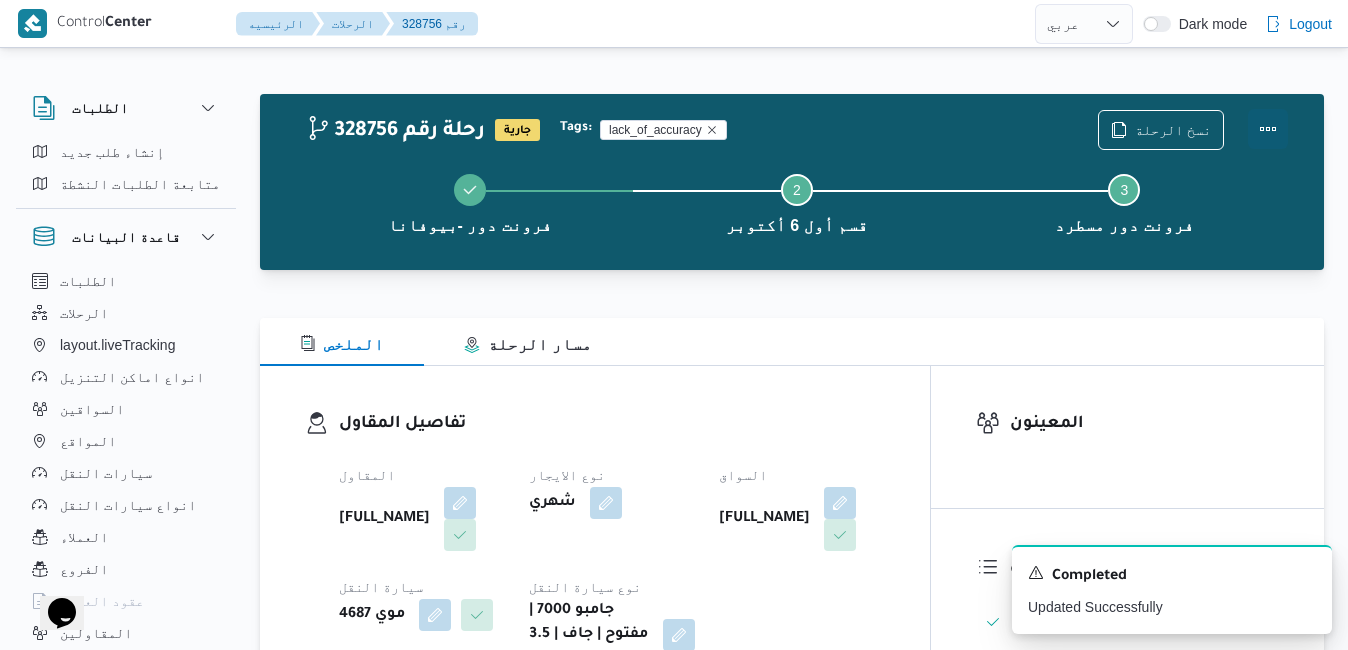 click at bounding box center [1268, 129] 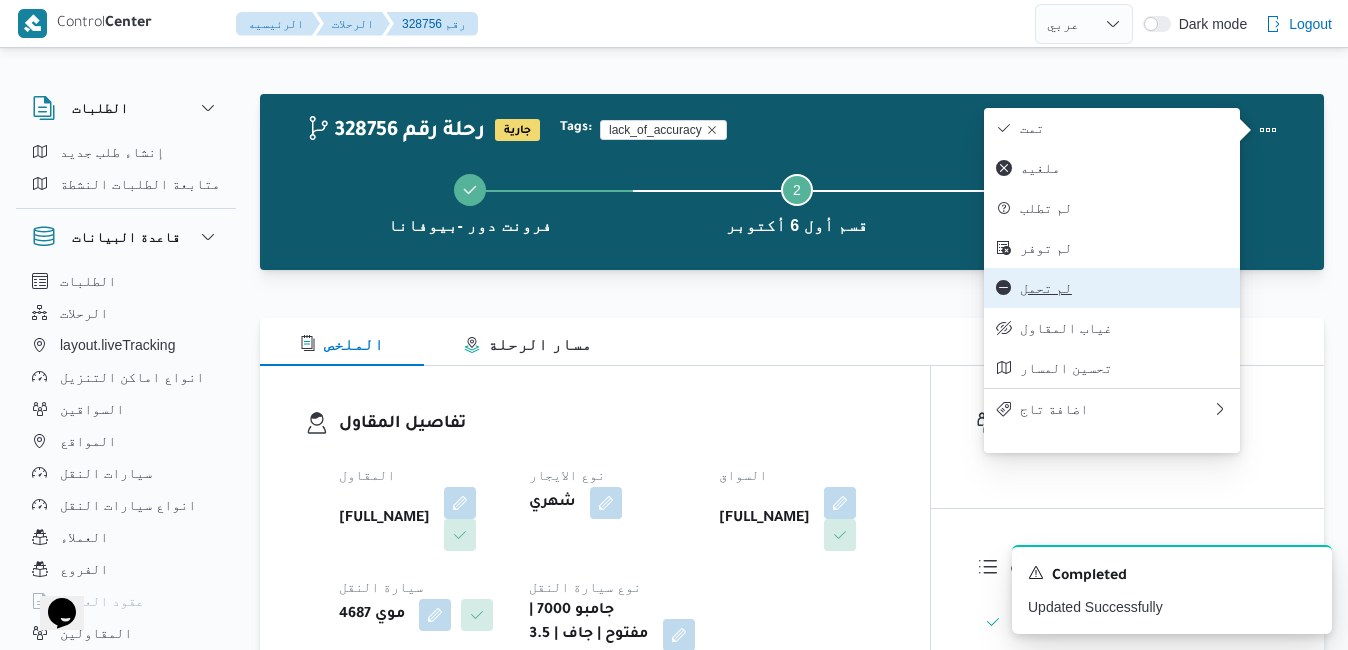 click on "لم تحمل" at bounding box center [1124, 288] 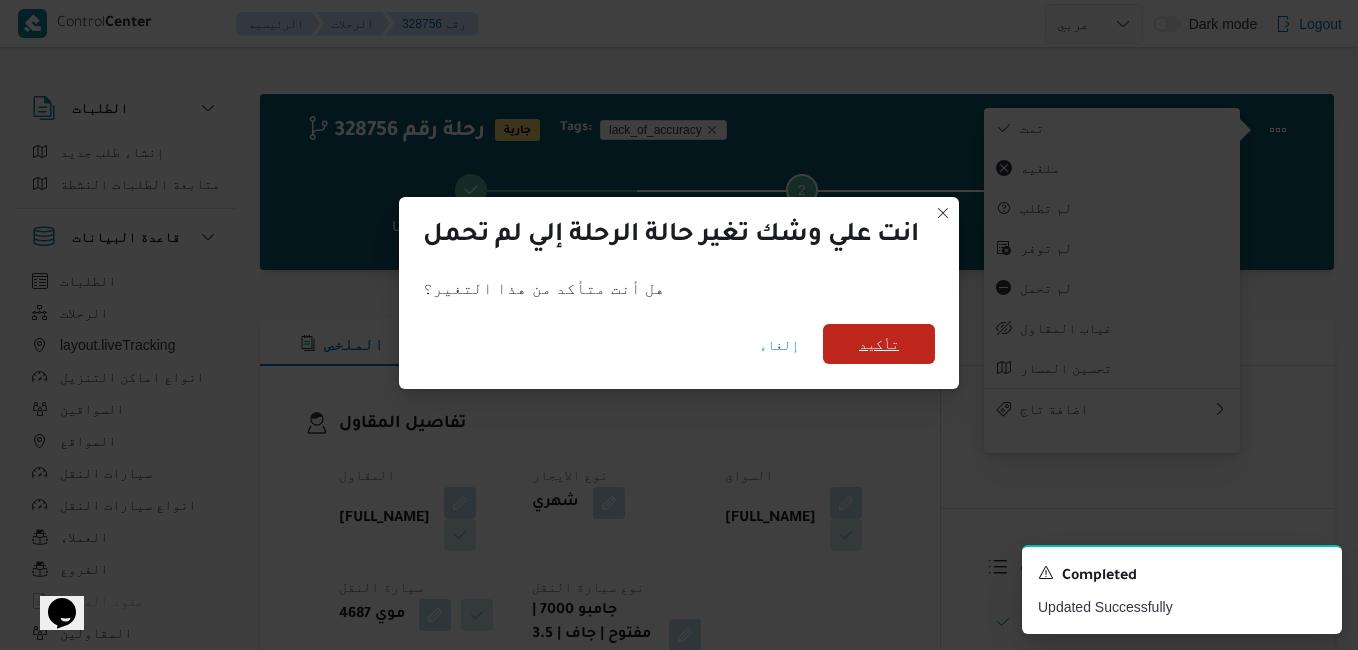 click on "تأكيد" at bounding box center (879, 344) 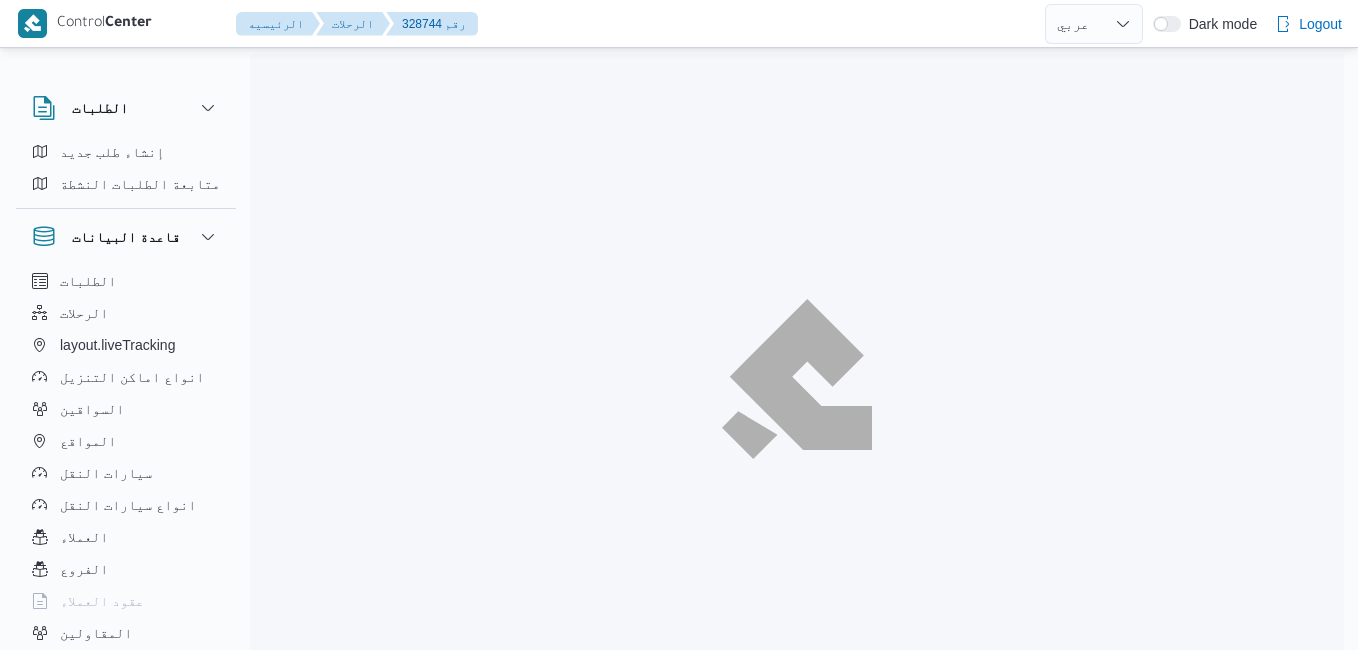 select on "ar" 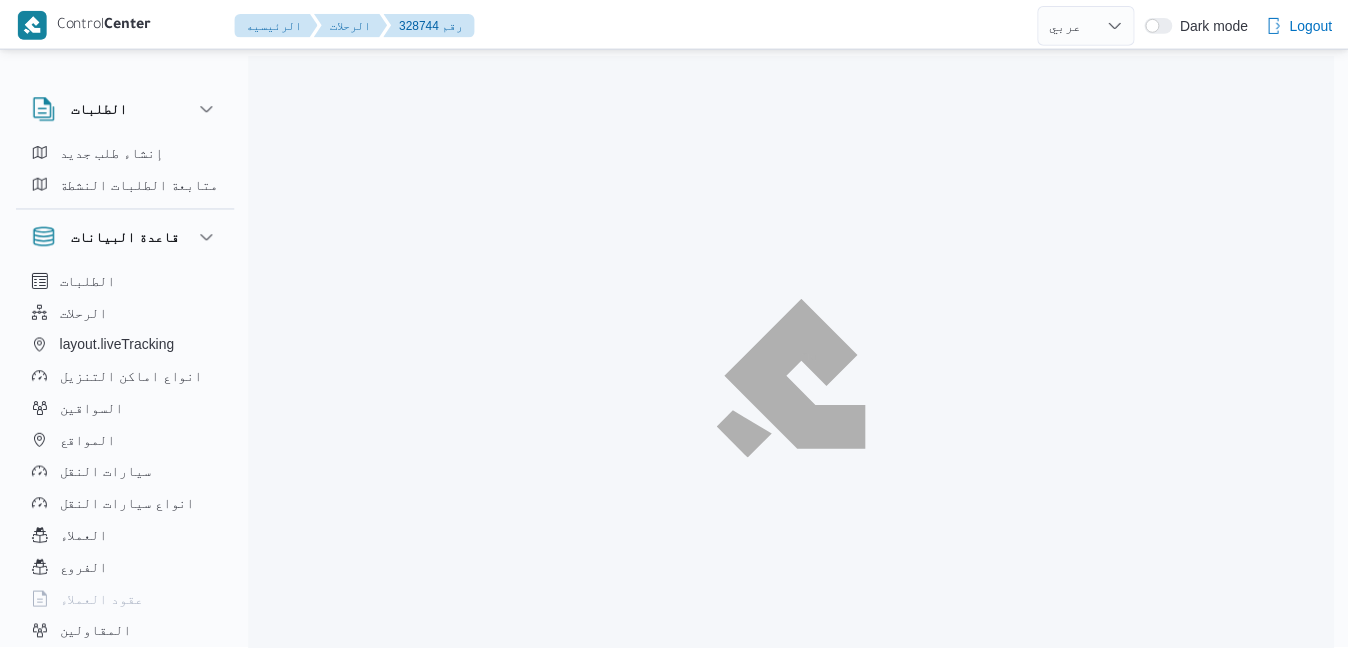 scroll, scrollTop: 0, scrollLeft: 0, axis: both 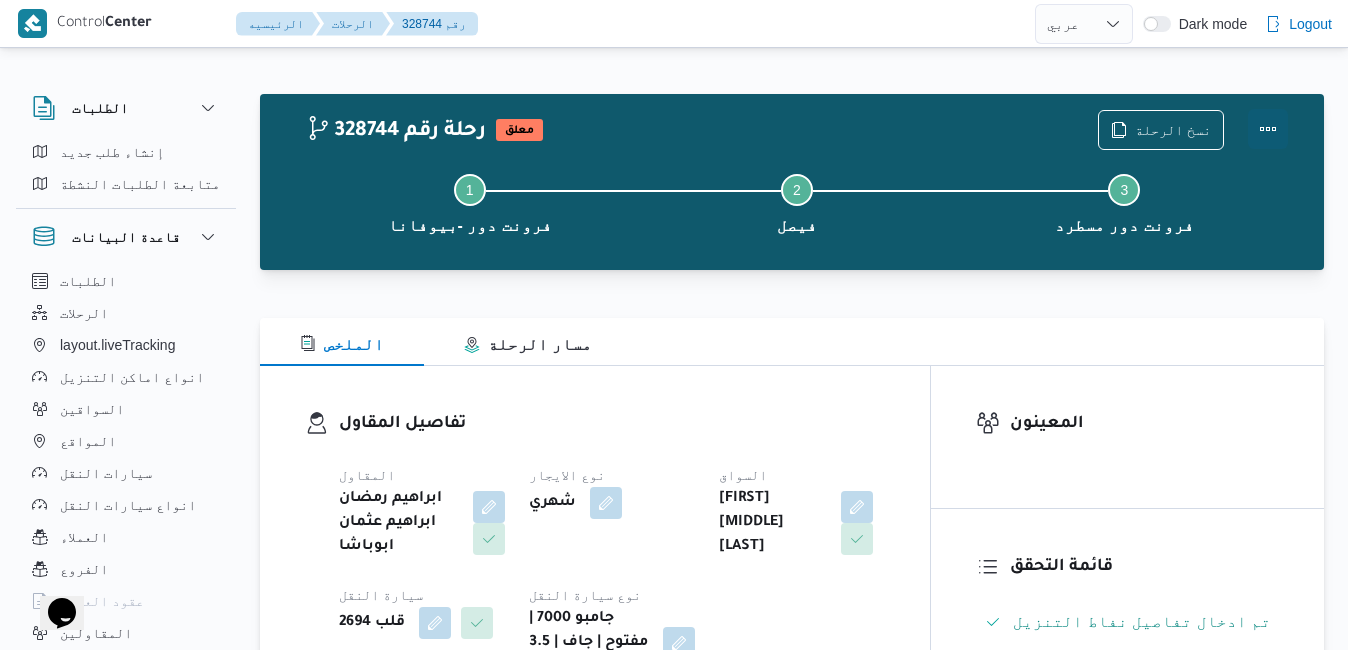 click at bounding box center (1268, 129) 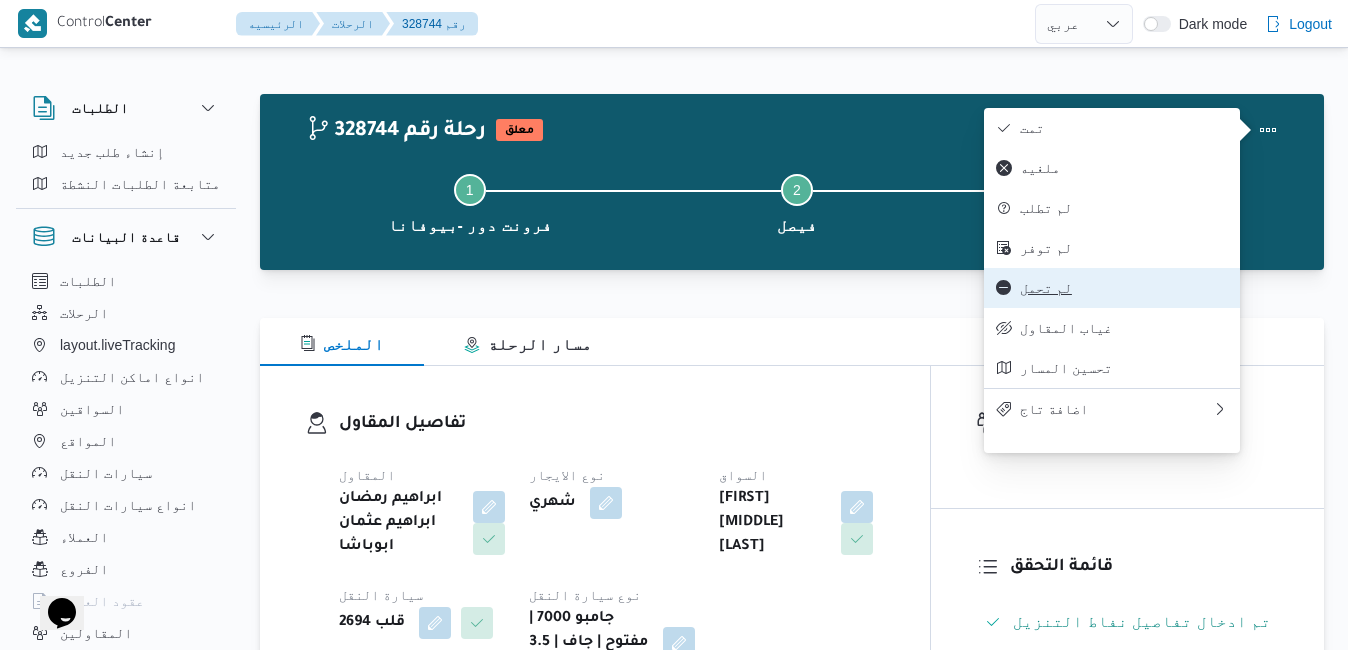 click on "لم تحمل" at bounding box center [1124, 288] 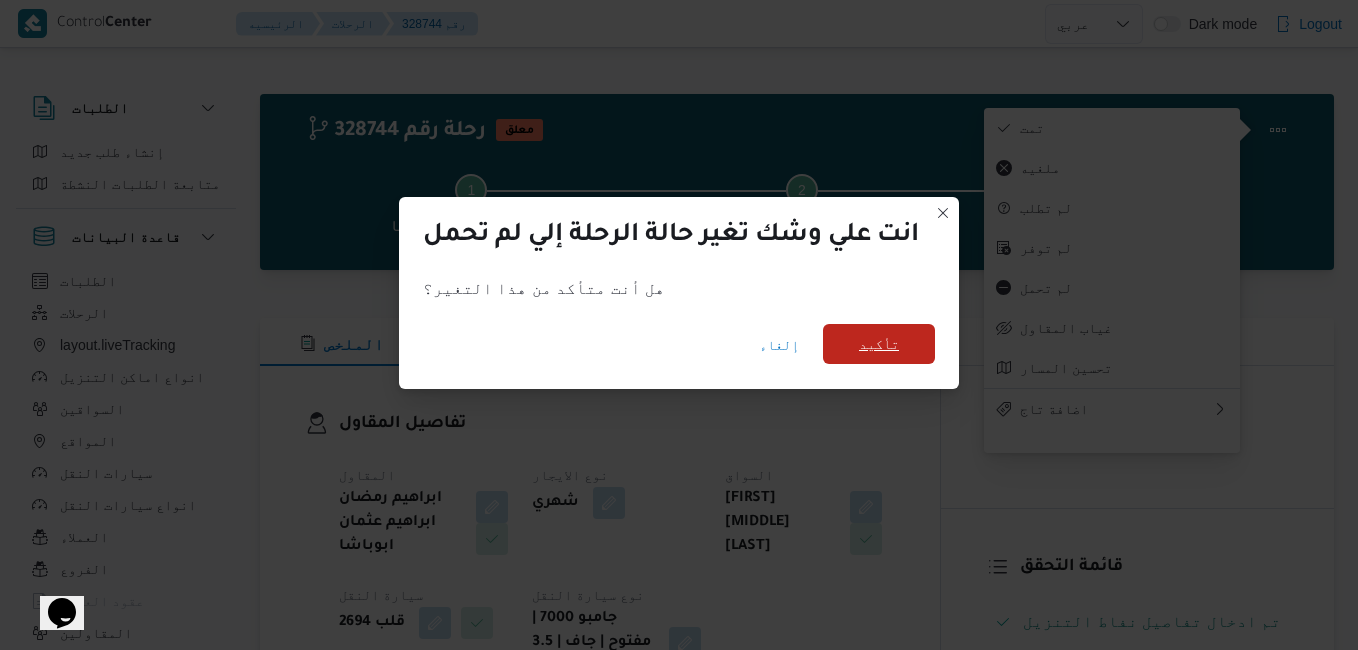 click on "تأكيد" at bounding box center (879, 344) 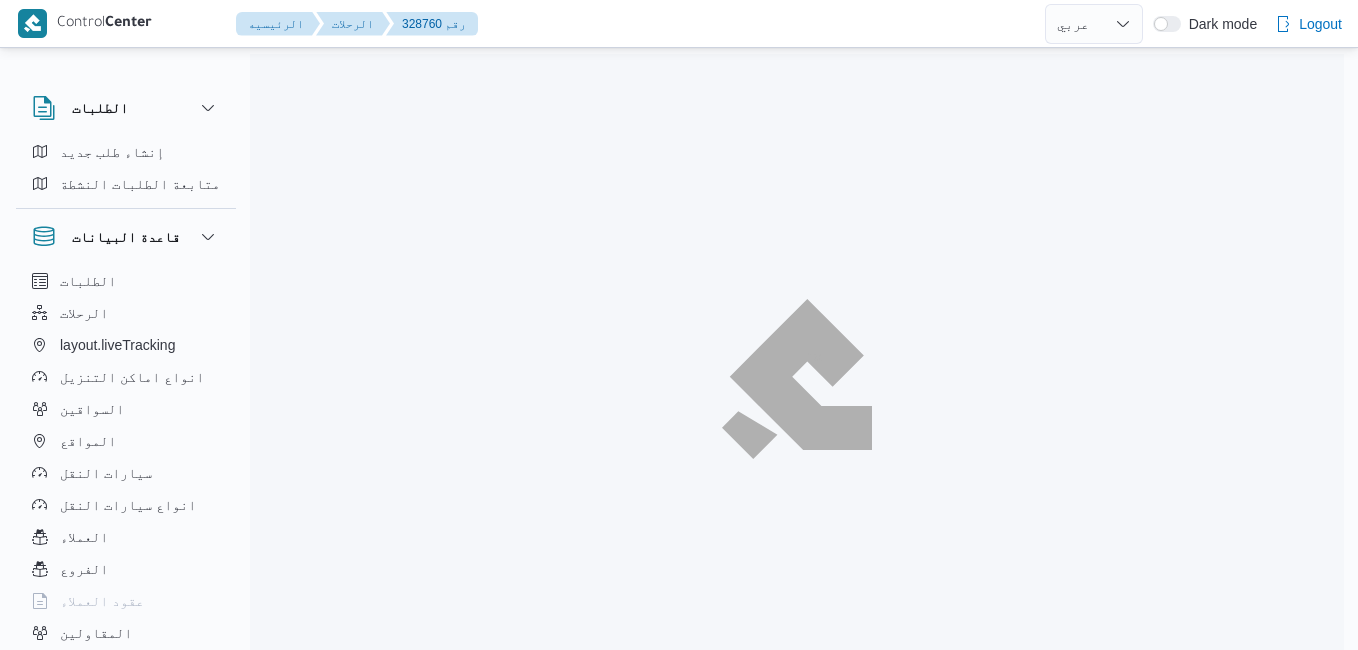 select on "ar" 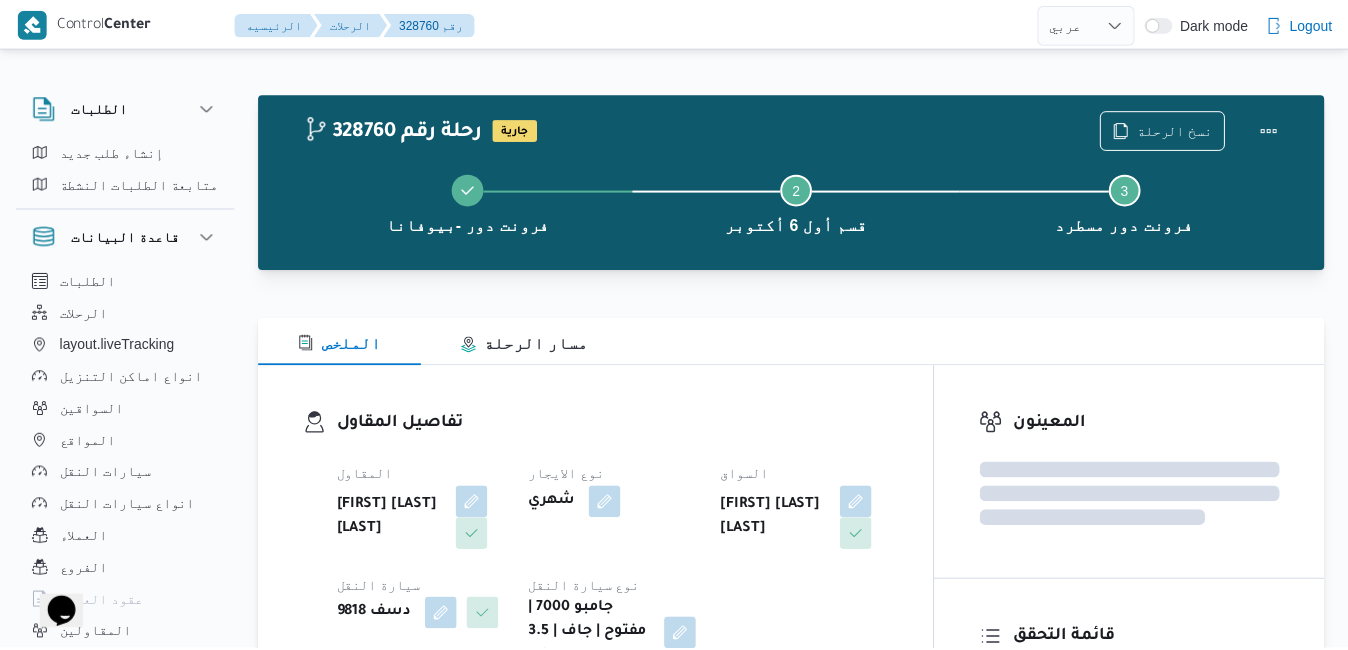 scroll, scrollTop: 0, scrollLeft: 0, axis: both 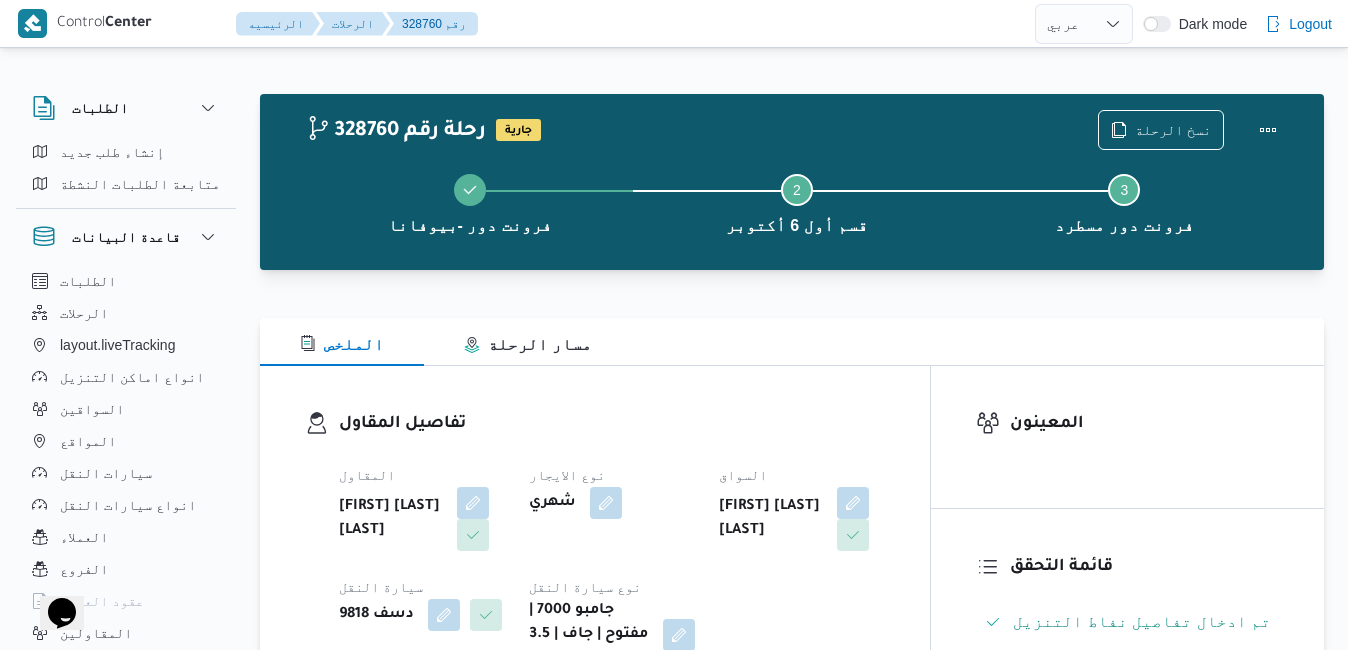 click on "الملخص مسار الرحلة" at bounding box center [792, 342] 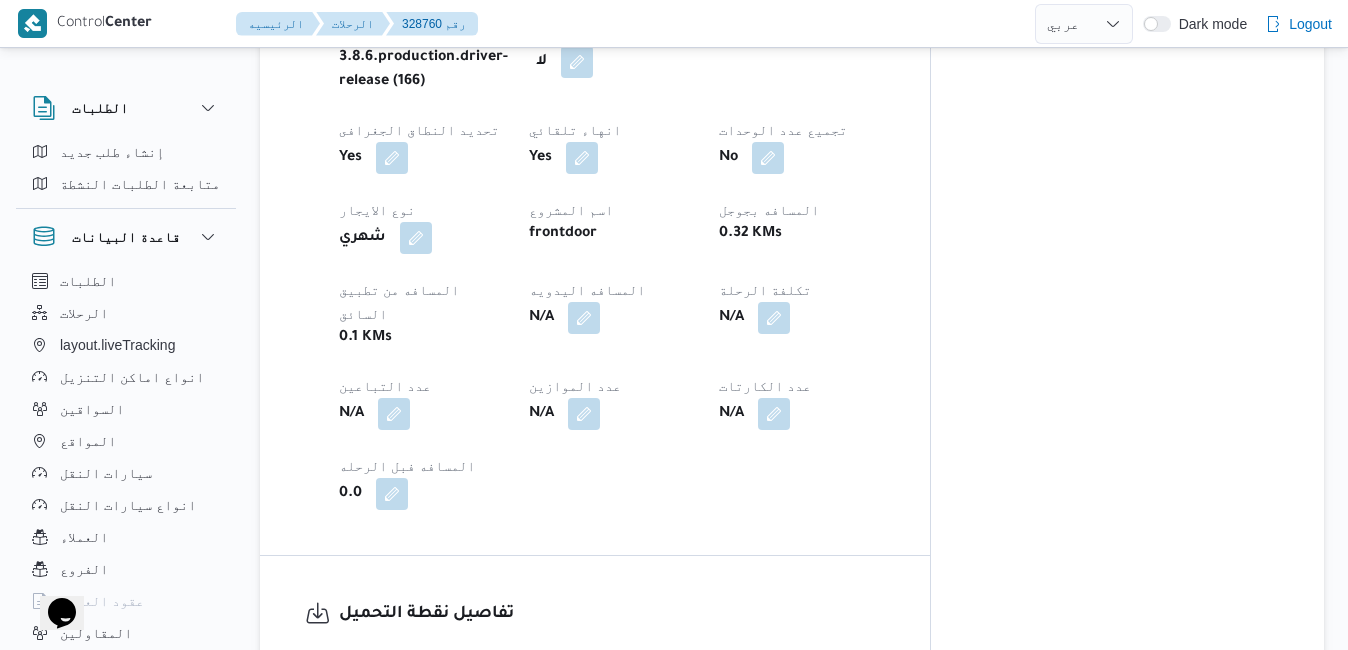 scroll, scrollTop: 1120, scrollLeft: 0, axis: vertical 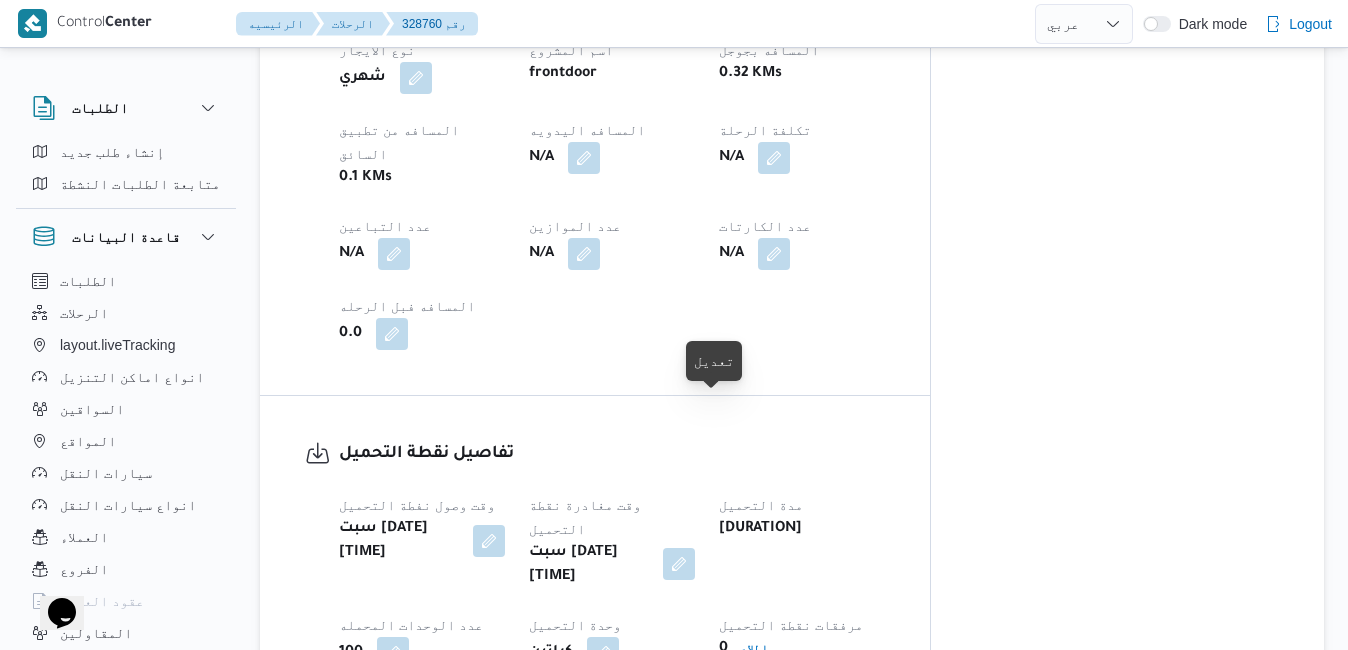 drag, startPoint x: 731, startPoint y: 407, endPoint x: 715, endPoint y: 416, distance: 18.35756 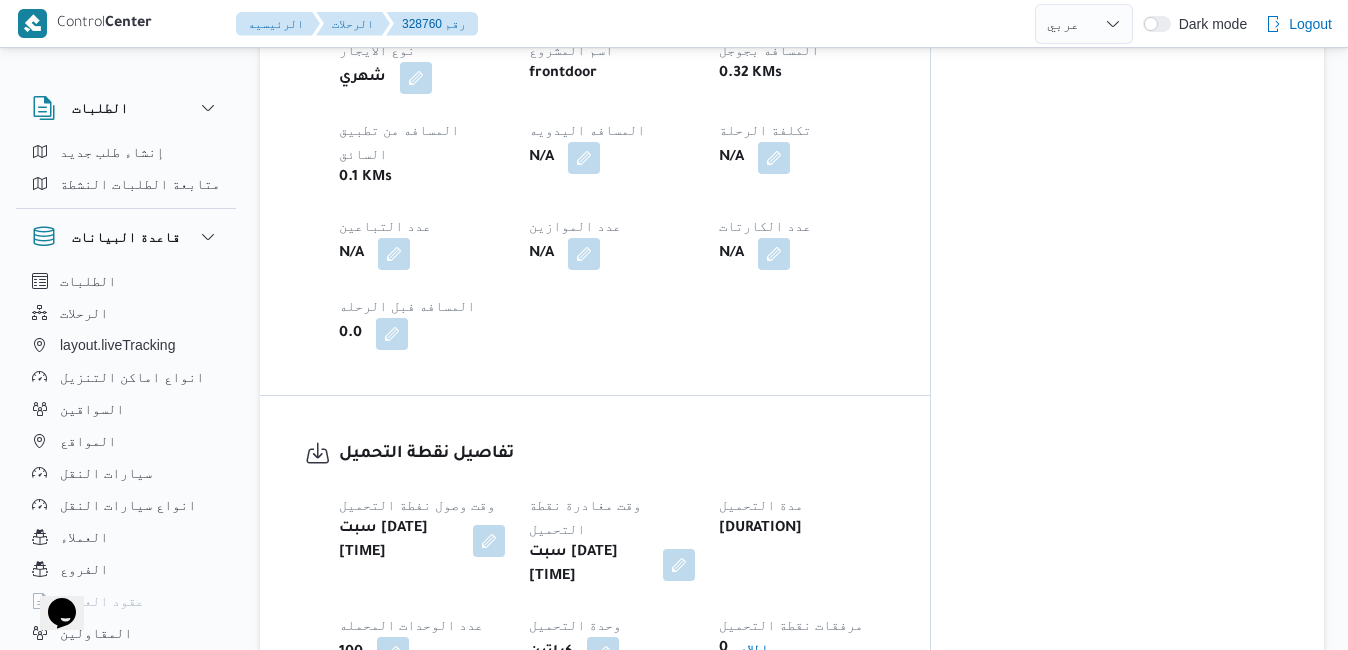 click on "تفاصيل نقطة التحميل وقت وصول نفطة التحميل سبت ٢ أغسطس ٢٠٢٥ ٠٨:٤٠ وقت مغادرة نقطة التحميل سبت ٢ أغسطس ٢٠٢٥ ١٢:٣٦ مدة التحميل 3 hours, 56 minutes عدد الوحدات المحمله 100 وحدة التحميل كراتين مرفقات نقطة التحميل 0 اطلاع رقم الاذن N/A" at bounding box center [595, 595] 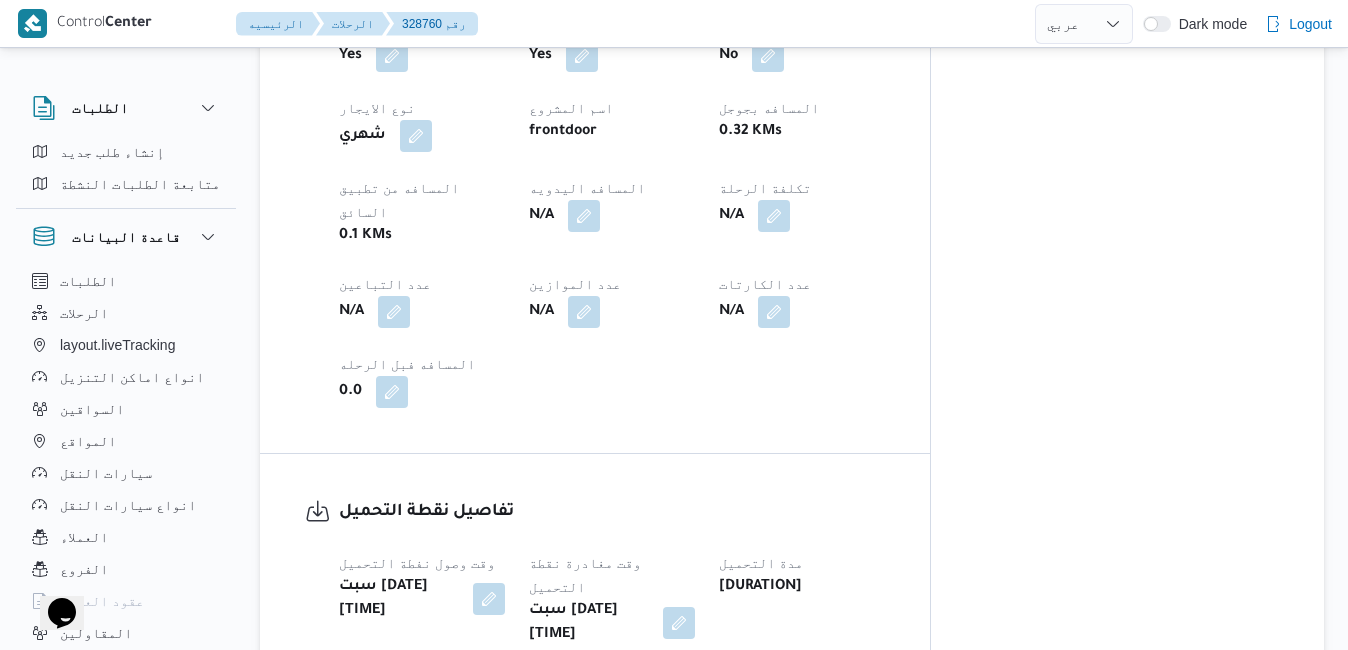 scroll, scrollTop: 1040, scrollLeft: 0, axis: vertical 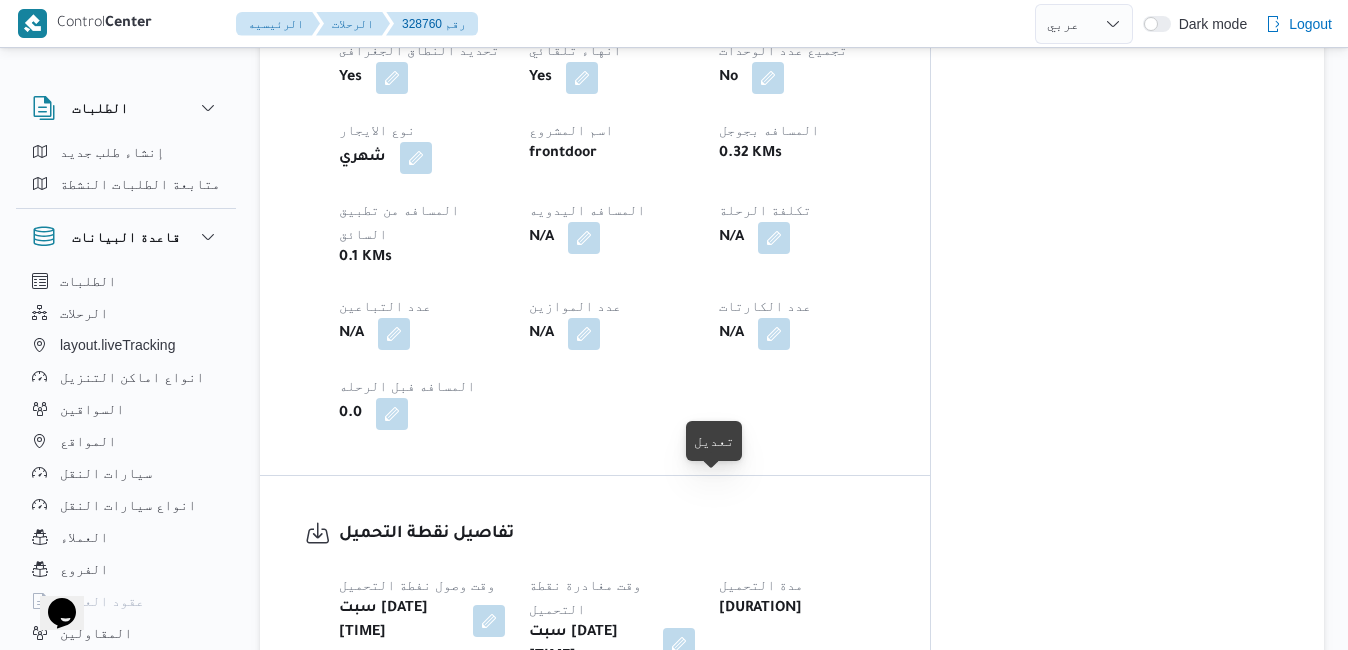 drag, startPoint x: 729, startPoint y: 494, endPoint x: 725, endPoint y: 507, distance: 13.601471 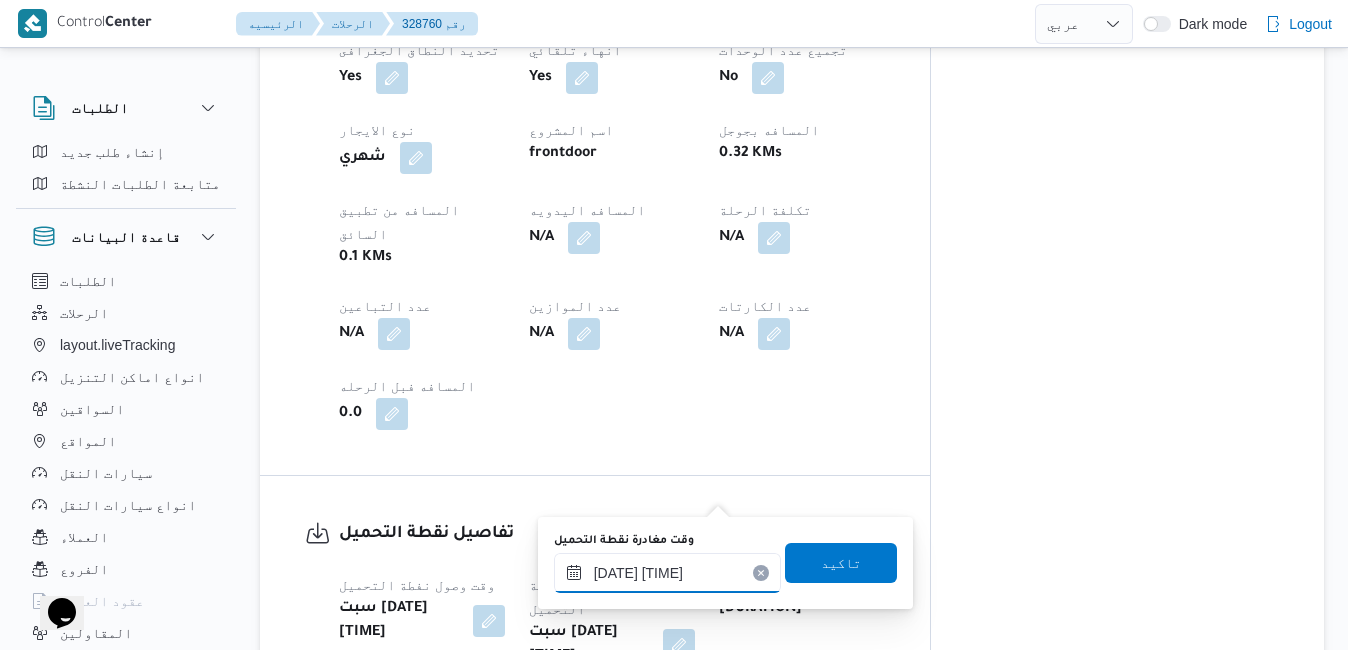 click on "٠٢/٠٨/٢٠٢٥ ١٢:٣٦" at bounding box center (667, 573) 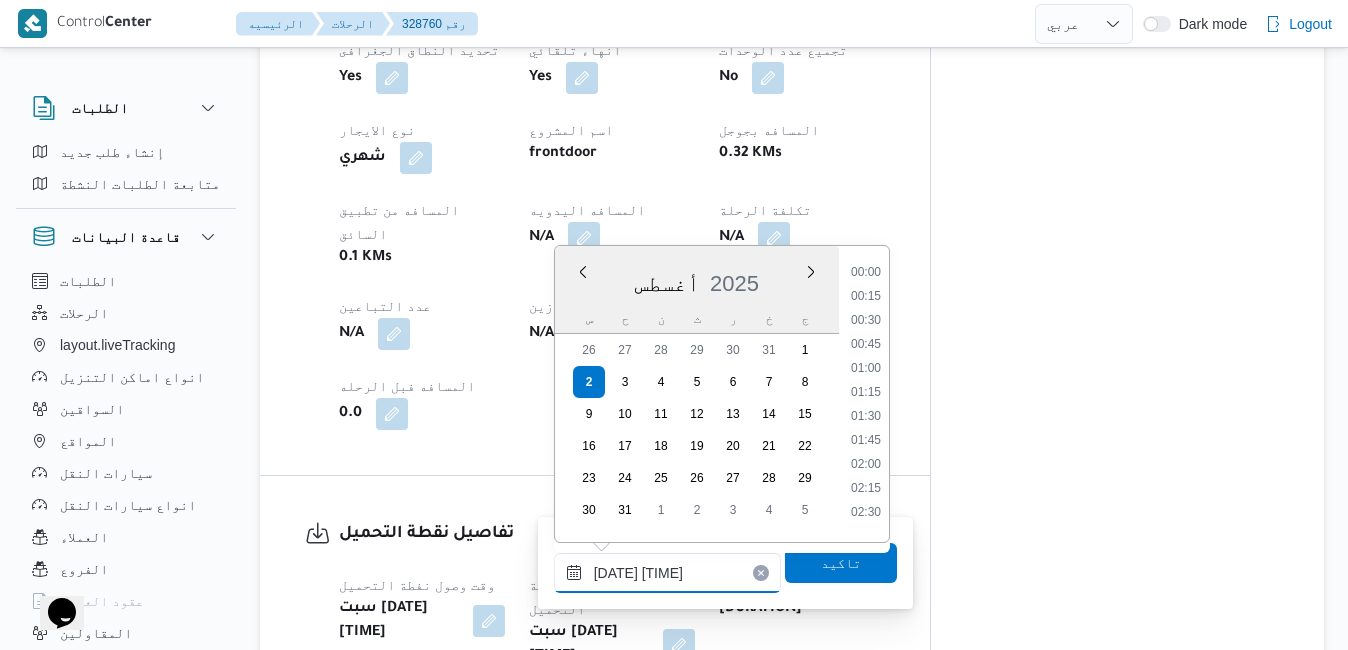 scroll, scrollTop: 1062, scrollLeft: 0, axis: vertical 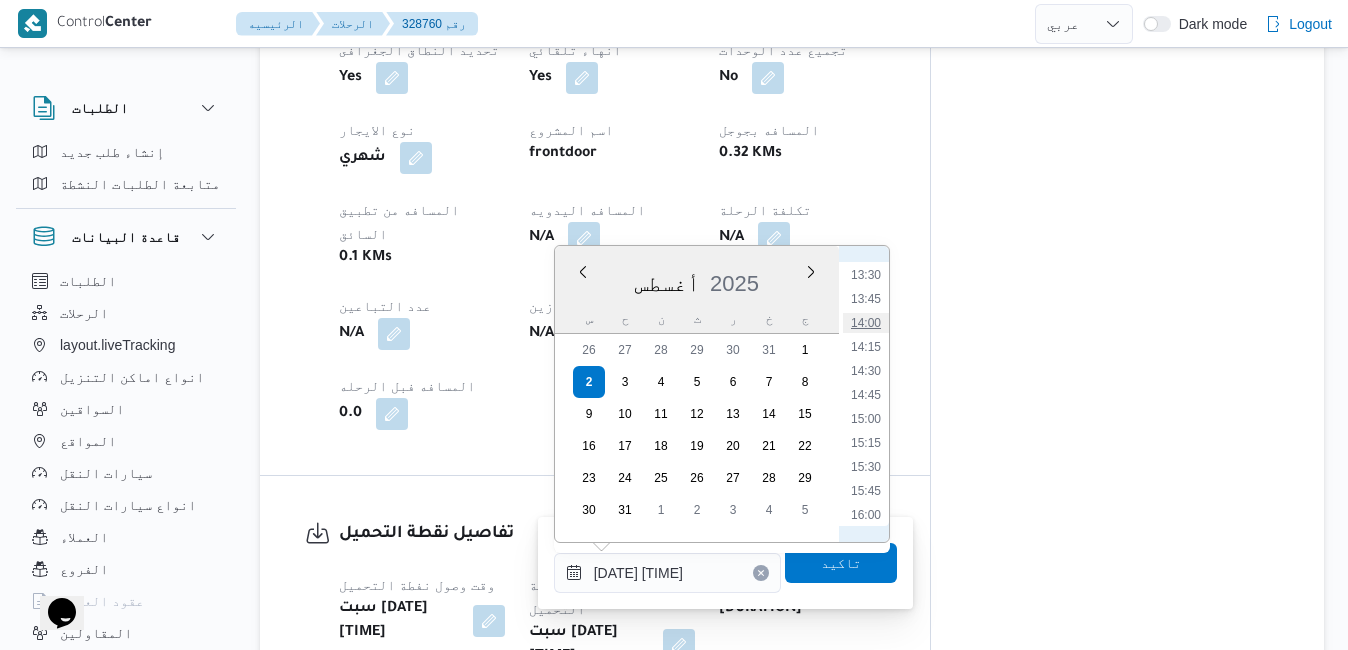 click on "14:00" at bounding box center [866, 323] 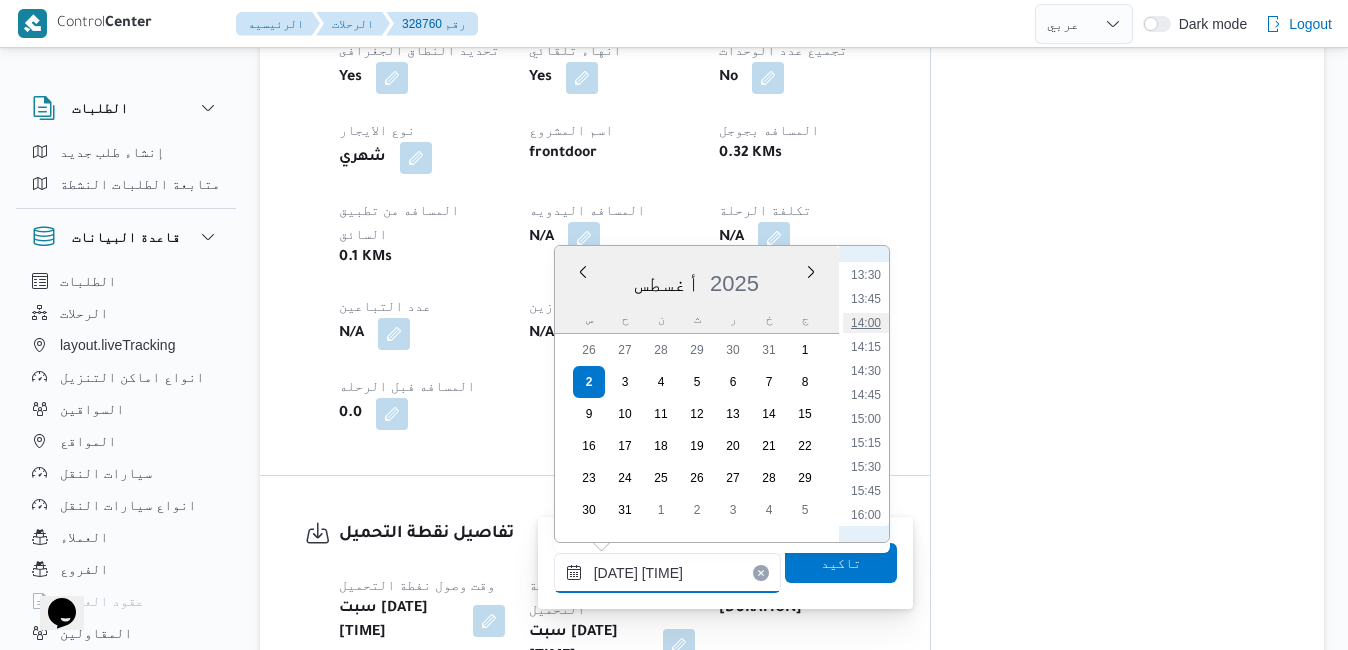 type on "[DATE] [TIME]" 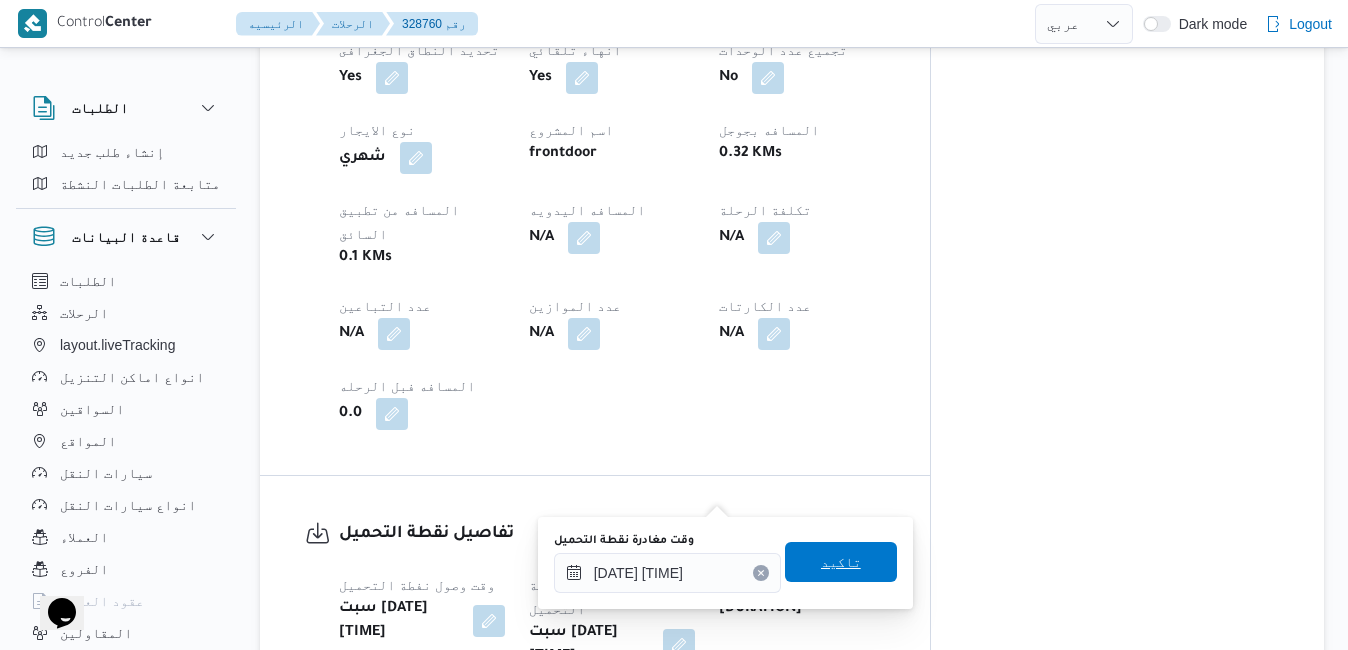 click on "تاكيد" at bounding box center [841, 562] 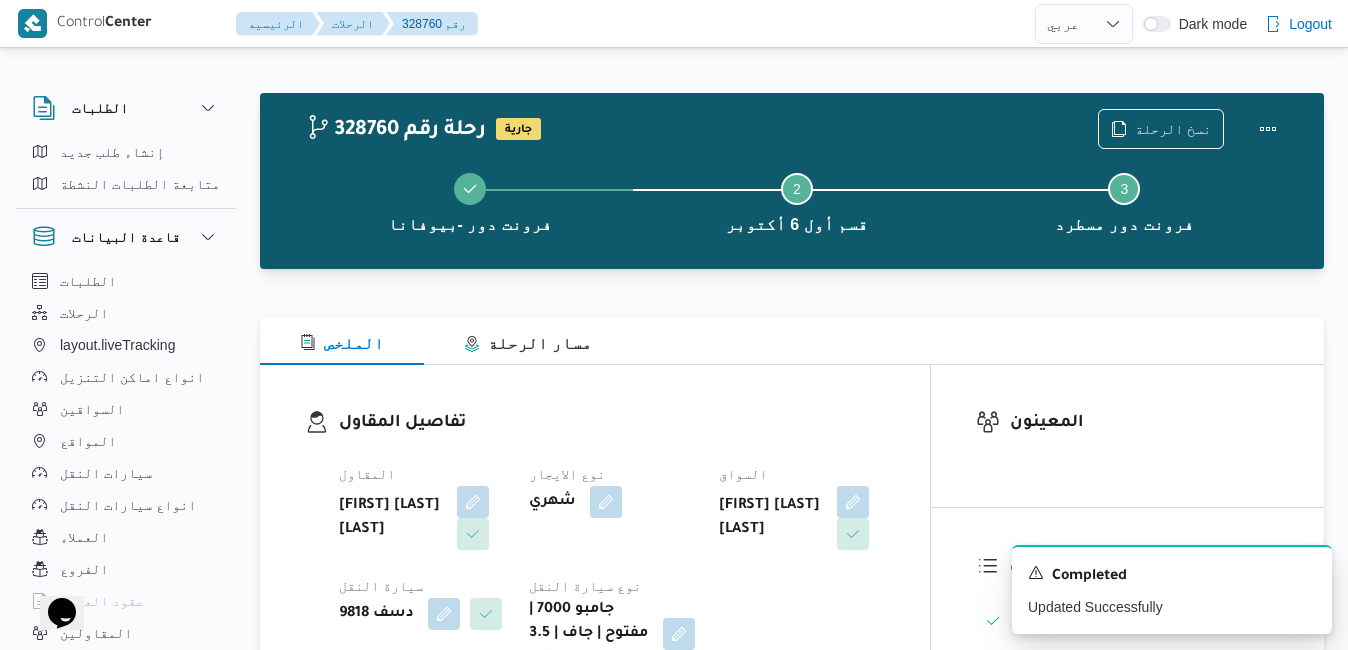 scroll, scrollTop: 0, scrollLeft: 0, axis: both 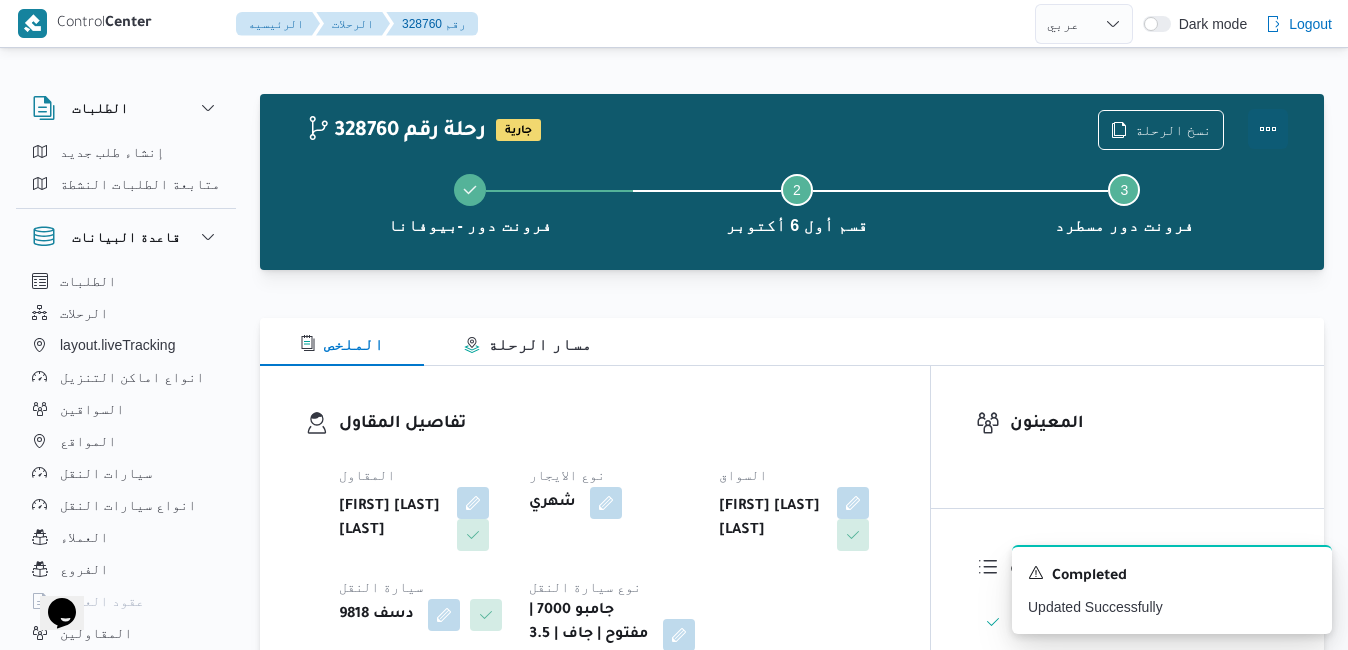 click at bounding box center [1268, 129] 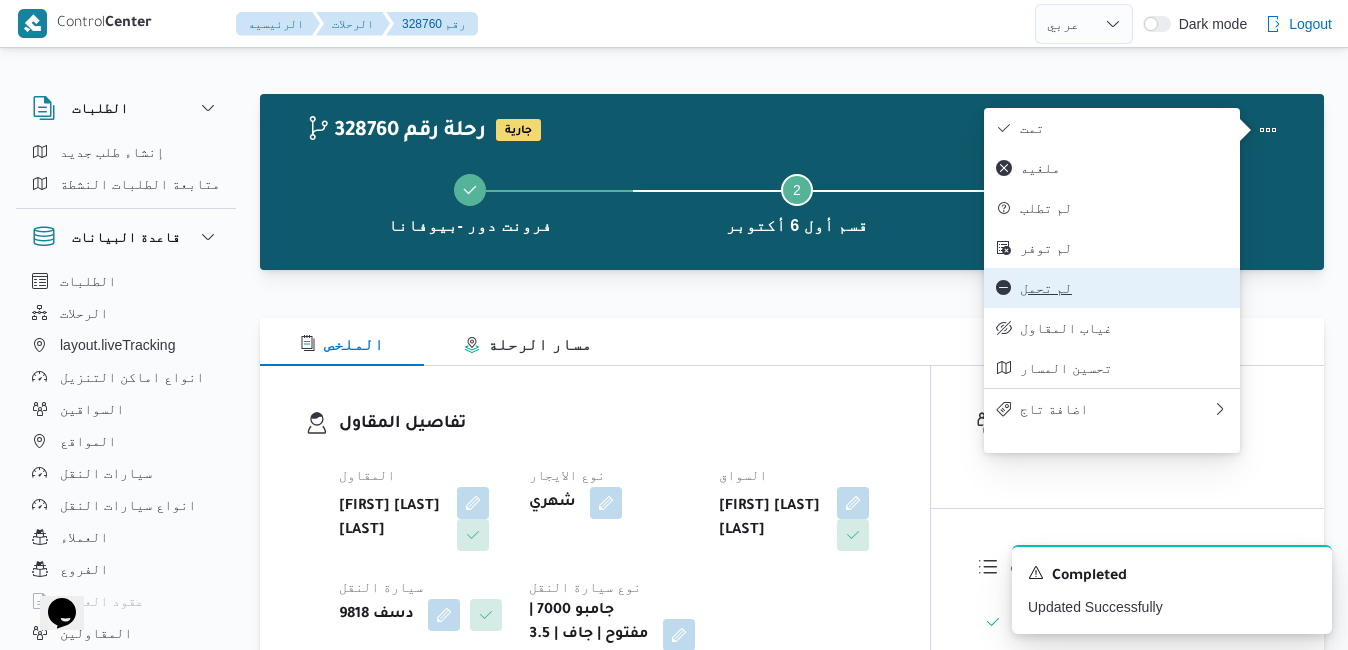 click on "لم تحمل" at bounding box center (1124, 288) 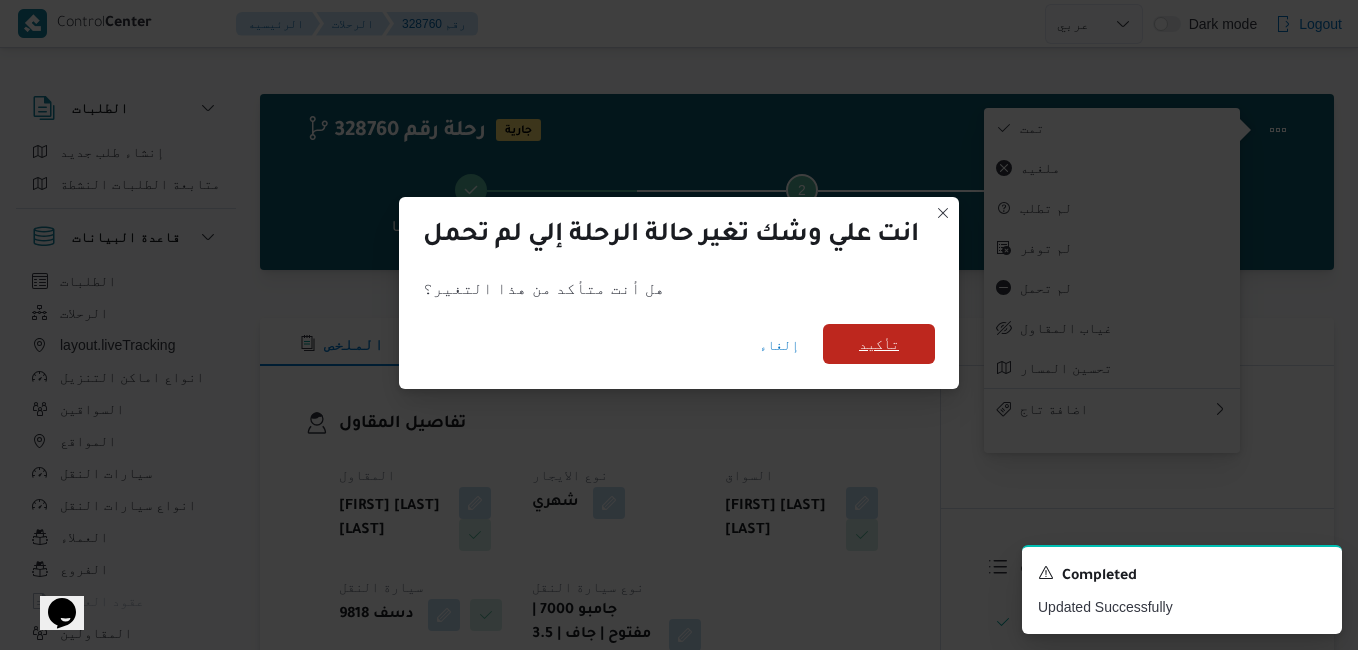 click on "تأكيد" at bounding box center (879, 344) 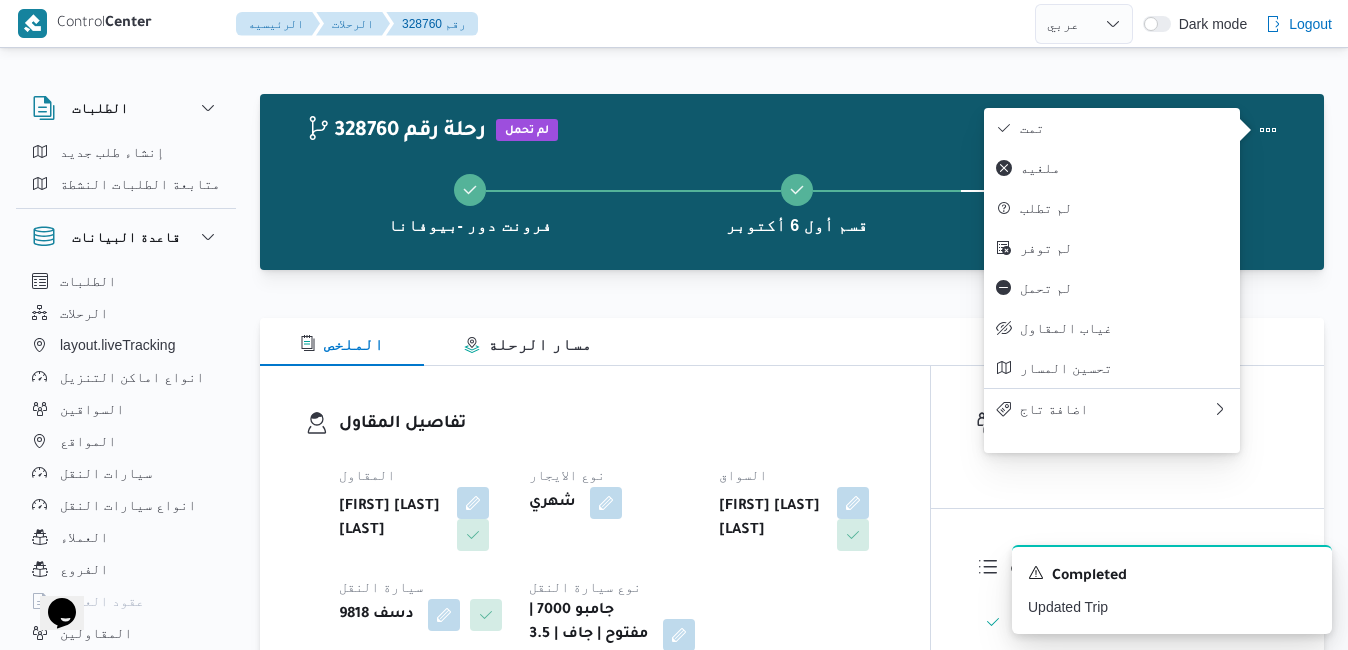 click on "الملخص مسار الرحلة تفاصيل المقاول المقاول محمد صلاح عبداللطيف الشريف نوع الايجار شهري السواق محمد احمد عبدالفتاح محمد سيارة النقل دسف 9818 نوع سيارة النقل جامبو 7000 | مفتوح | جاف | 3.5 طن تفاصيل الرحلة العميل Frontdoor الفرع فرونت دور -بيوفانا  نوع الرحله تجزئة/مصانع و مخازن تاريخ ووقت التحميل سبت ٢ أغسطس ٢٠٢٥ ٠٧:٠٠ المصدر (سيستم (الادمن نسخة الابلكيشن 3.8.6.production.driver-release (166) مرتجع؟ لا تحديد النطاق الجغرافى Yes انهاء تلقائي Yes تجميع عدد الوحدات No نوع الايجار شهري اسم المشروع frontdoor المسافه بجوجل 0 KMs المسافه من تطبيق السائق 0.1 KMs المسافه اليدويه N/A تكلفة الرحلة N/A عدد التباعين N/A" at bounding box center [792, 2031] 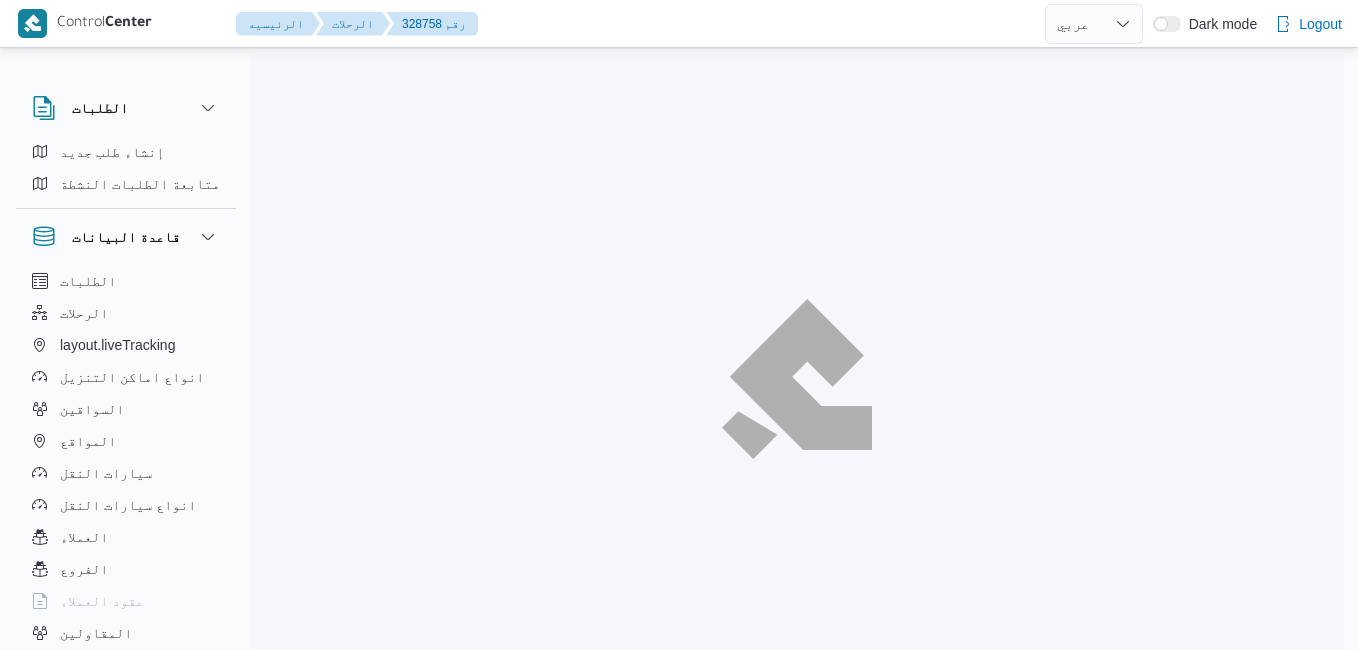 select on "ar" 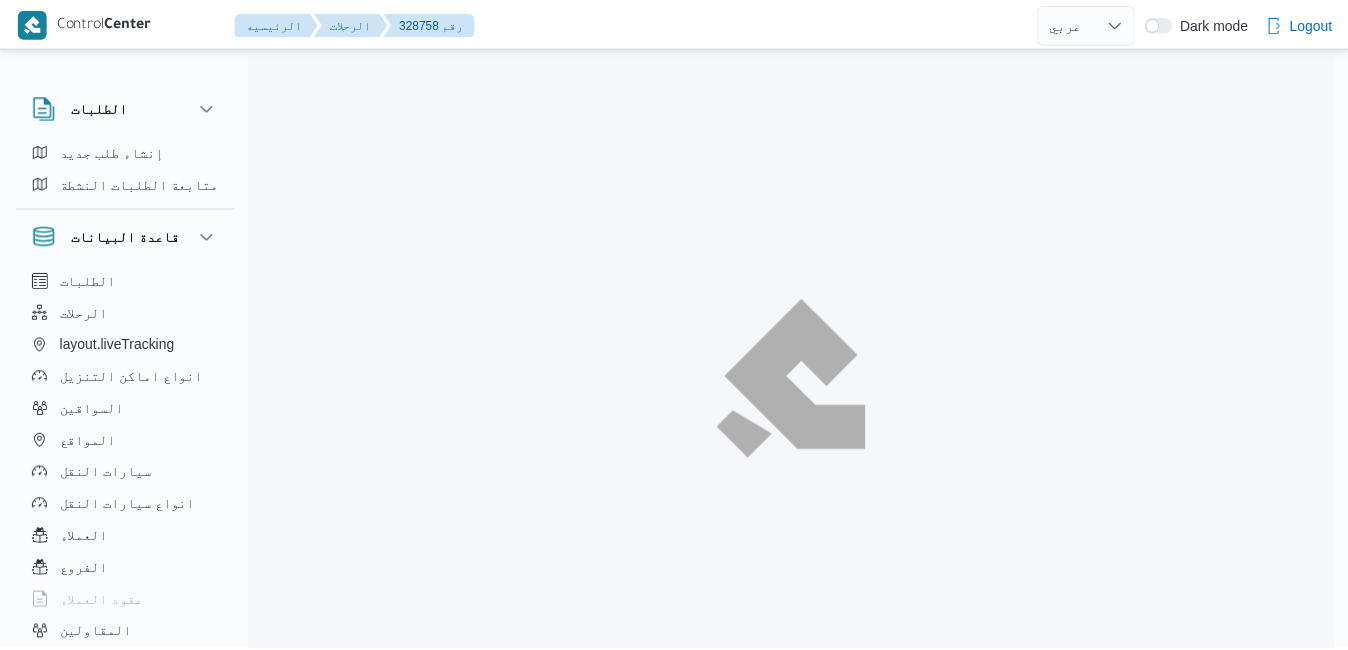 scroll, scrollTop: 0, scrollLeft: 0, axis: both 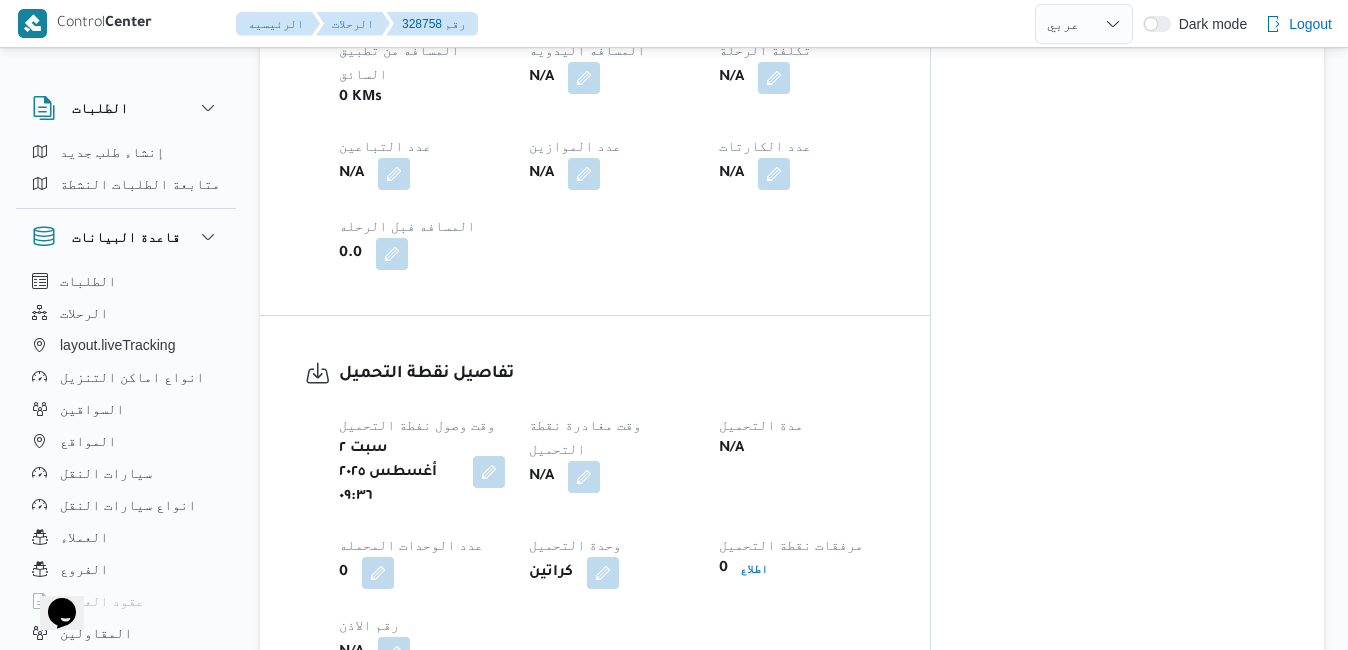 click at bounding box center [489, 472] 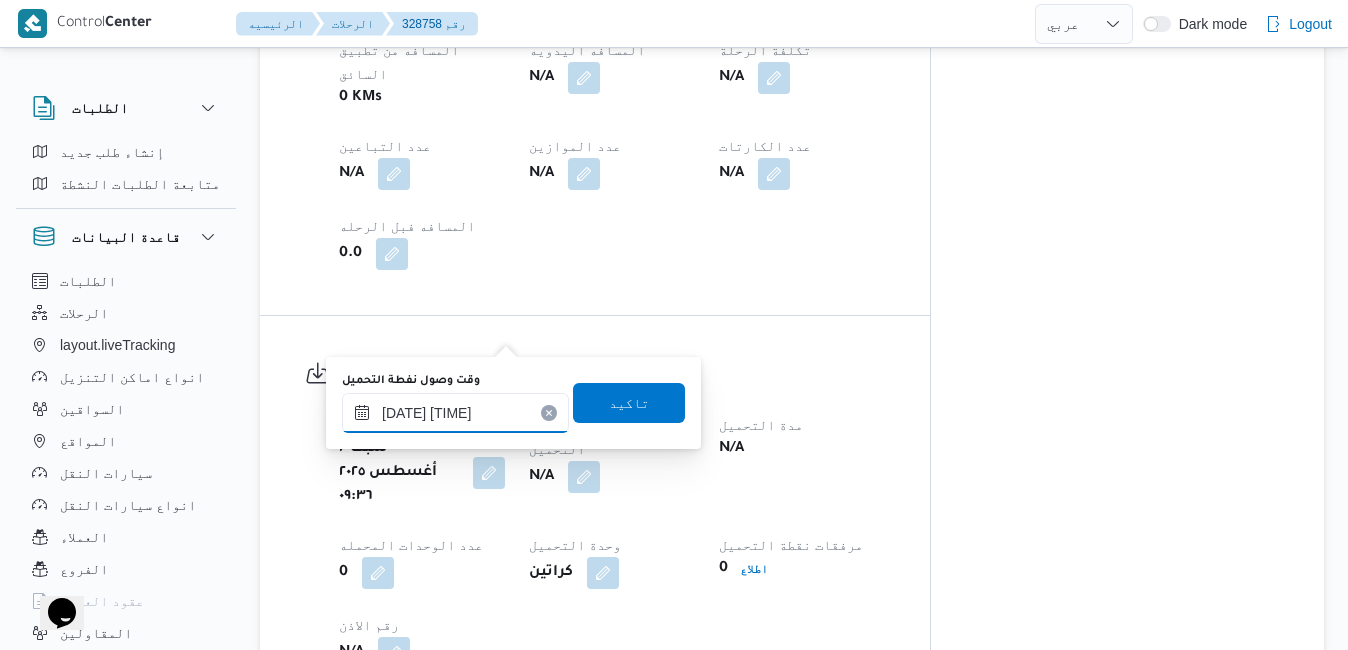 click on "[DATE] [TIME]" at bounding box center [455, 413] 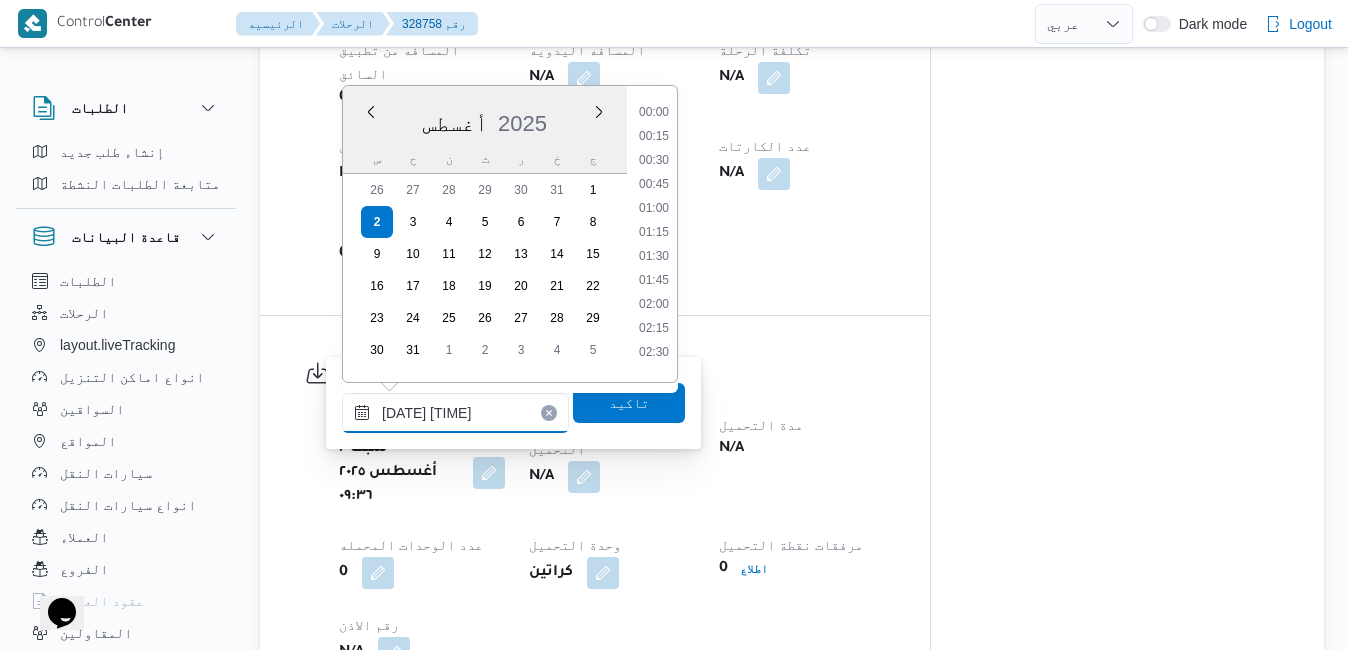 scroll, scrollTop: 774, scrollLeft: 0, axis: vertical 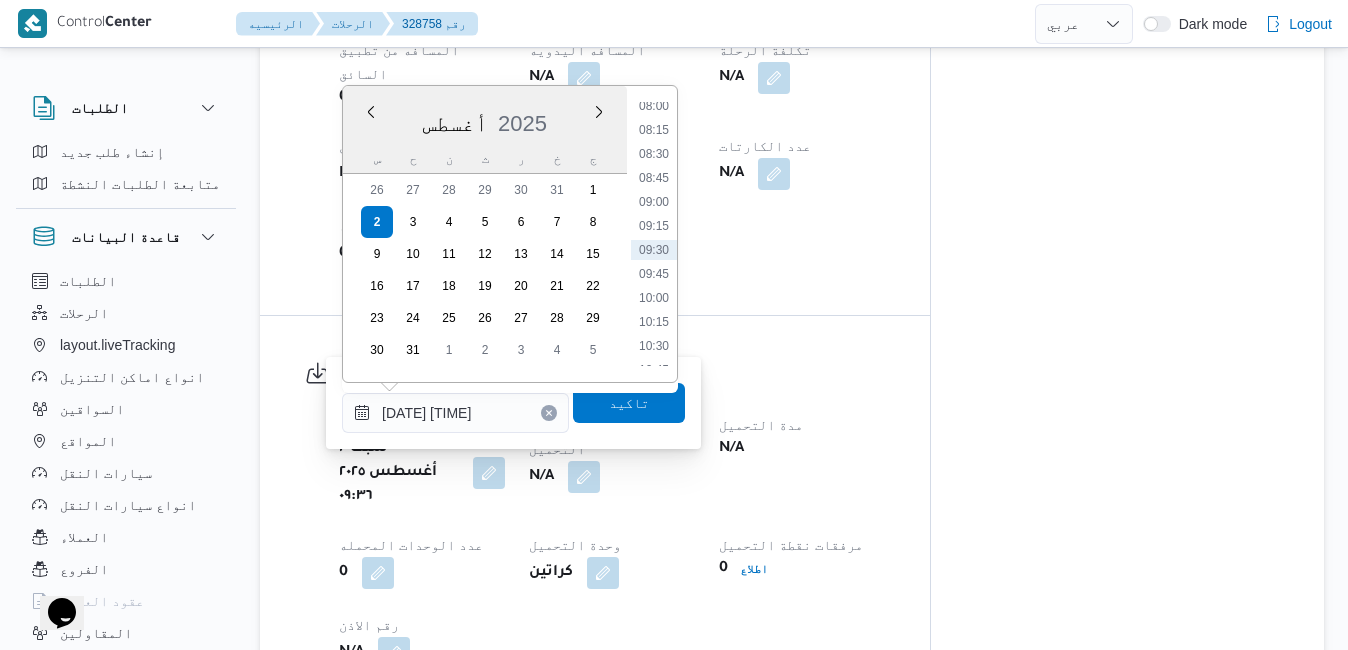 click on "00:00 00:15 00:30 00:45 01:00 01:15 01:30 01:45 02:00 02:15 02:30 02:45 03:00 03:15 03:30 03:45 04:00 04:15 04:30 04:45 05:00 05:15 05:30 05:45 06:00 06:15 06:30 06:45 07:00 07:15 07:30 07:45 08:00 08:15 08:30 08:45 09:00 09:15 09:30 09:45 10:00 10:15 10:30 10:45 11:00 11:15 11:30 11:45 12:00 12:15 12:30 12:45 13:00 13:15 13:30 13:45 14:00 14:15 14:30 14:45 15:00 15:15 15:30 15:45 16:00 16:15 16:30 16:45 17:00 17:15 17:30 17:45 18:00 18:15 18:30 18:45 19:00 19:15 19:30 19:45 20:00 20:15 20:30 20:45 21:00 21:15 21:30 21:45 22:00 22:15 22:30 22:45 23:00 23:15 23:30 23:45" at bounding box center (654, 234) 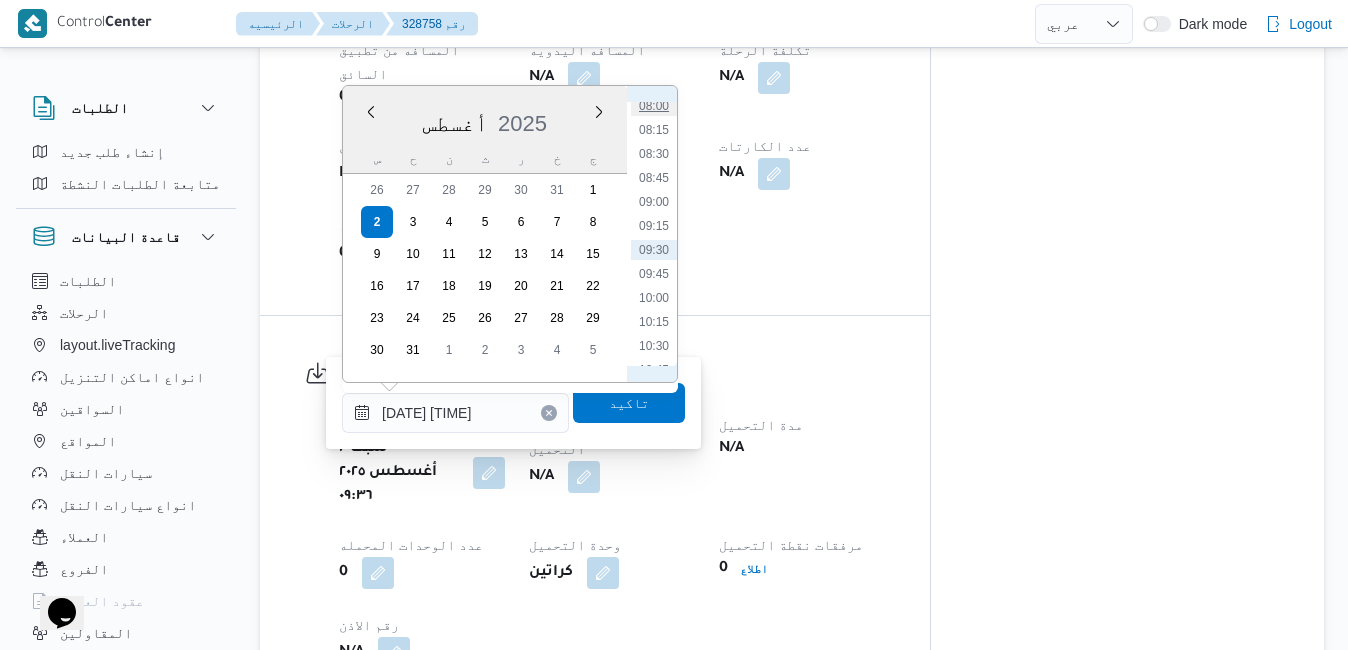 click on "08:00" at bounding box center (654, 106) 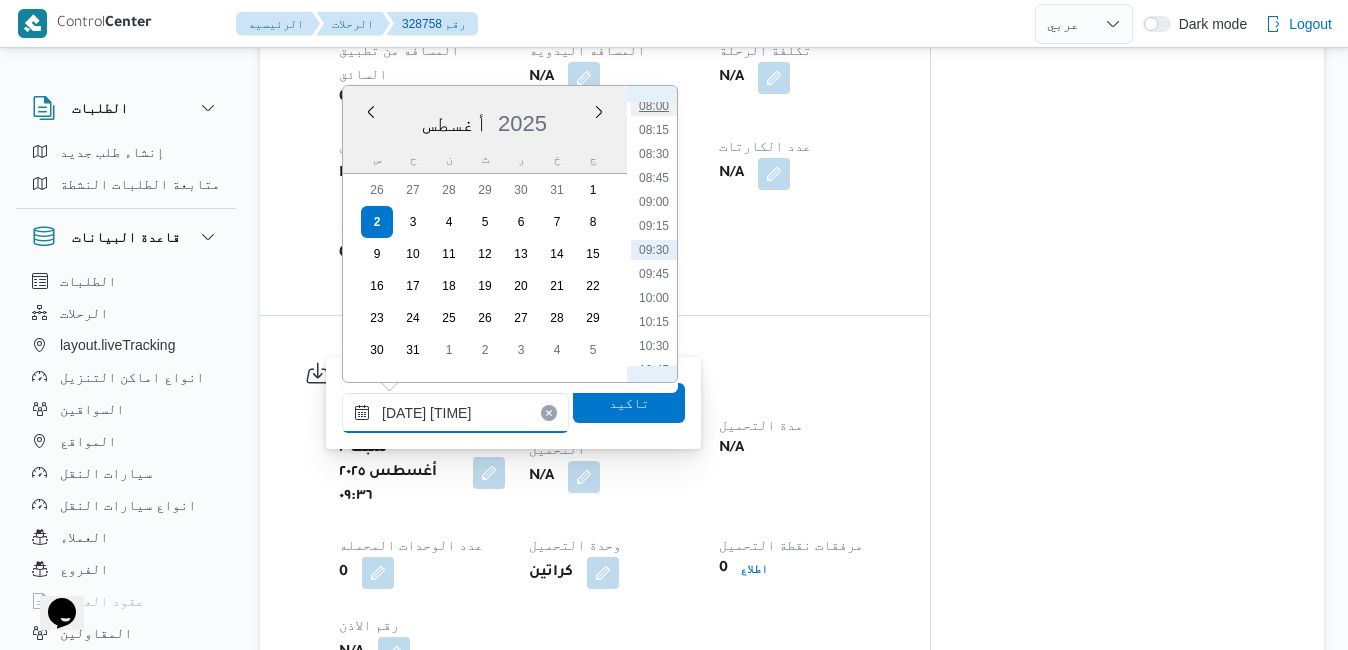 type on "[DATE] [TIME]" 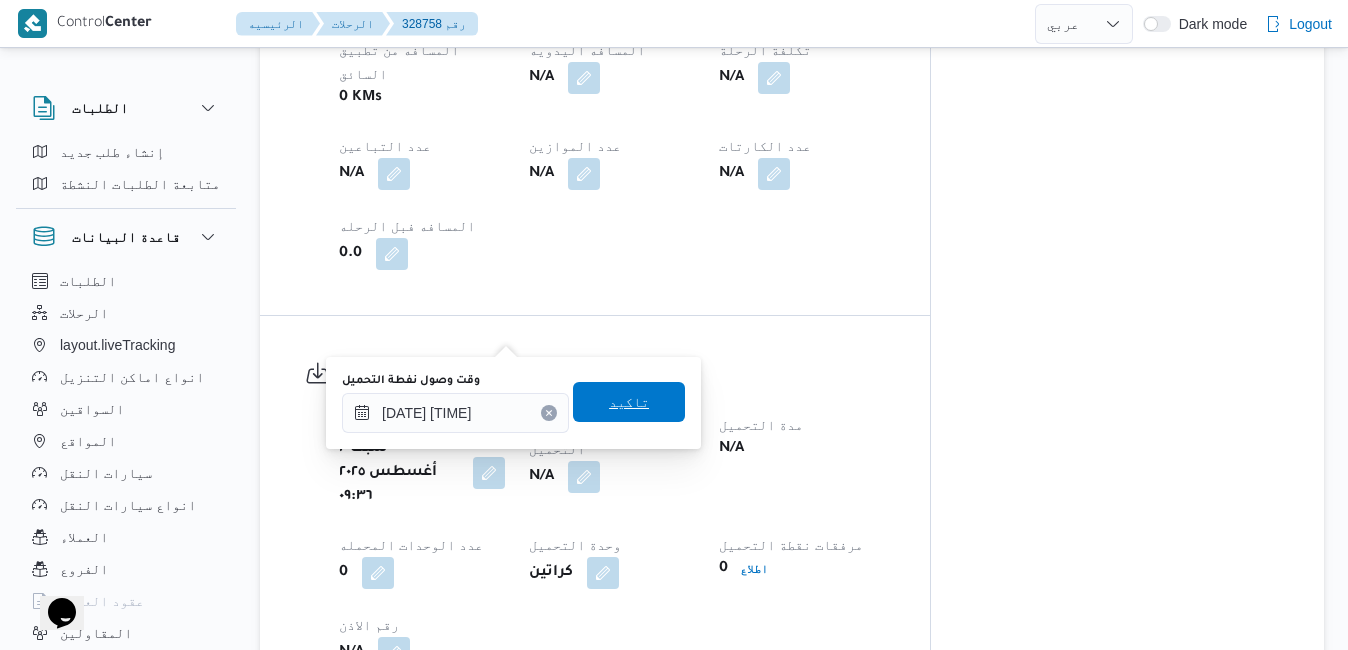 click on "تاكيد" at bounding box center [629, 402] 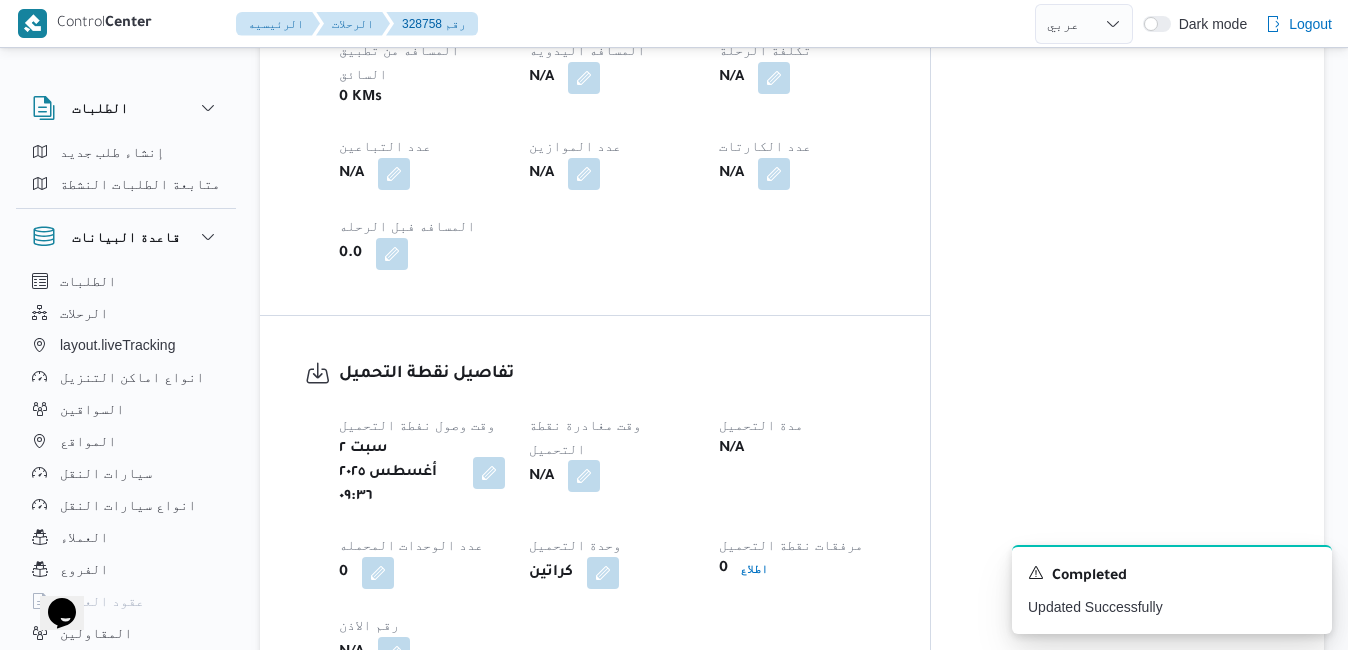 click at bounding box center [584, 476] 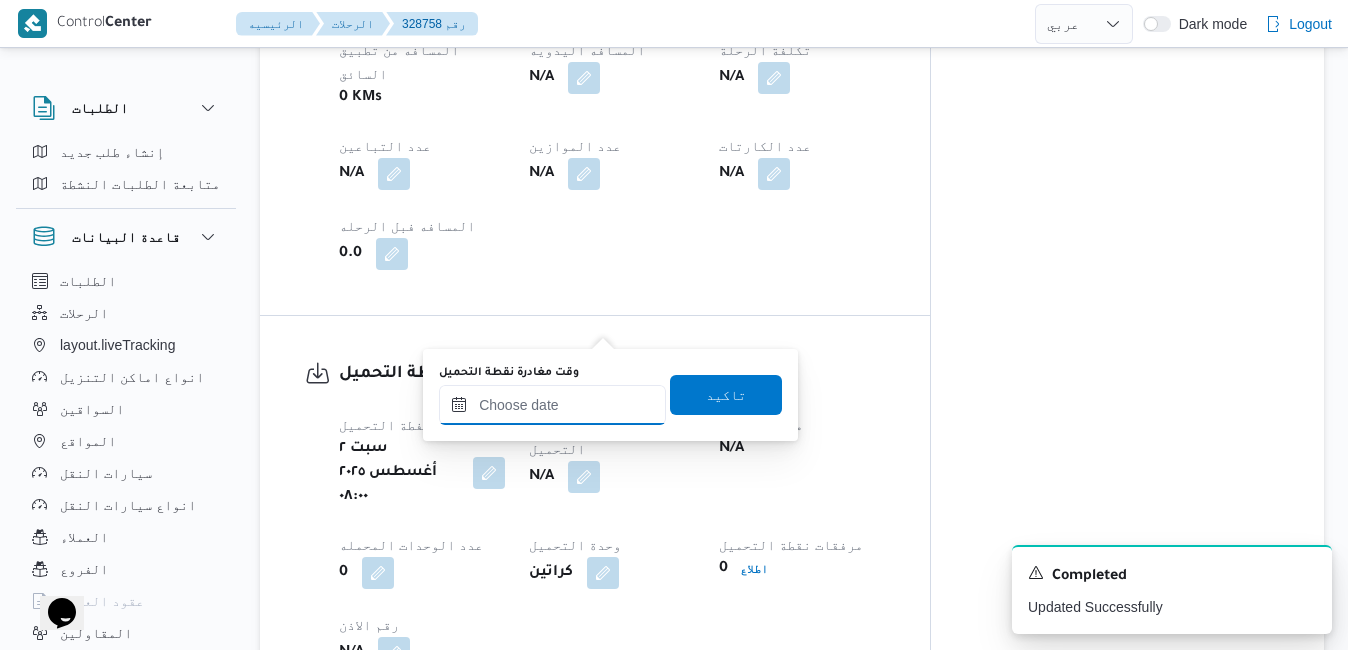 click on "وقت مغادرة نقطة التحميل" at bounding box center (552, 405) 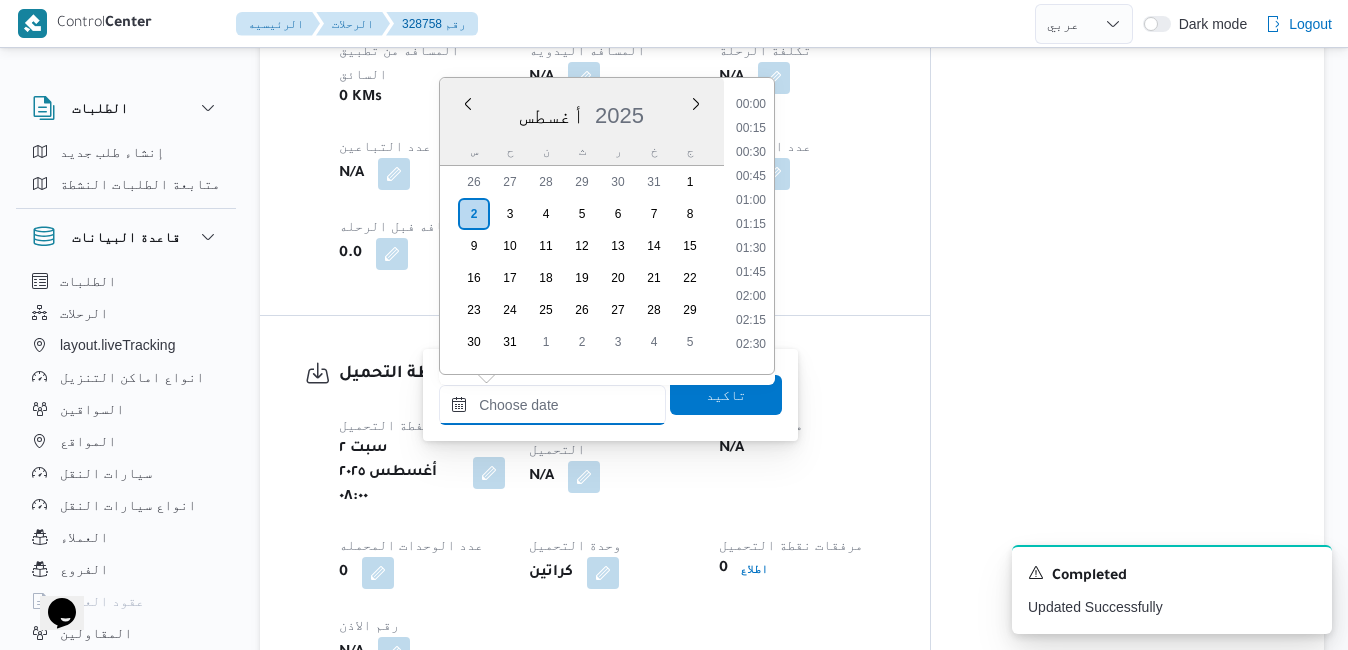 scroll, scrollTop: 1206, scrollLeft: 0, axis: vertical 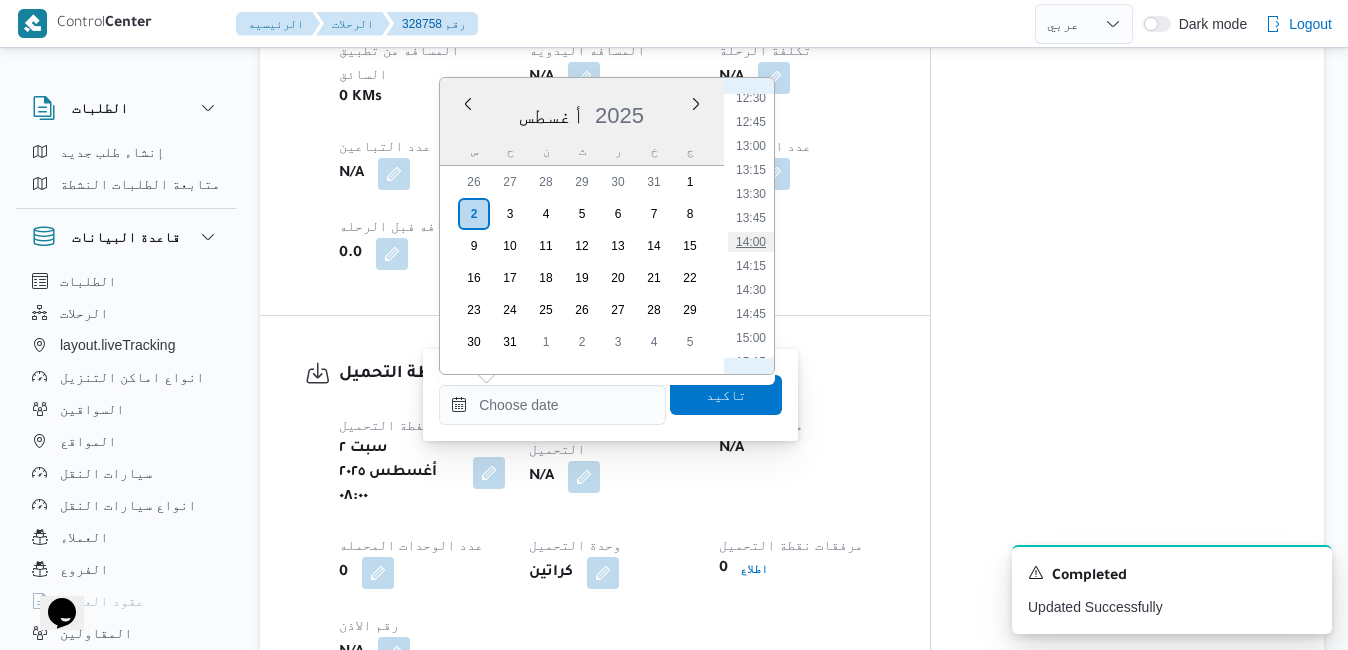 click on "14:00" at bounding box center (751, 242) 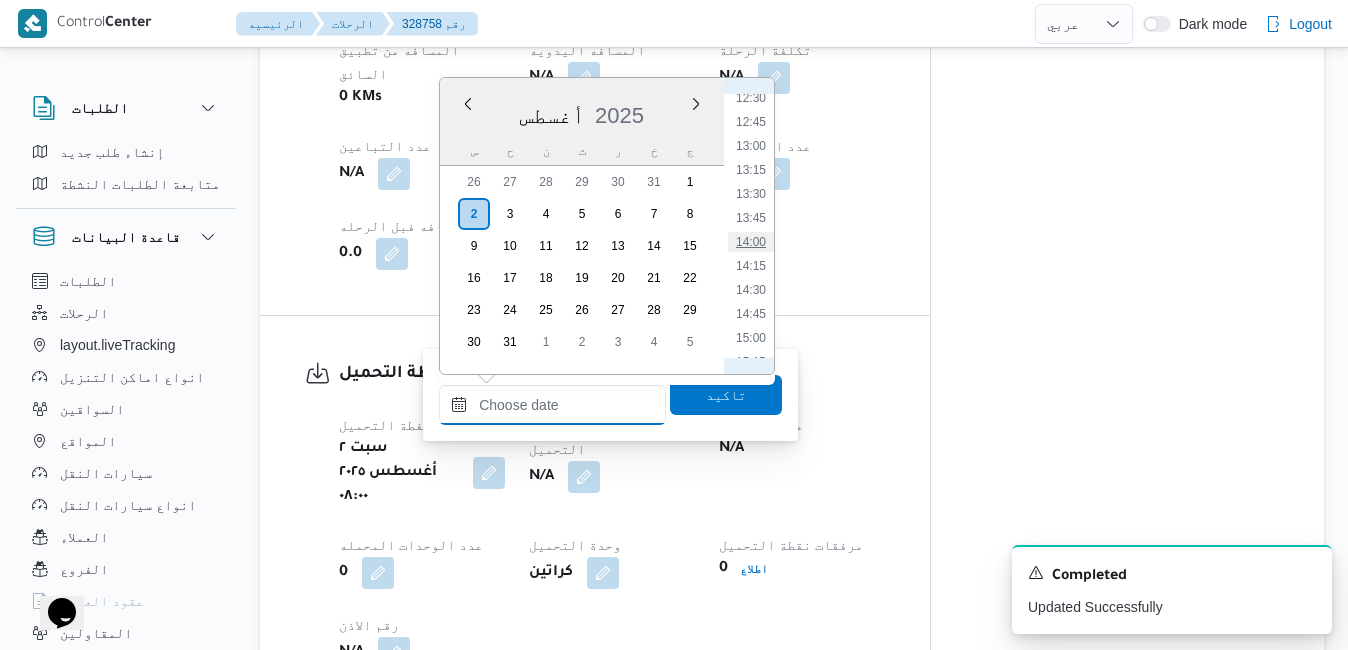 type on "[DATE] [TIME]" 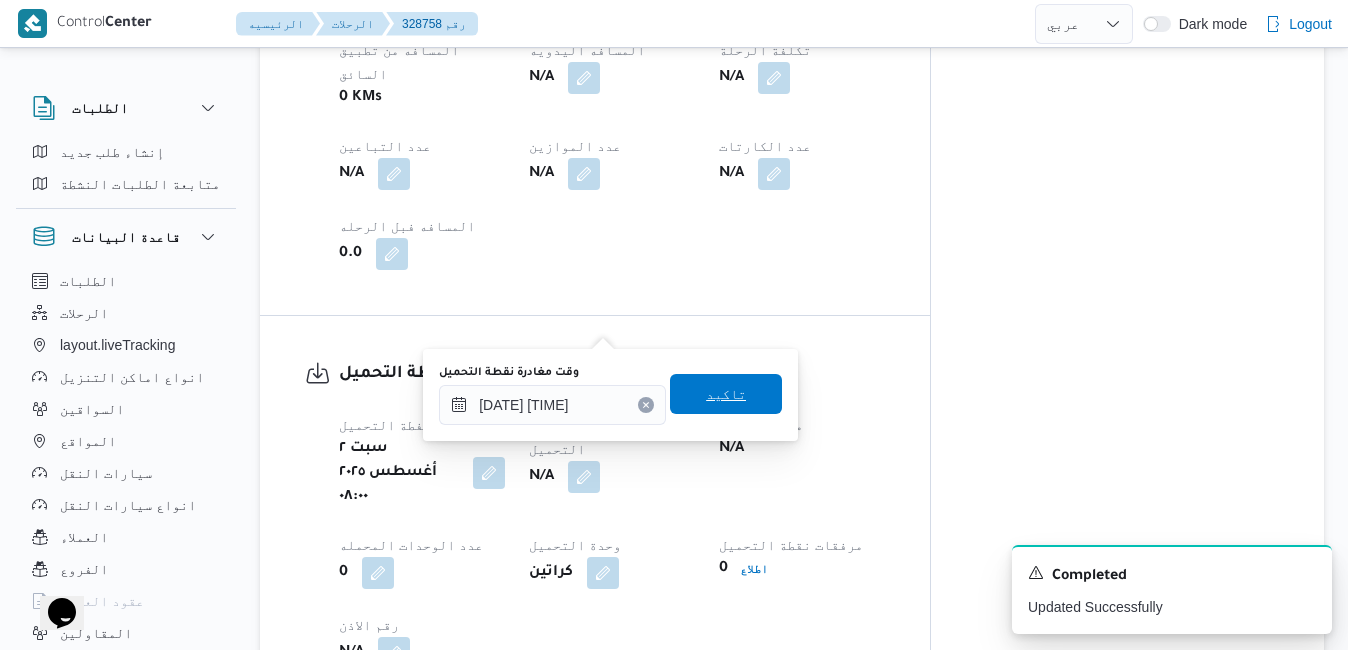 click on "تاكيد" at bounding box center [726, 394] 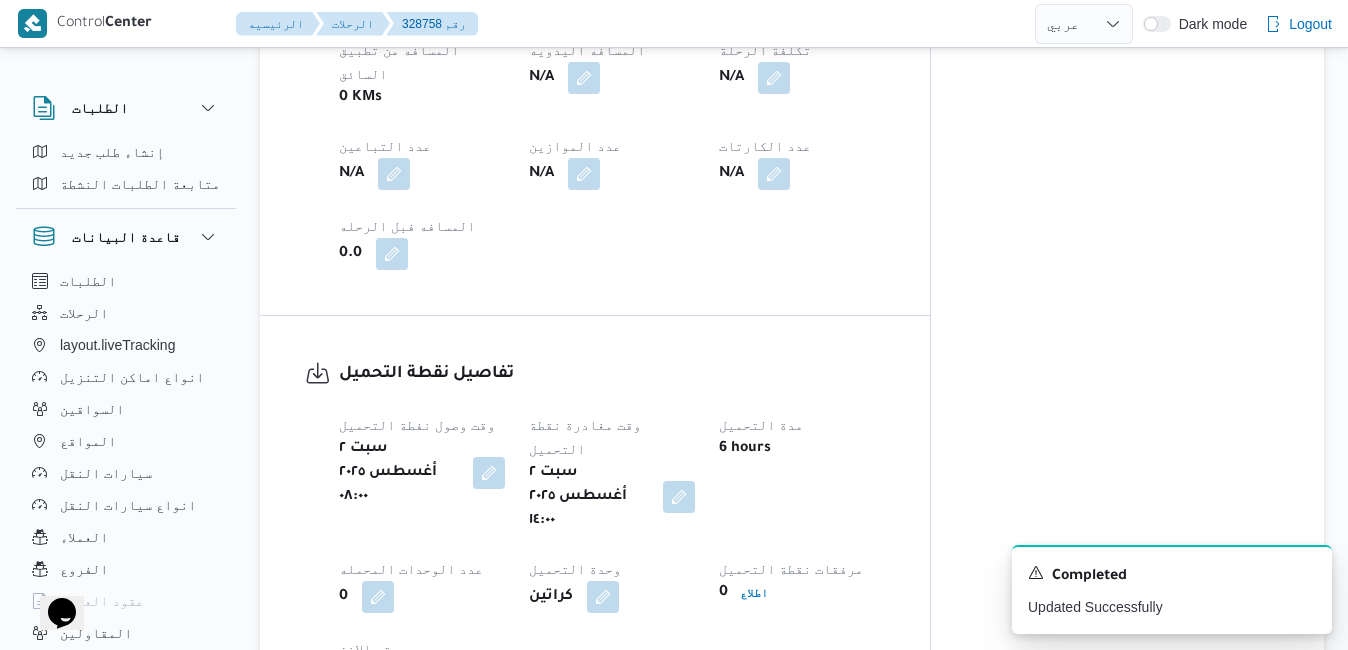 scroll, scrollTop: 0, scrollLeft: 0, axis: both 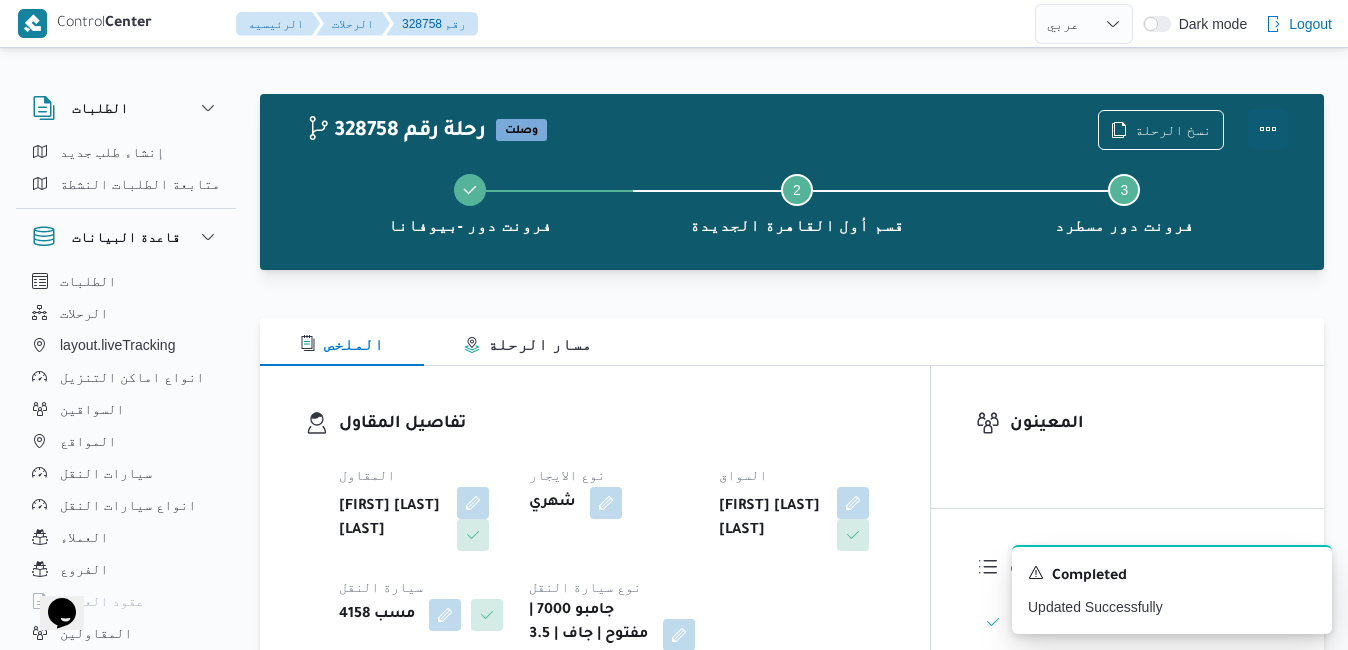 click at bounding box center [1268, 129] 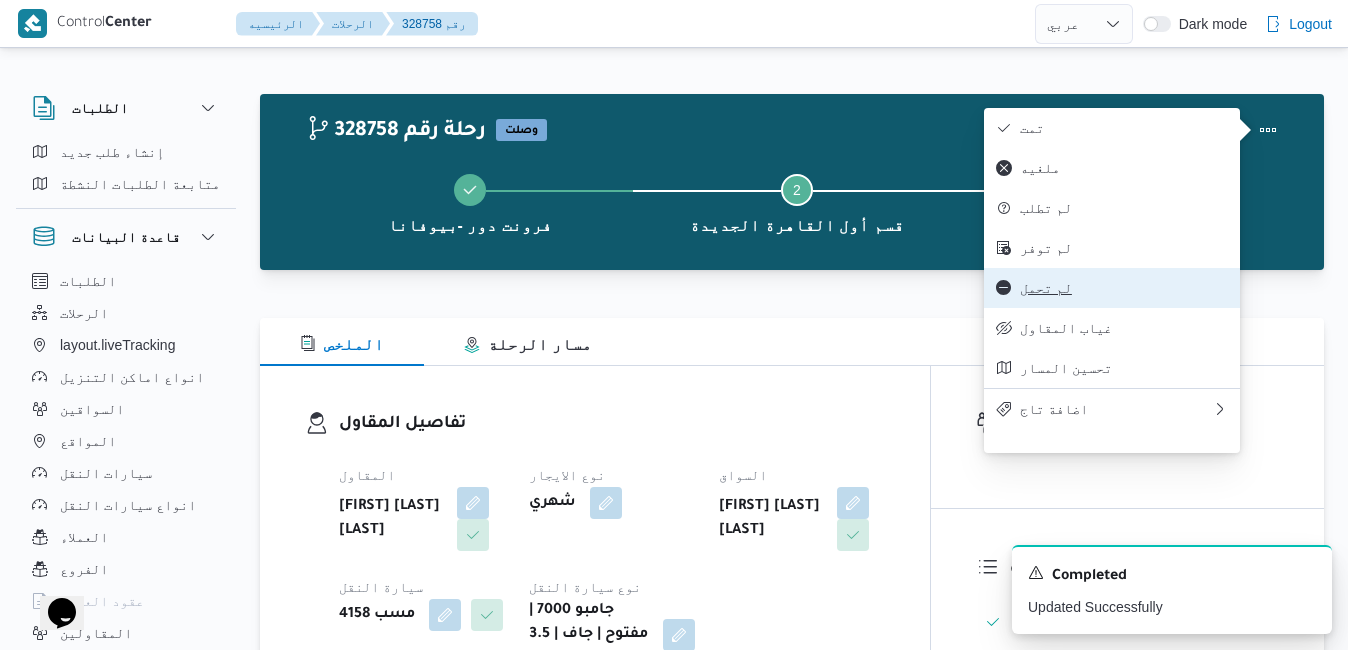 click on "لم تحمل" at bounding box center (1124, 288) 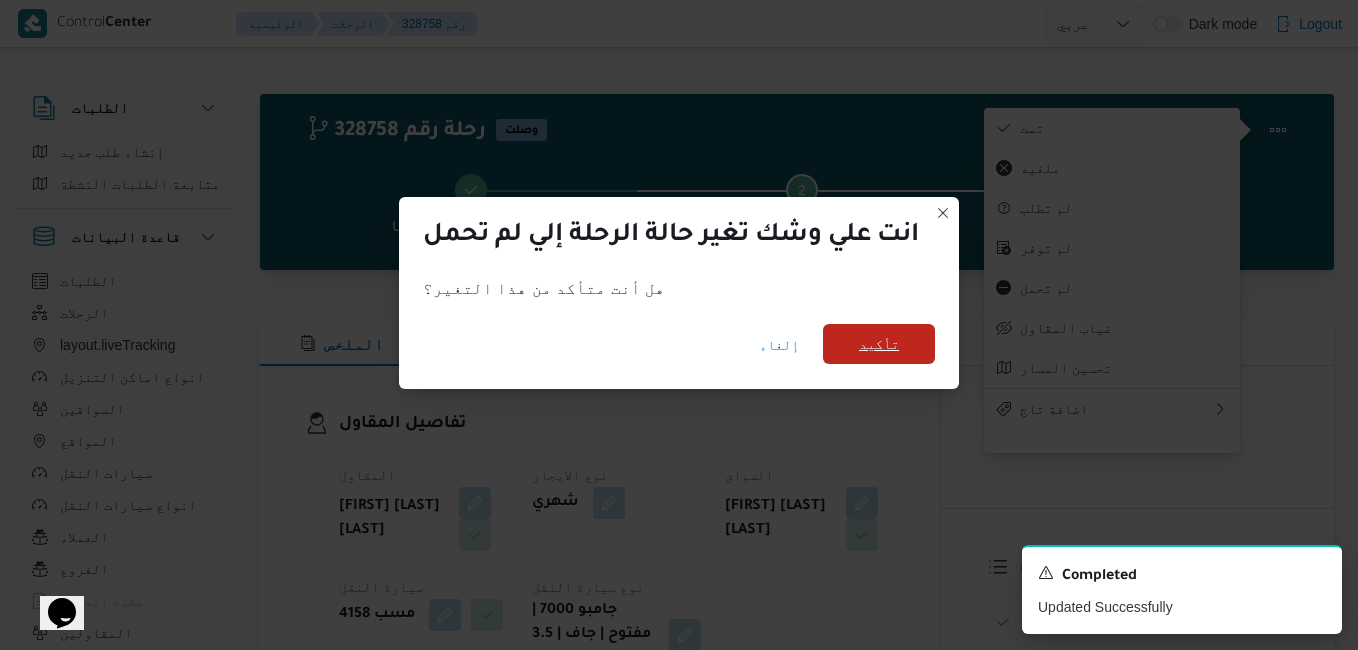 click on "تأكيد" at bounding box center (879, 344) 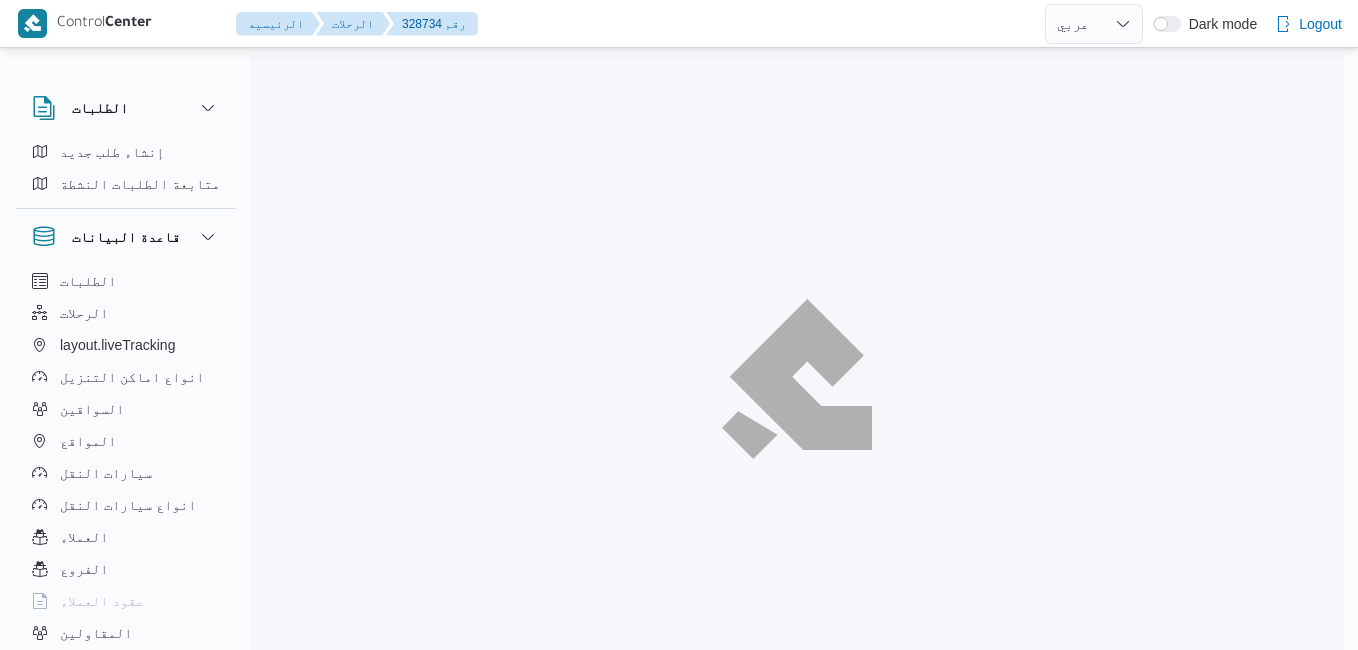 select on "ar" 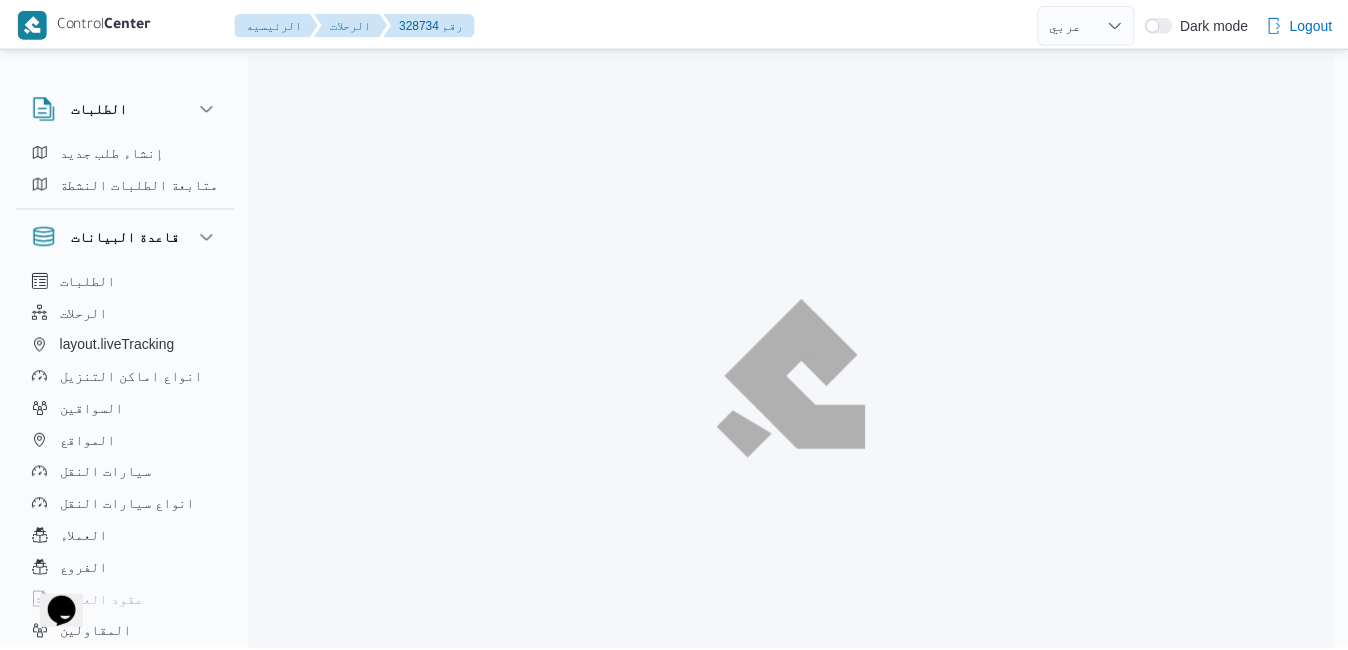 scroll, scrollTop: 0, scrollLeft: 0, axis: both 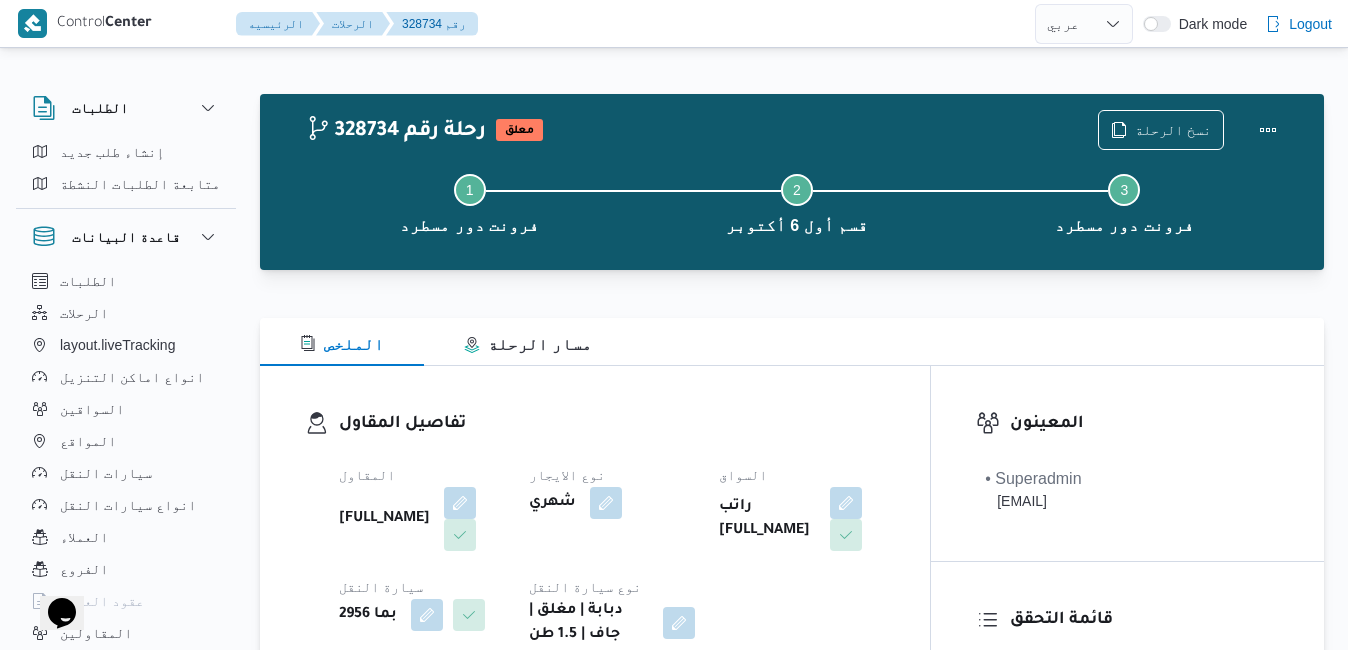 click on "تفاصيل المقاول المقاول [FULL_NAME] نوع الايجار شهري السواق راتب [FULL_NAME] سيارة النقل بما 2956 نوع سيارة النقل دبابة | مغلق | جاف | 1.5 طن" at bounding box center [595, 529] 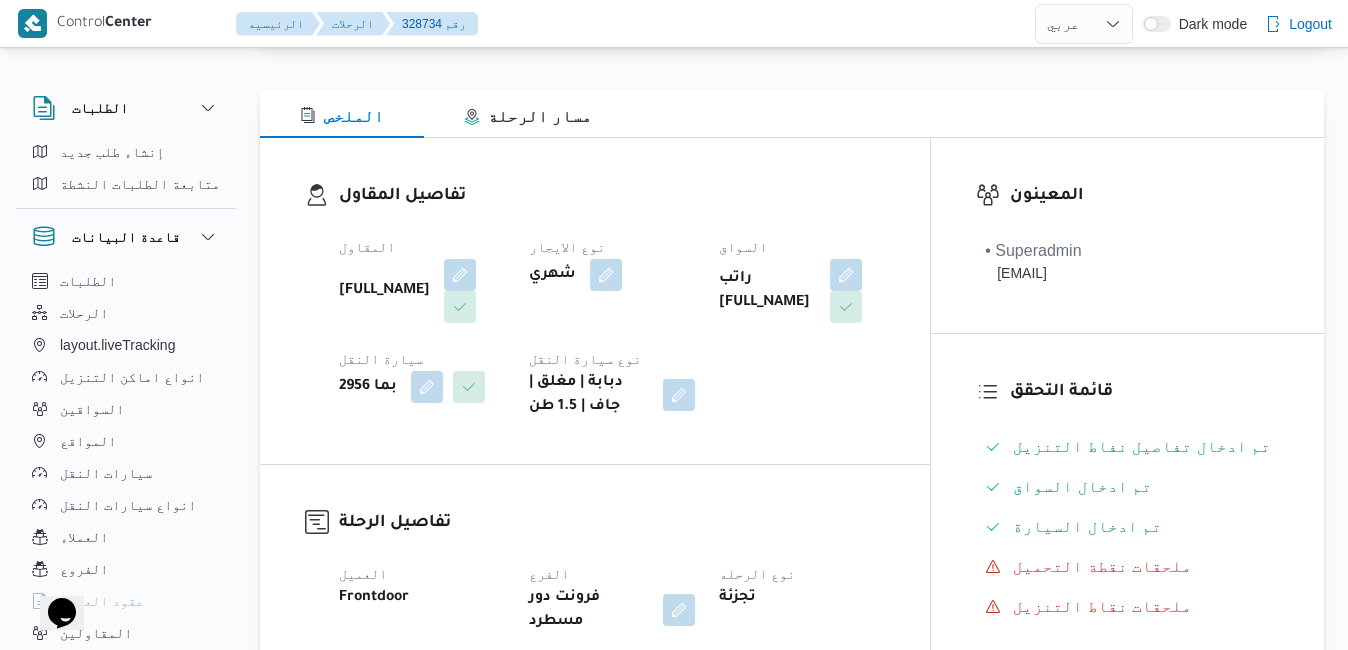 scroll, scrollTop: 240, scrollLeft: 0, axis: vertical 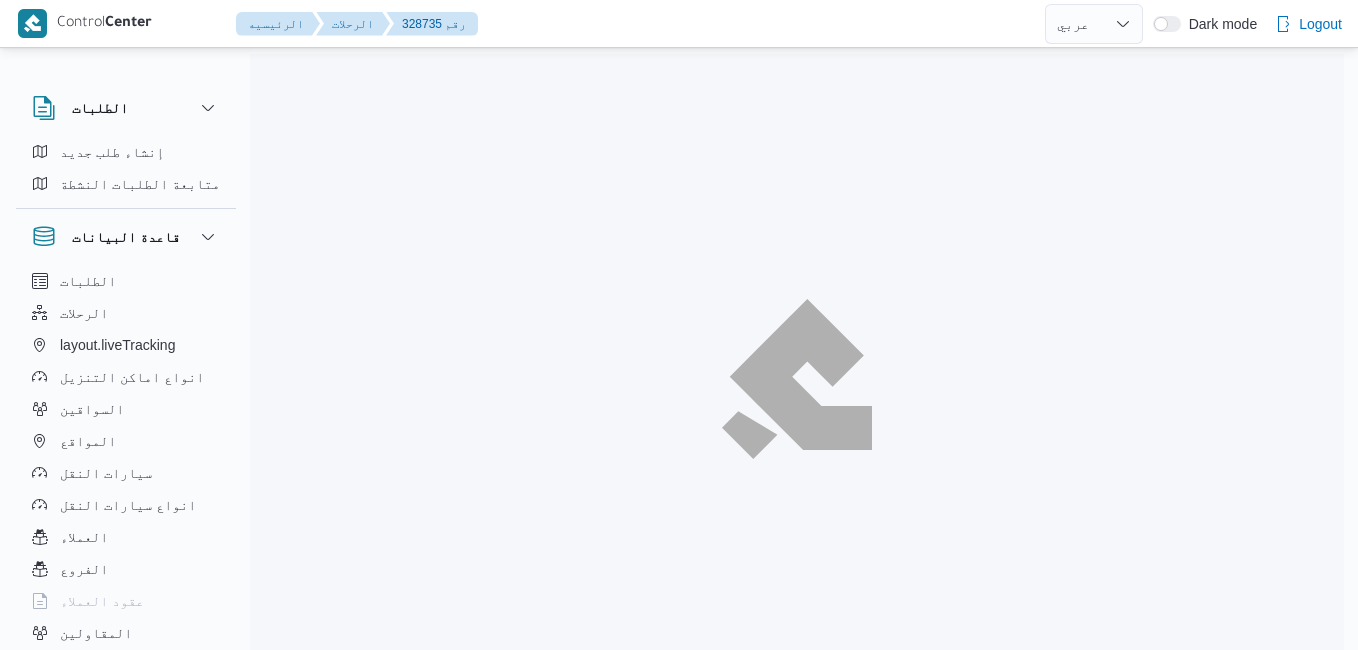 select on "ar" 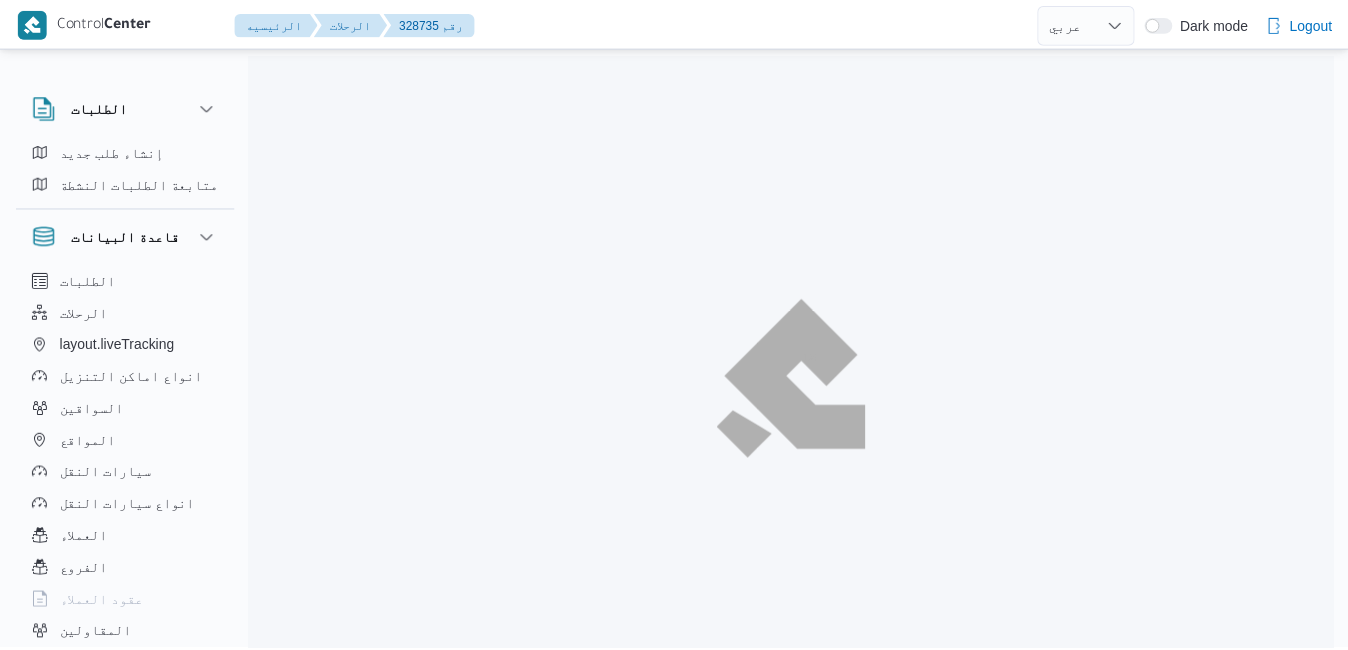 scroll, scrollTop: 0, scrollLeft: 0, axis: both 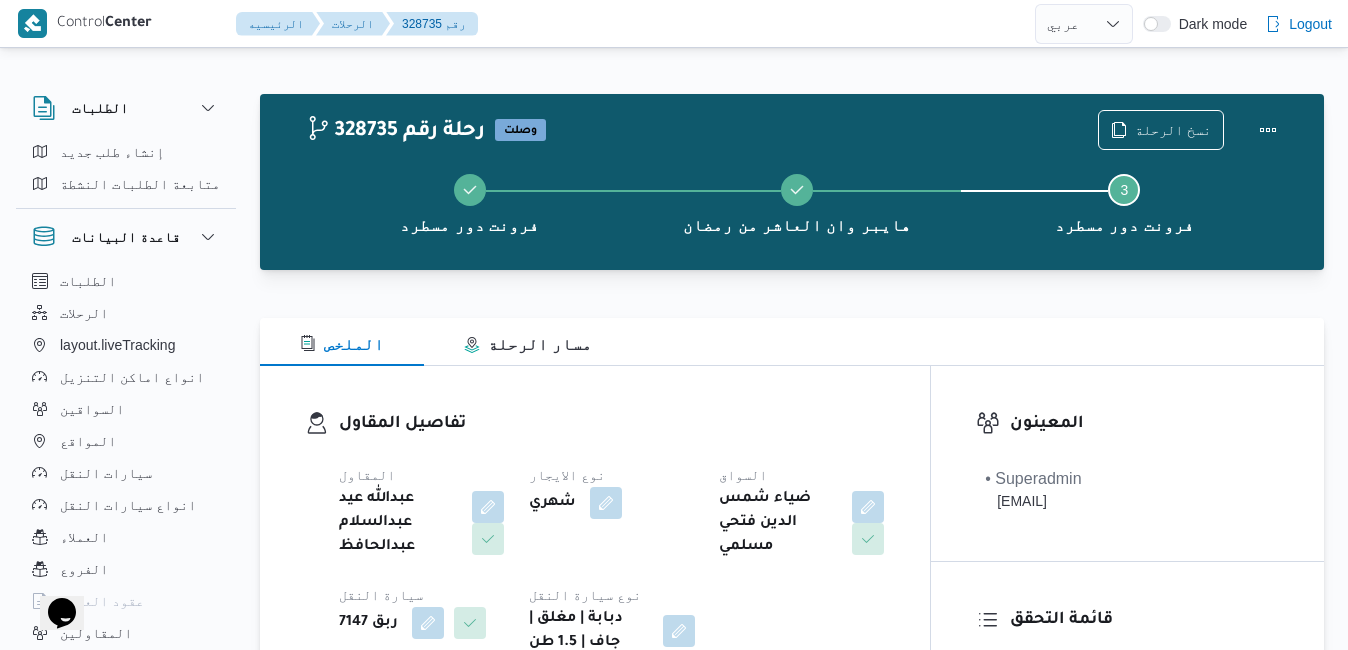 click on "تفاصيل المقاول المقاول عبدالله عيد عبدالسلام عبدالحافظ نوع الايجار شهري السواق ضياء شمس الدين فتحي مسلمي سيارة النقل ربق 7147 نوع سيارة النقل دبابة | مغلق | جاف | 1.5 طن" at bounding box center [595, 533] 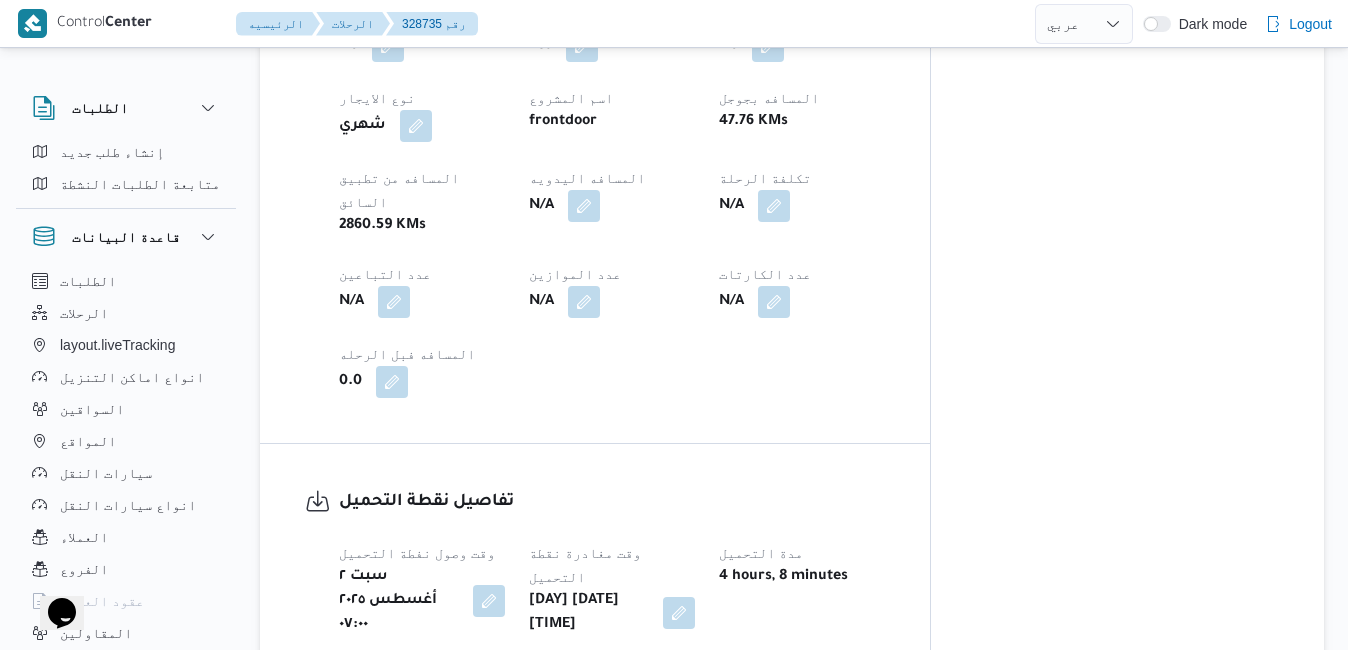 scroll, scrollTop: 1080, scrollLeft: 0, axis: vertical 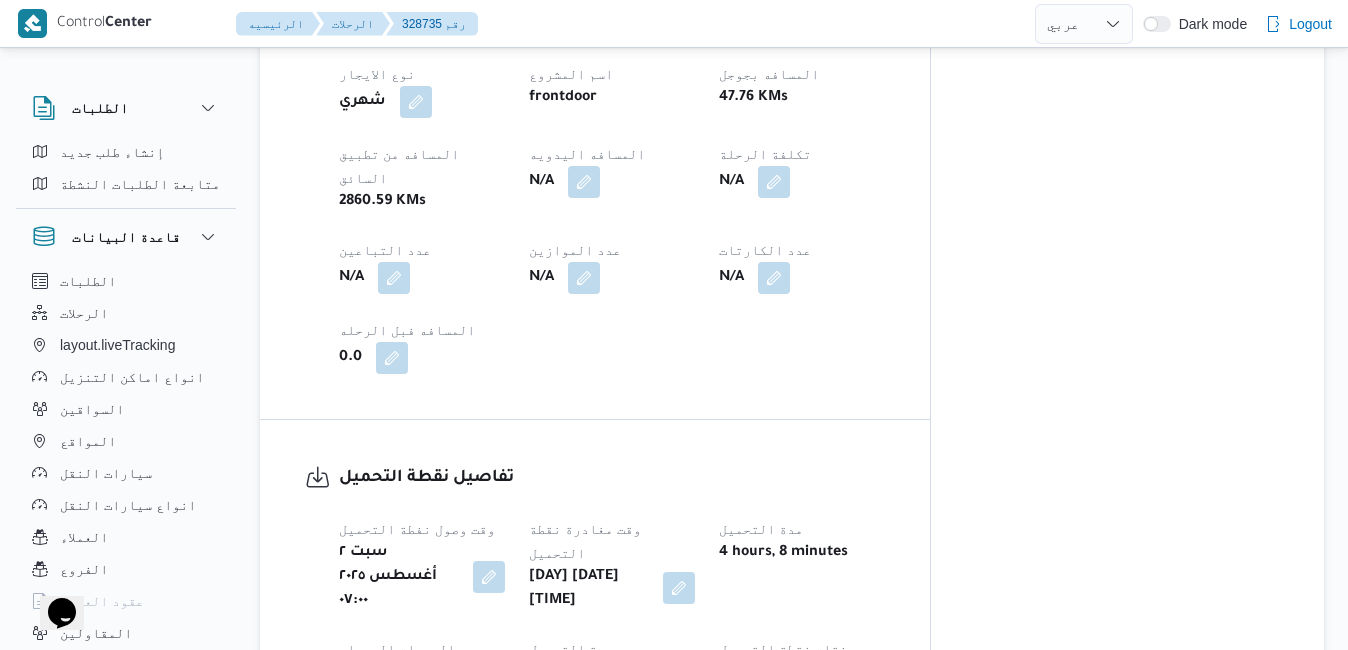 click at bounding box center [679, 588] 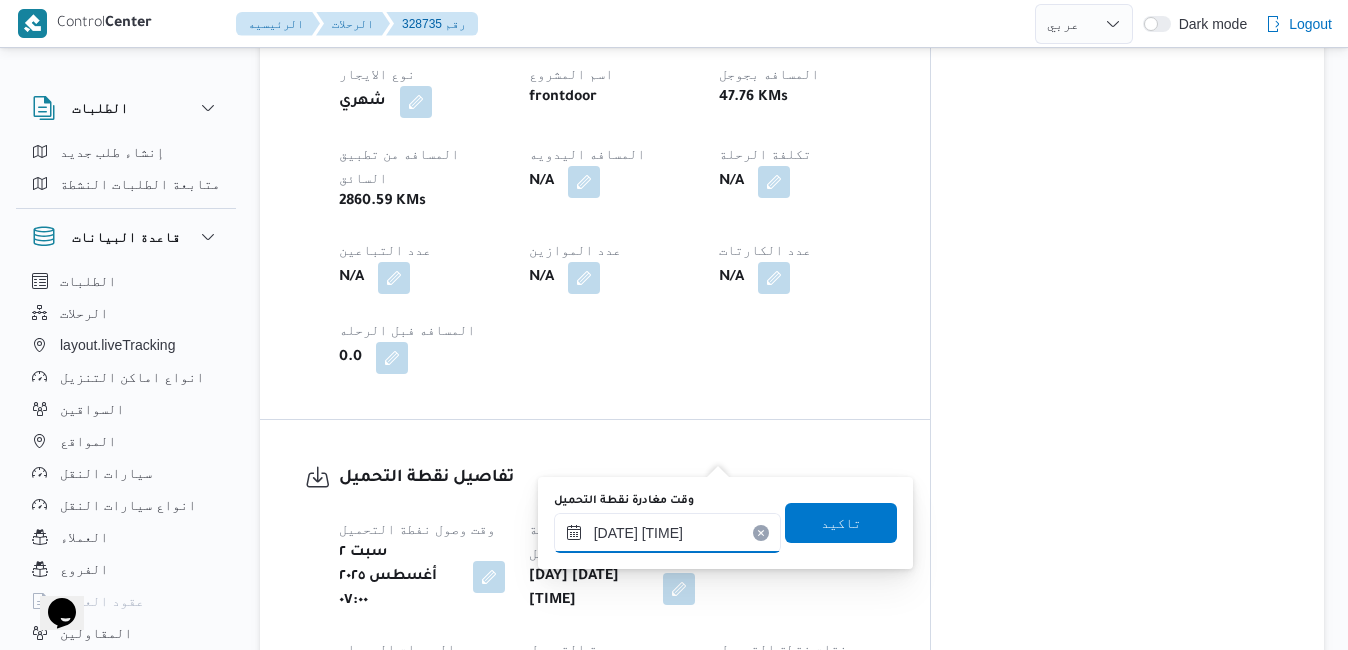 click on "٠٢/٠٨/٢٠٢٥ ١١:٠٨" at bounding box center [667, 533] 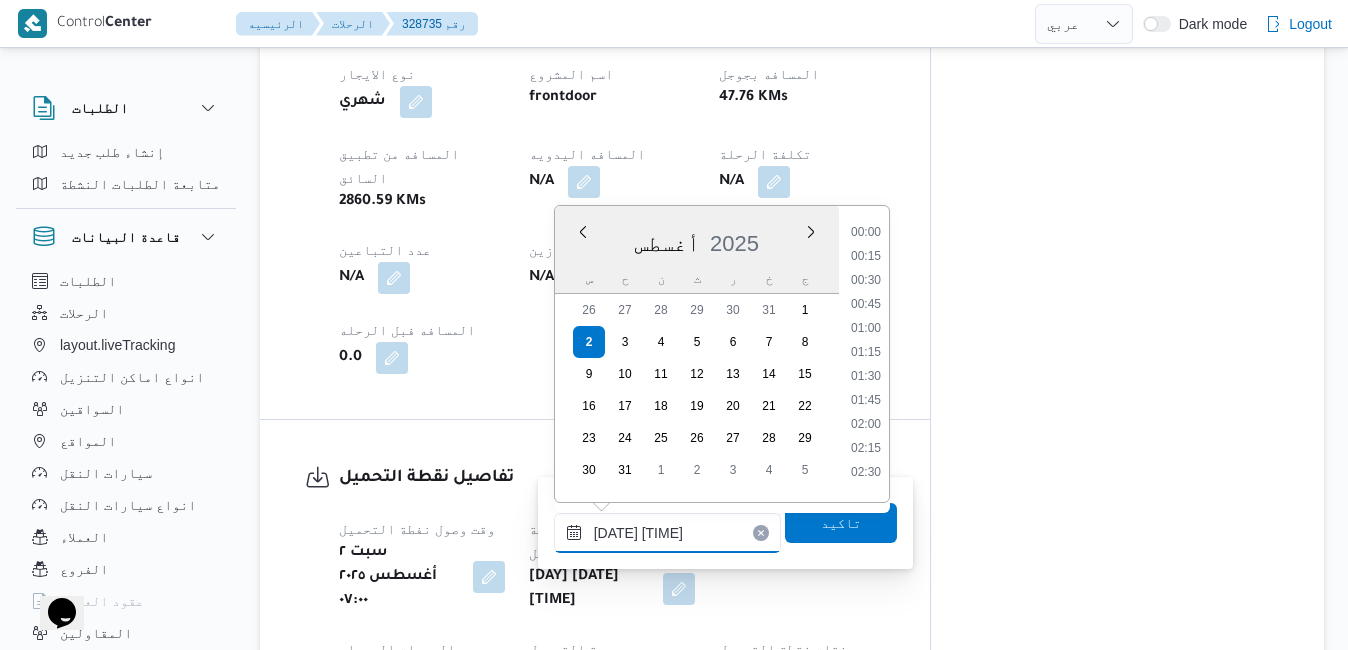scroll, scrollTop: 918, scrollLeft: 0, axis: vertical 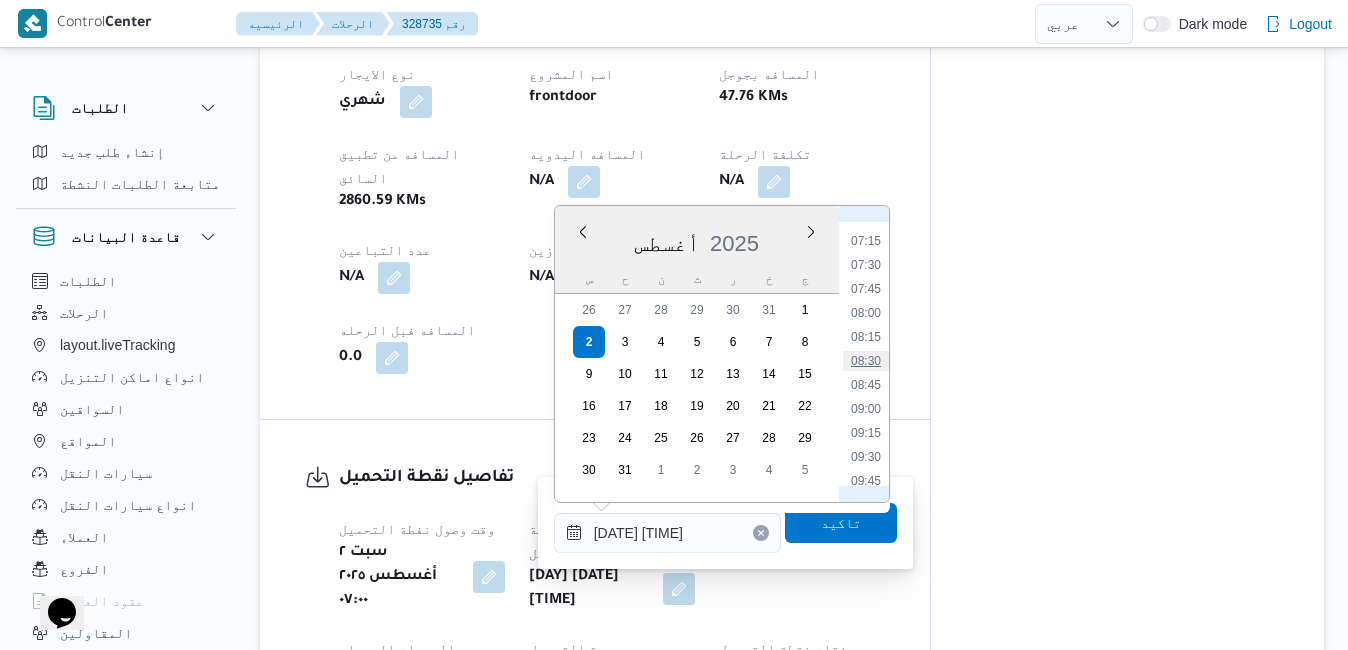 click on "08:30" at bounding box center (866, 361) 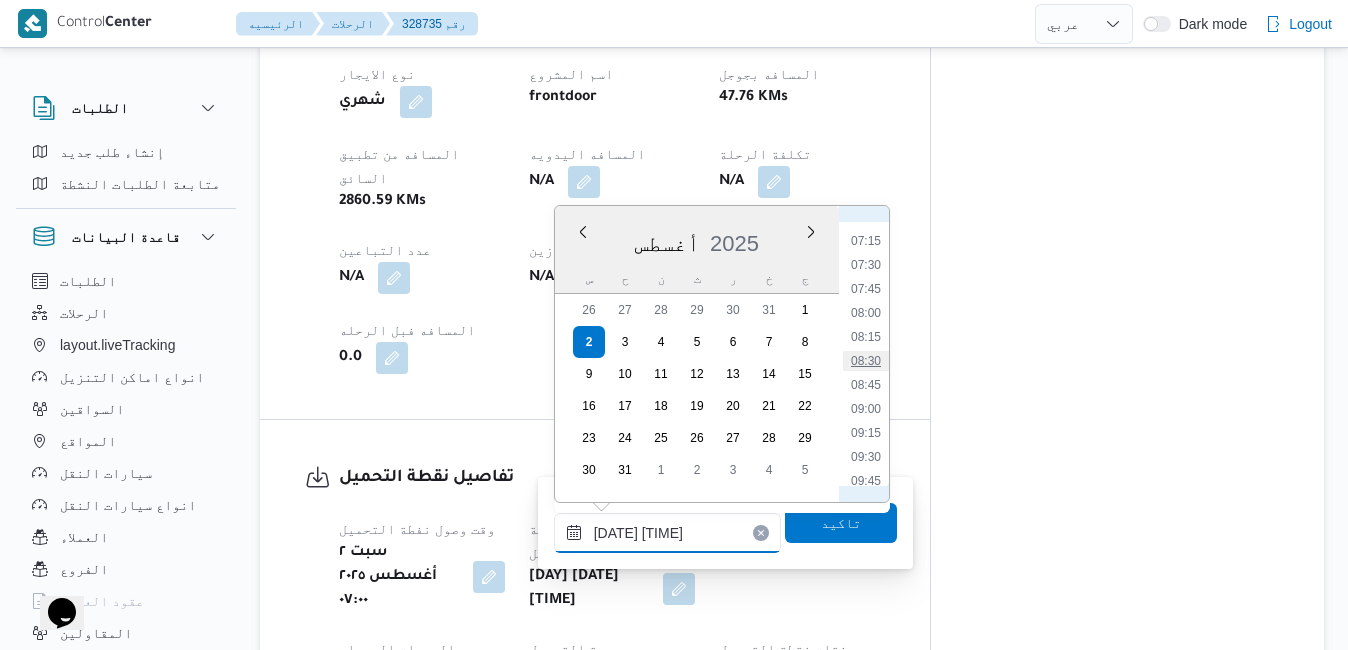 type on "٠٢/٠٨/٢٠٢٥ ٠٨:٣٠" 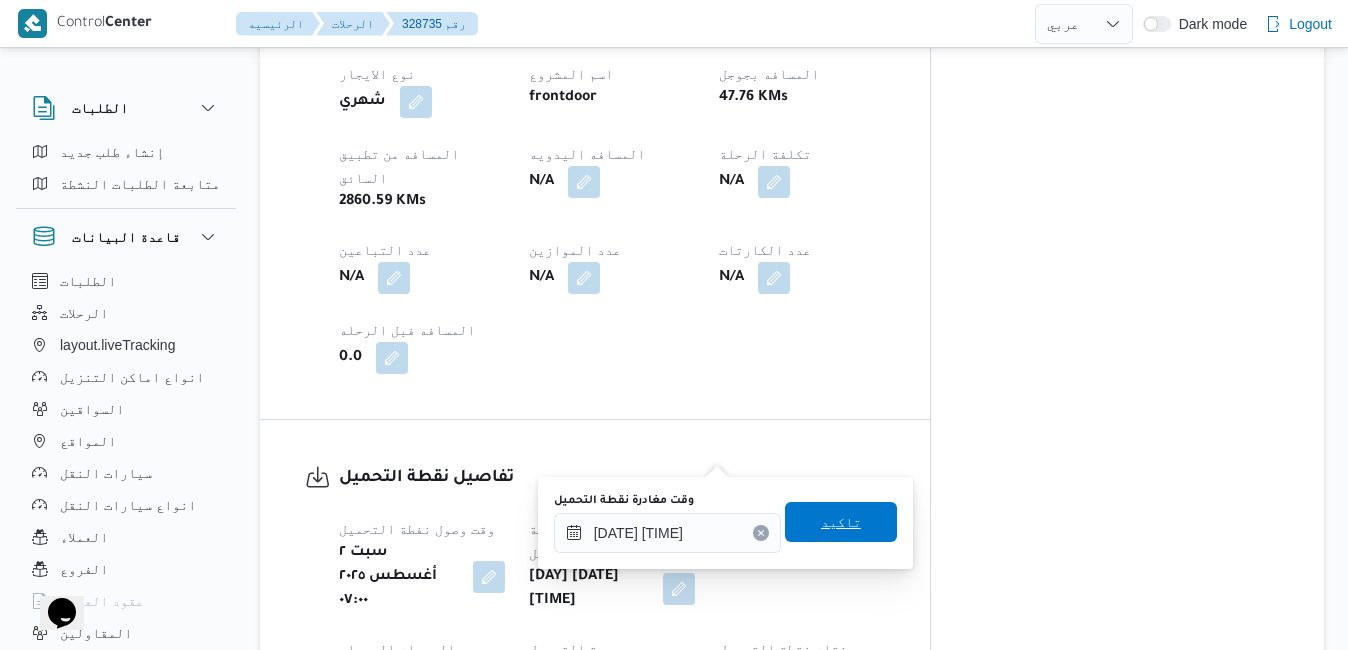 click on "تاكيد" at bounding box center [841, 522] 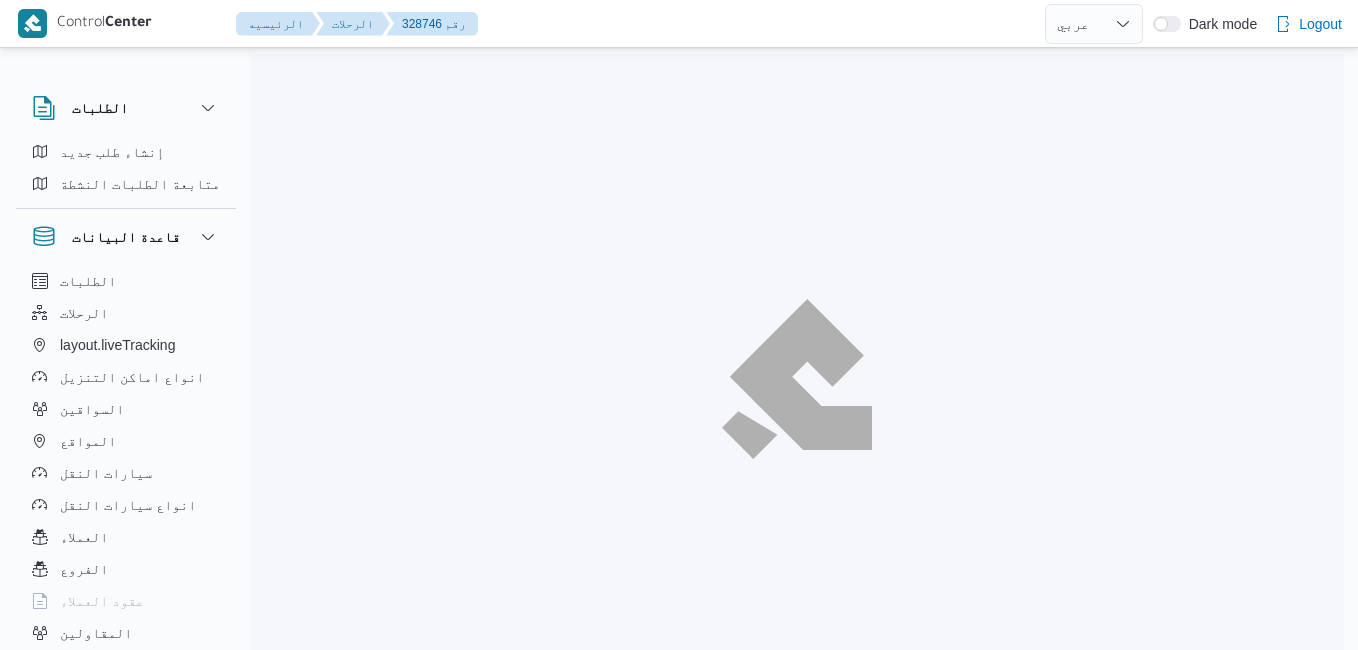select on "ar" 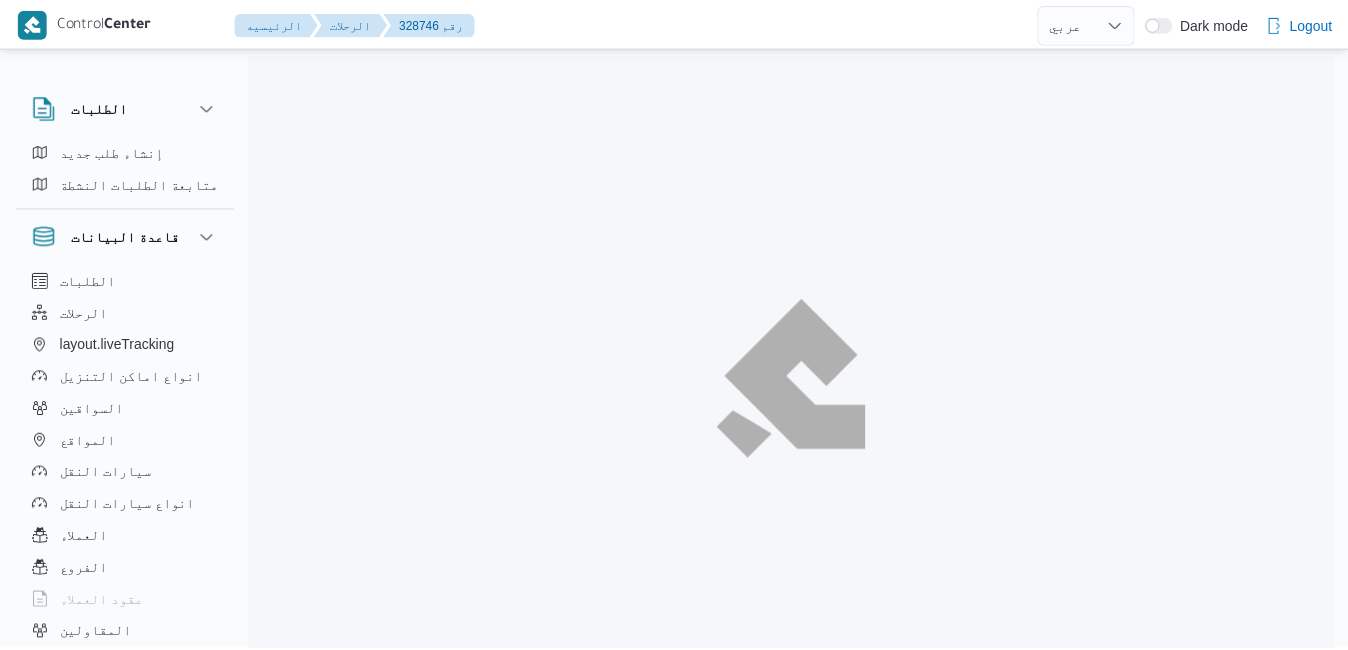 scroll, scrollTop: 0, scrollLeft: 0, axis: both 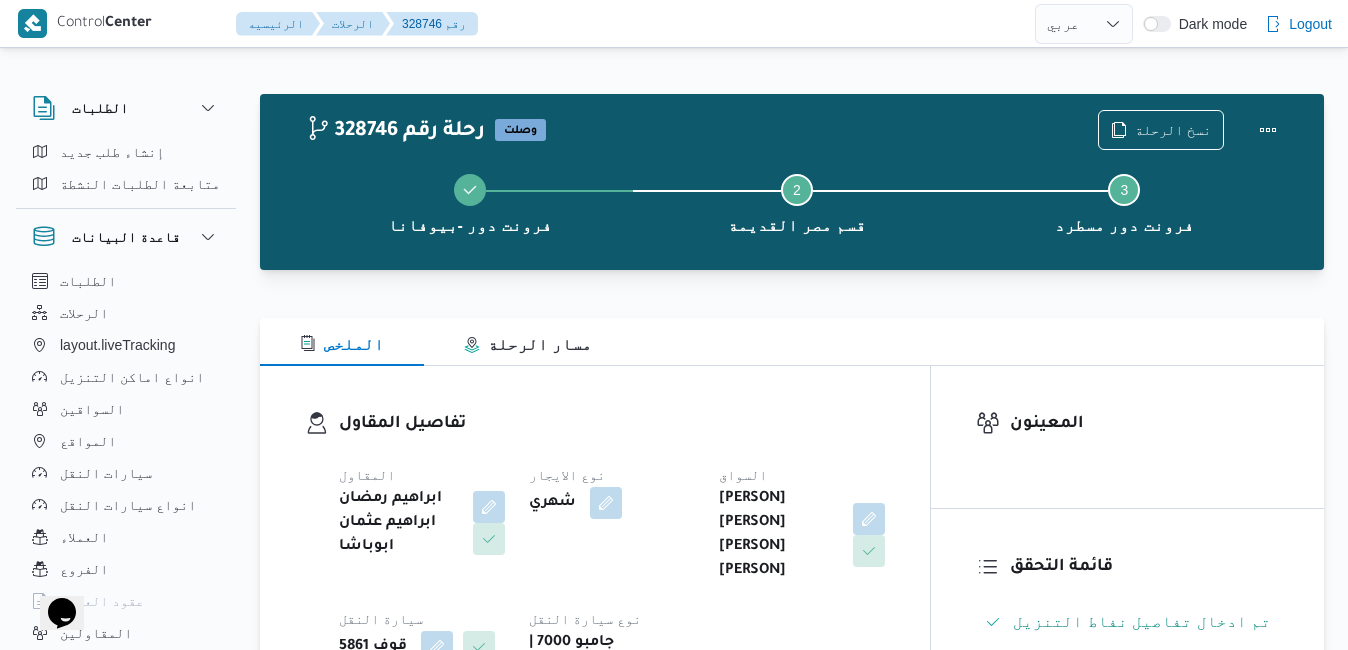 click on "تفاصيل المقاول المقاول [PERSON] [PERSON] [PERSON] نوع الايجار شهري السواق [PERSON] [PERSON] [PERSON] [PERSON] سيارة النقل قوف 5861 نوع سيارة النقل جامبو 7000 | مفتوح | جاف | 3.5 طن" at bounding box center (595, 557) 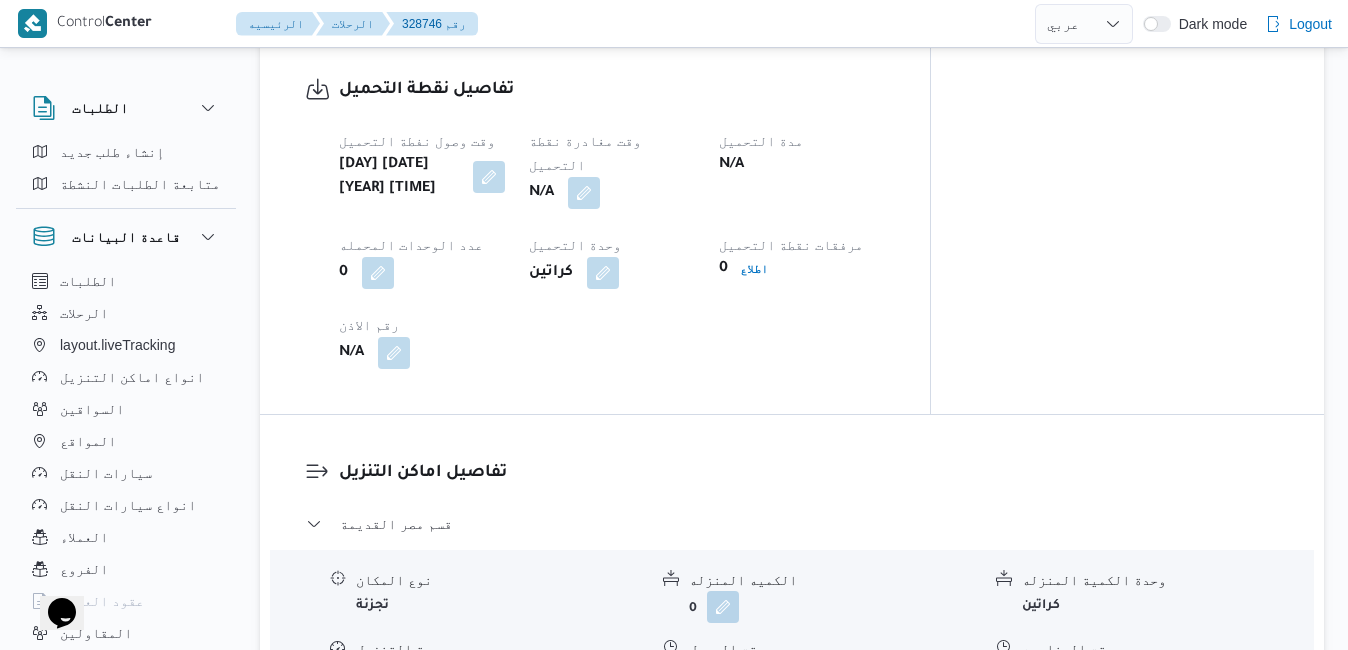 scroll, scrollTop: 1760, scrollLeft: 0, axis: vertical 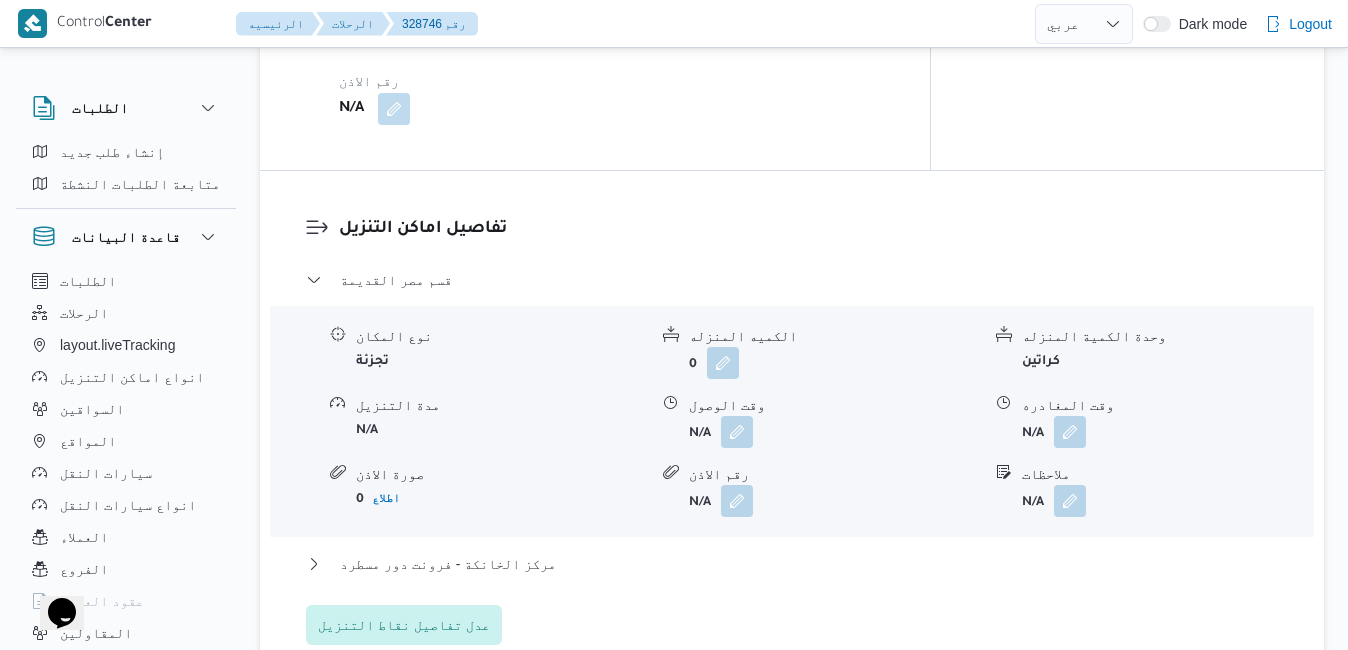 click at bounding box center [388, 803] 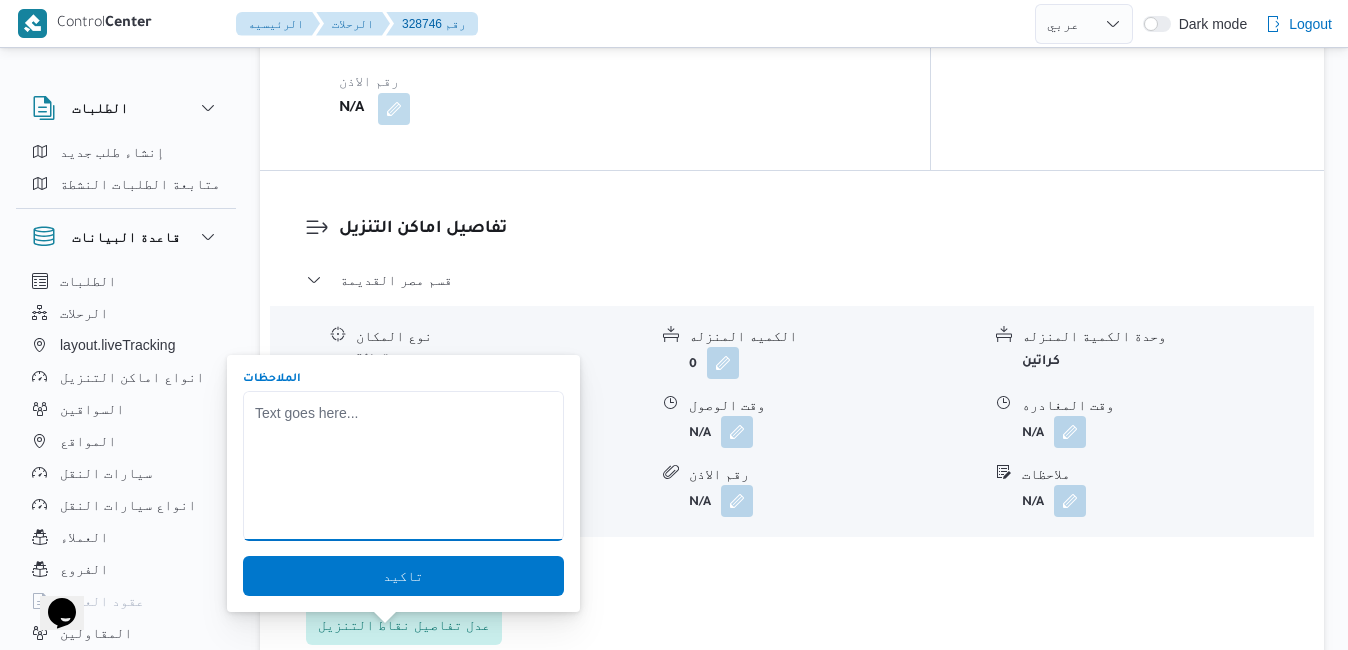 click on "الملاحظات" at bounding box center [403, 466] 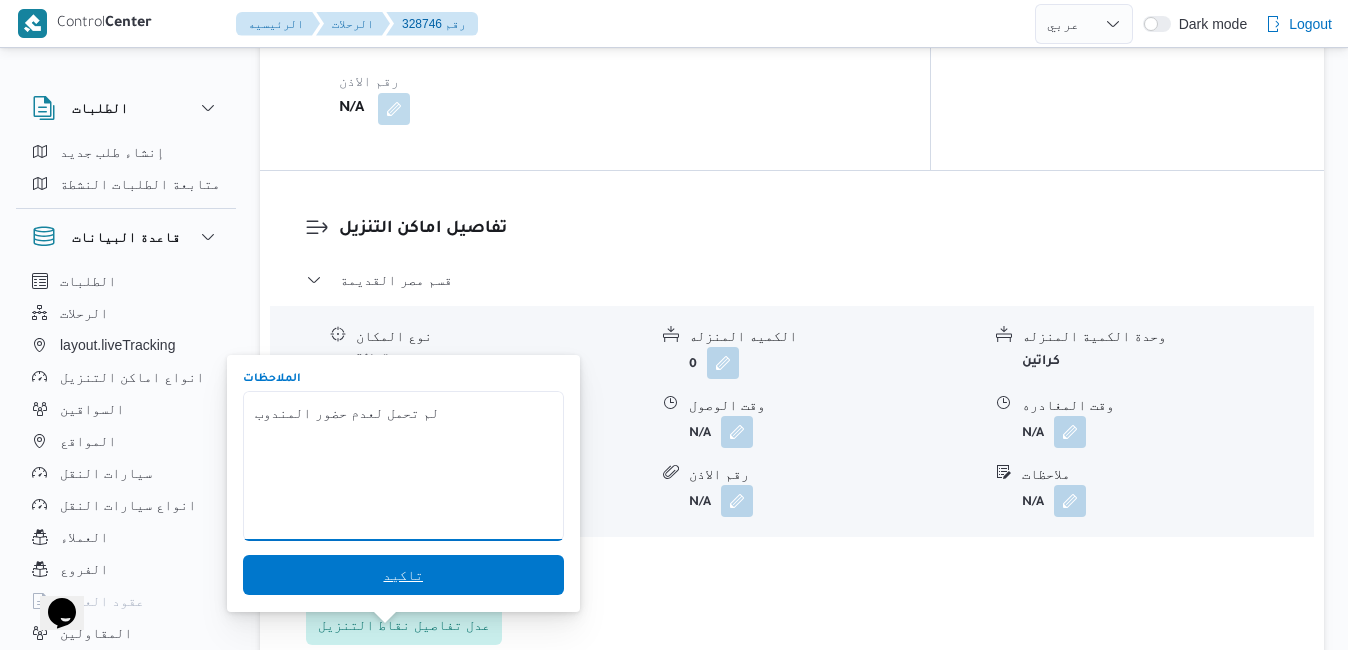 type on "لم تحمل لعدم حضور المندوب" 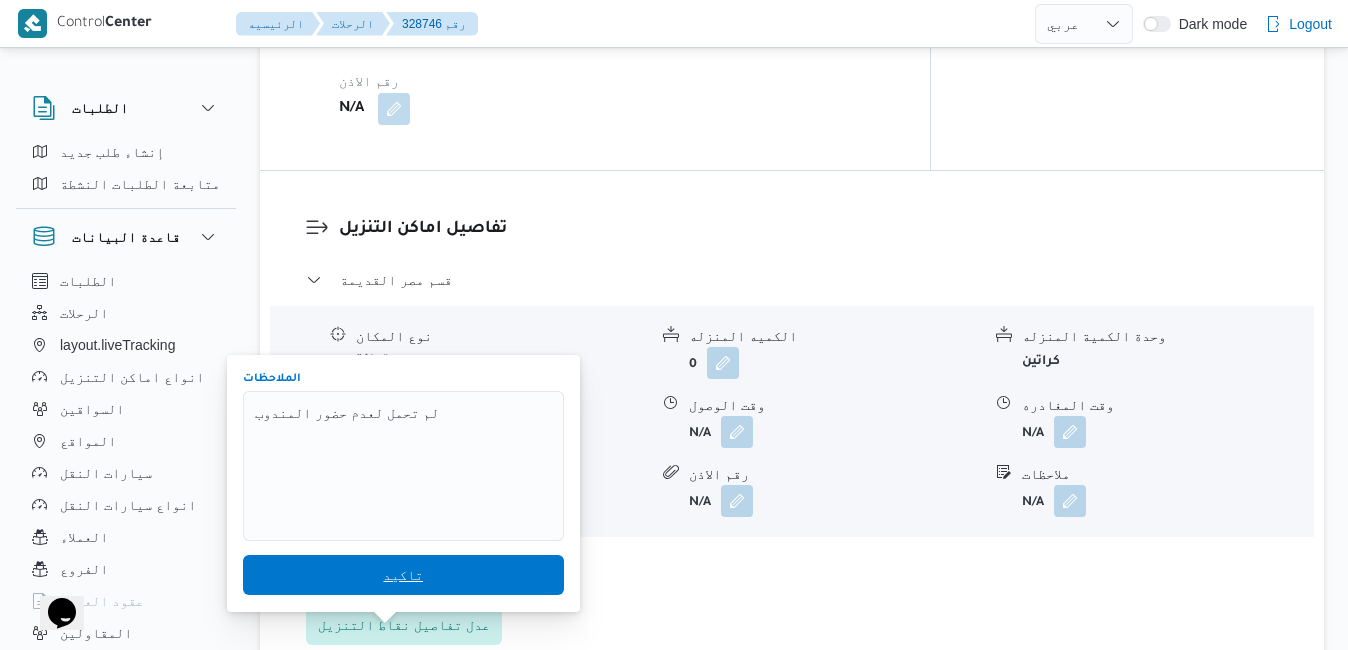 click on "تاكيد" at bounding box center (403, 575) 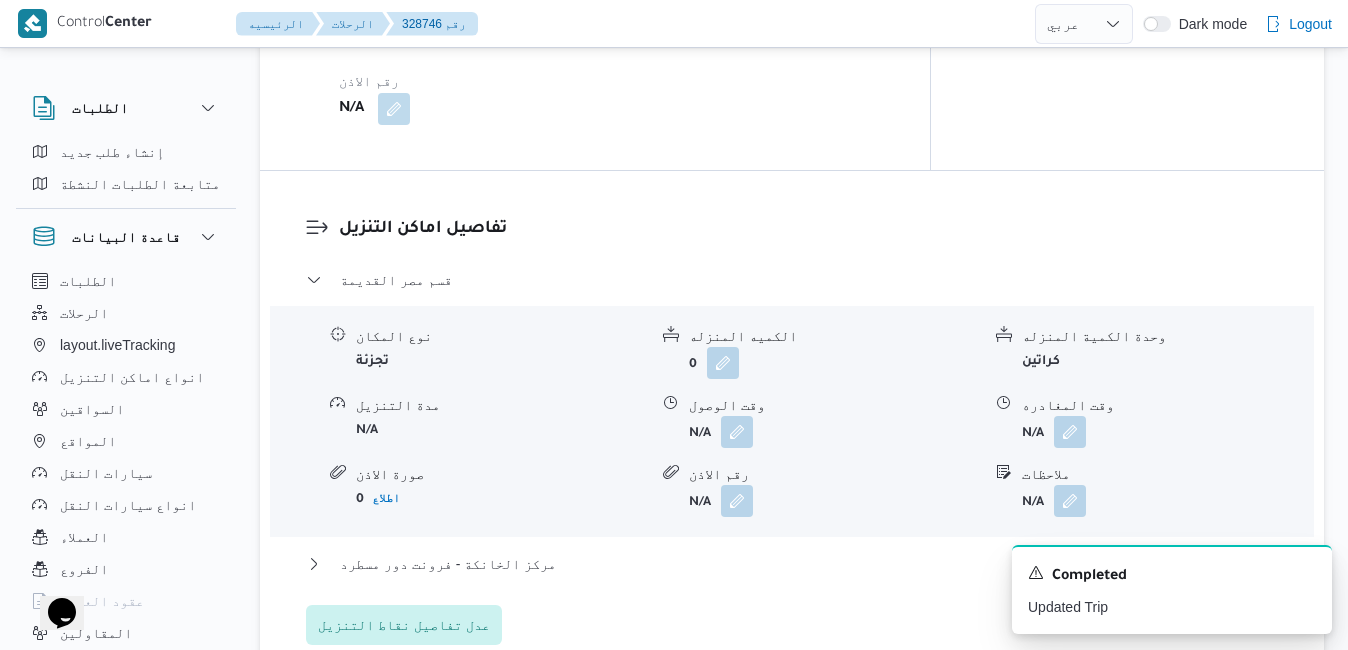 scroll, scrollTop: 1974, scrollLeft: 0, axis: vertical 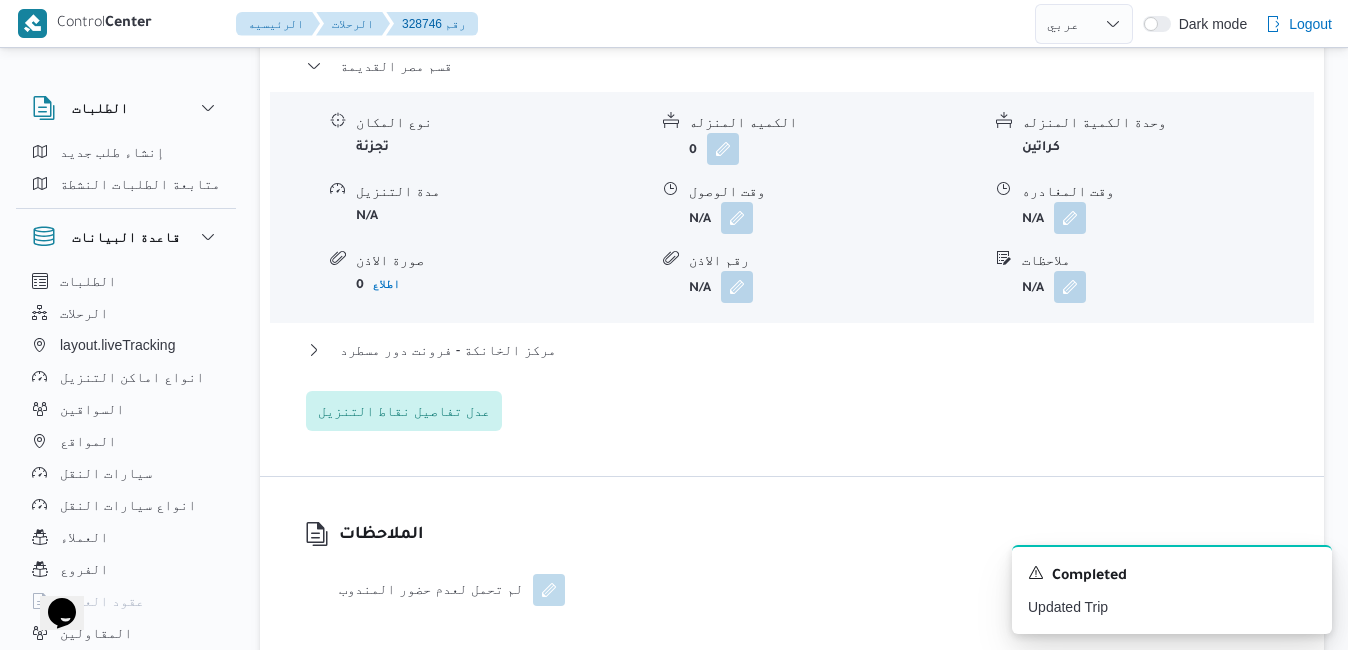 click on "قسم مصر القديمة نوع المكان تجزئة الكميه المنزله 0 وحدة الكمية المنزله كراتين مدة التنزيل N/A وقت الوصول N/A وقت المغادره N/A صورة الاذن 0 اطلاع رقم الاذن N/A ملاحظات N/A مركز الخانكة -
فرونت دور مسطرد نوع المكان مصانع و مخازن الكميه المنزله 0 وحدة الكمية المنزله كراتين مدة التنزيل N/A وقت الوصول N/A وقت المغادره N/A صورة الاذن 0 اطلاع رقم الاذن N/A ملاحظات N/A عدل تفاصيل نقاط التنزيل" at bounding box center (792, 242) 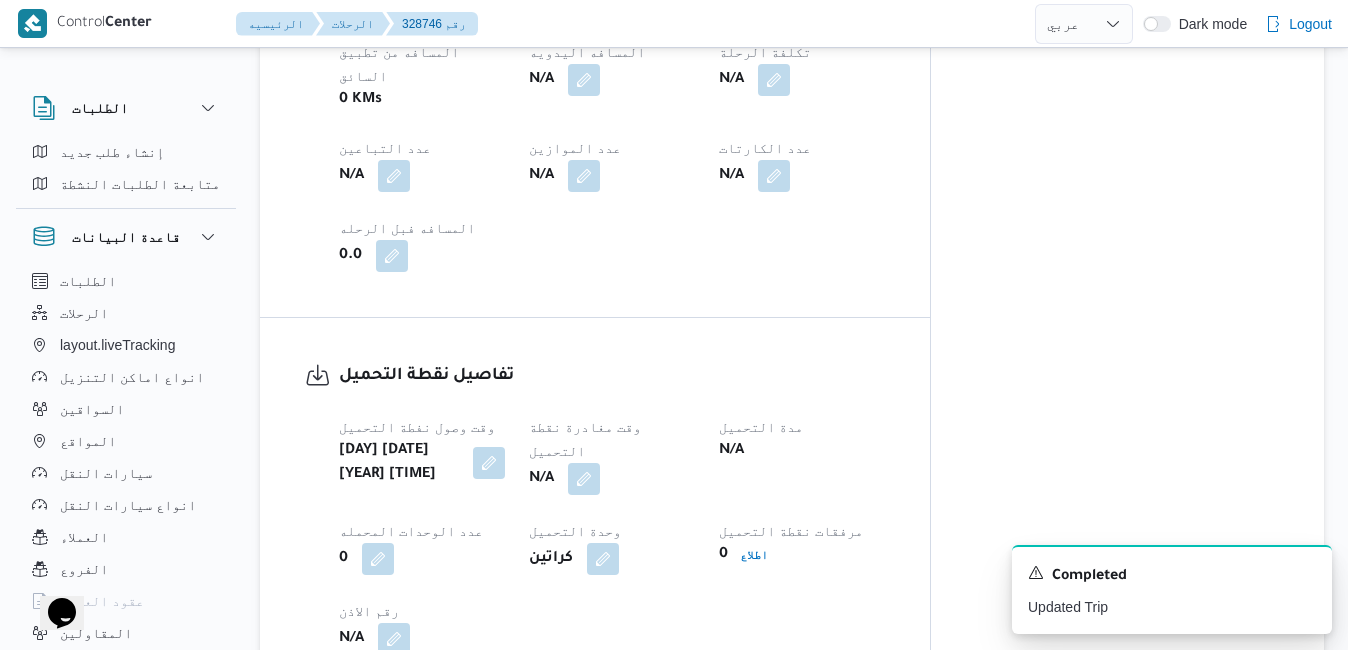 scroll, scrollTop: 1214, scrollLeft: 0, axis: vertical 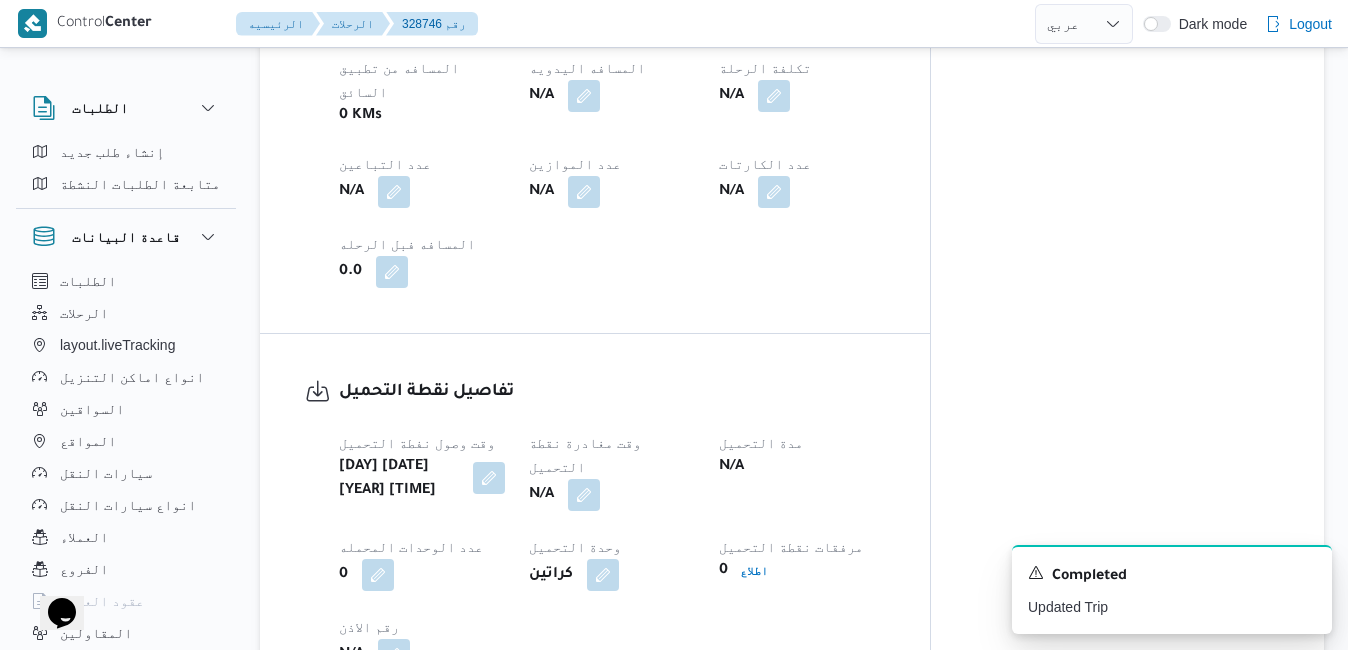 click at bounding box center [489, 478] 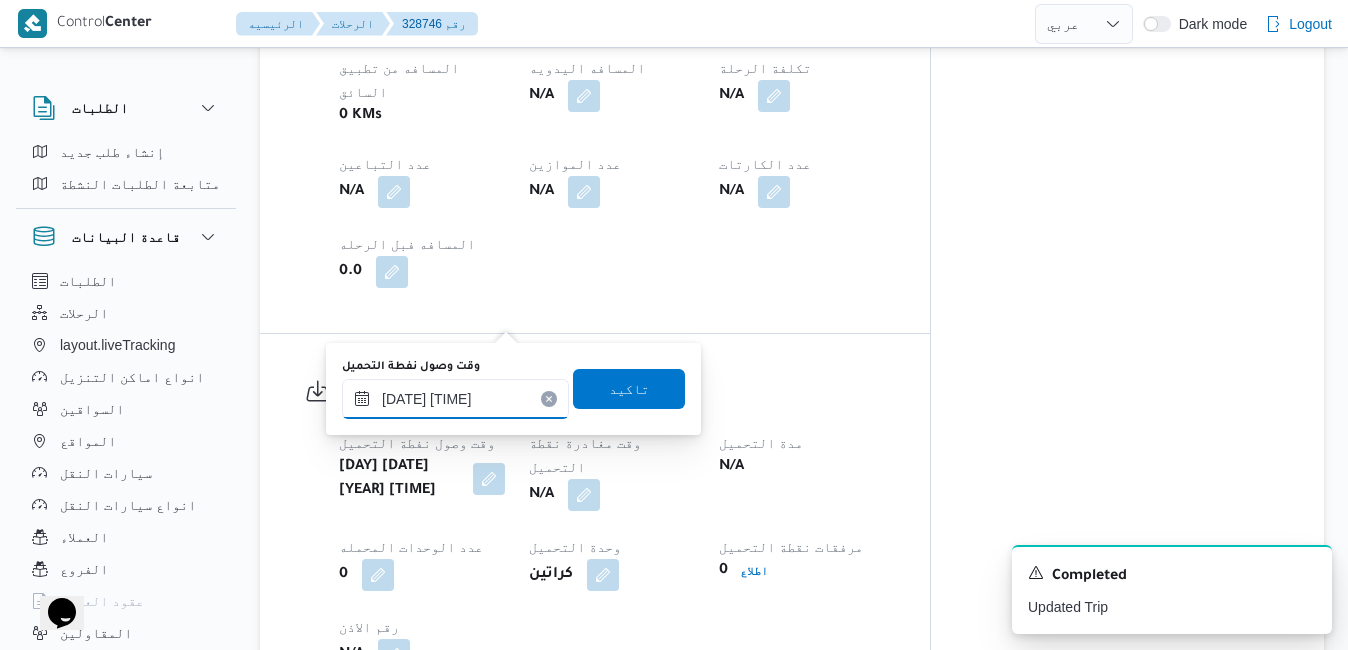 click on "٠٢/٠٨/٢٠٢٥ ١٠:٤٦" at bounding box center (455, 399) 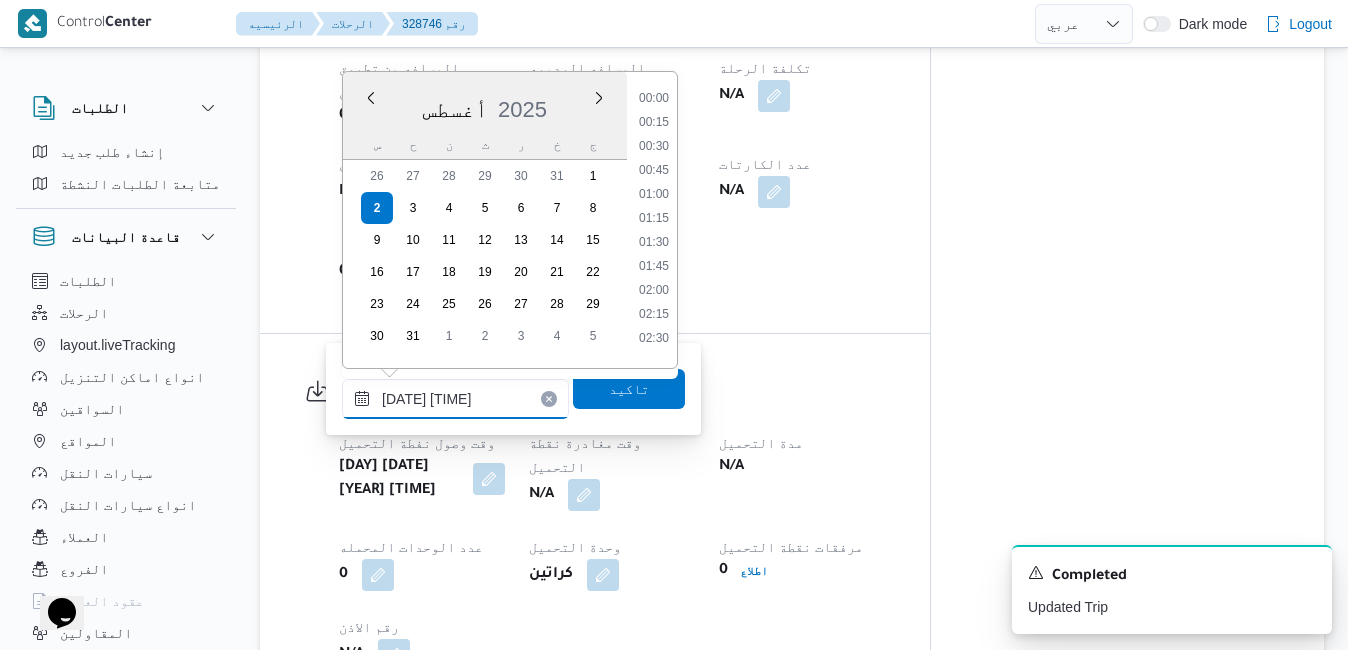 scroll, scrollTop: 894, scrollLeft: 0, axis: vertical 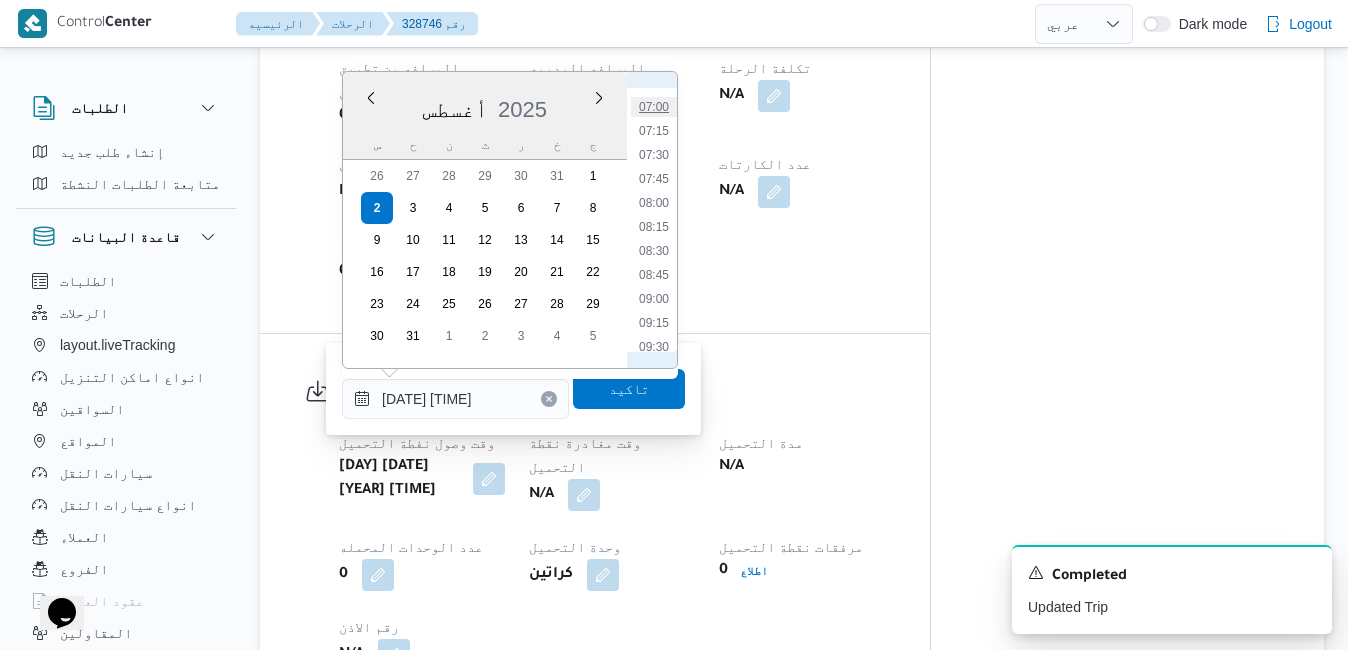 click on "07:00" at bounding box center [654, 107] 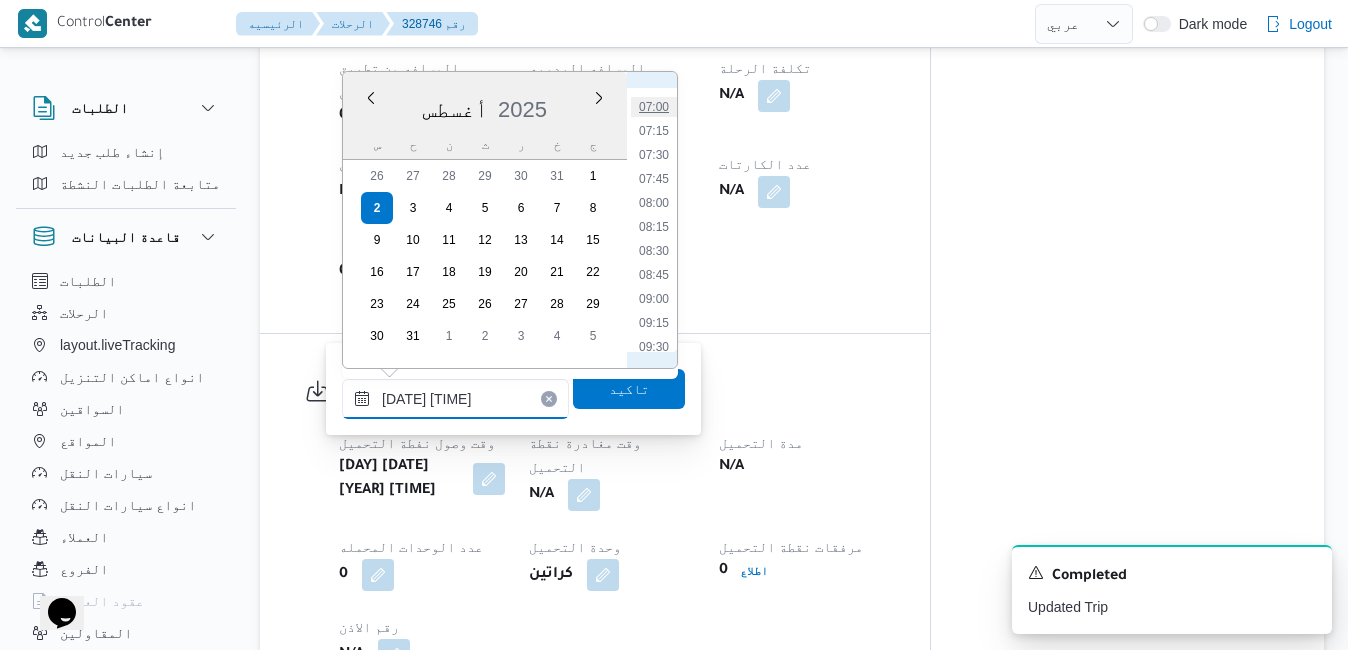 type on "٠٢/٠٨/٢٠٢٥ ٠٧:٠٠" 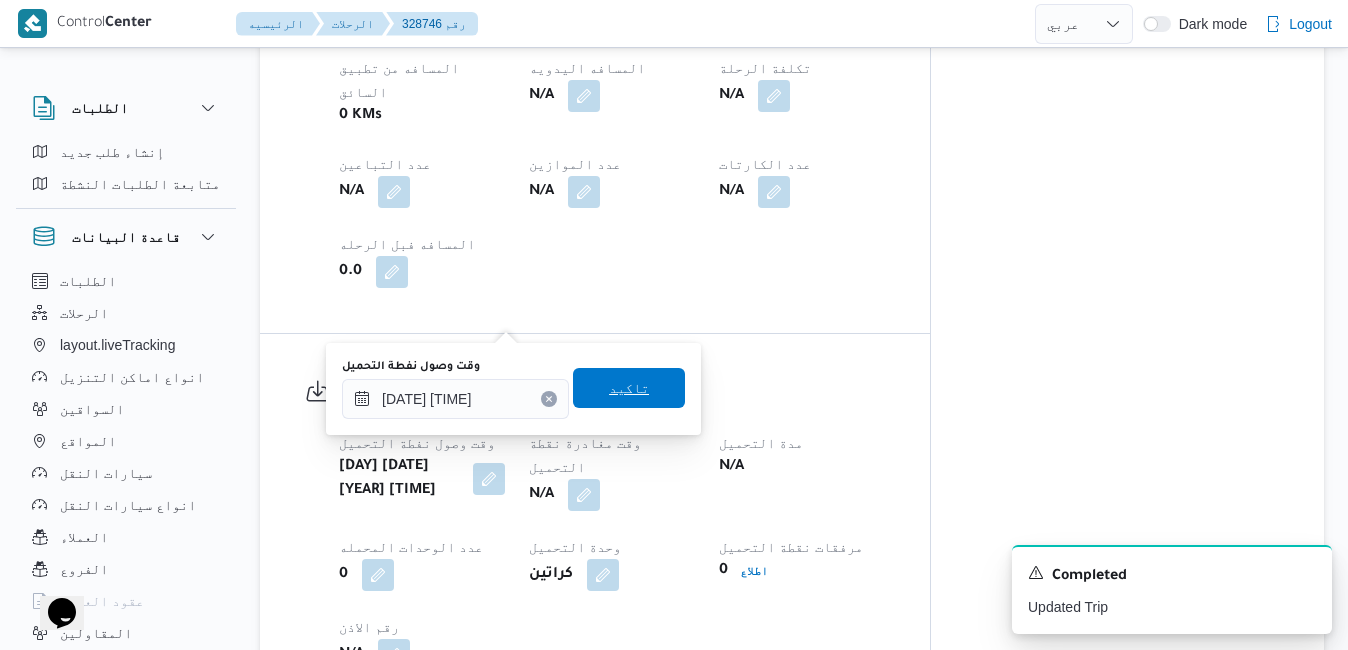 click on "تاكيد" at bounding box center (629, 388) 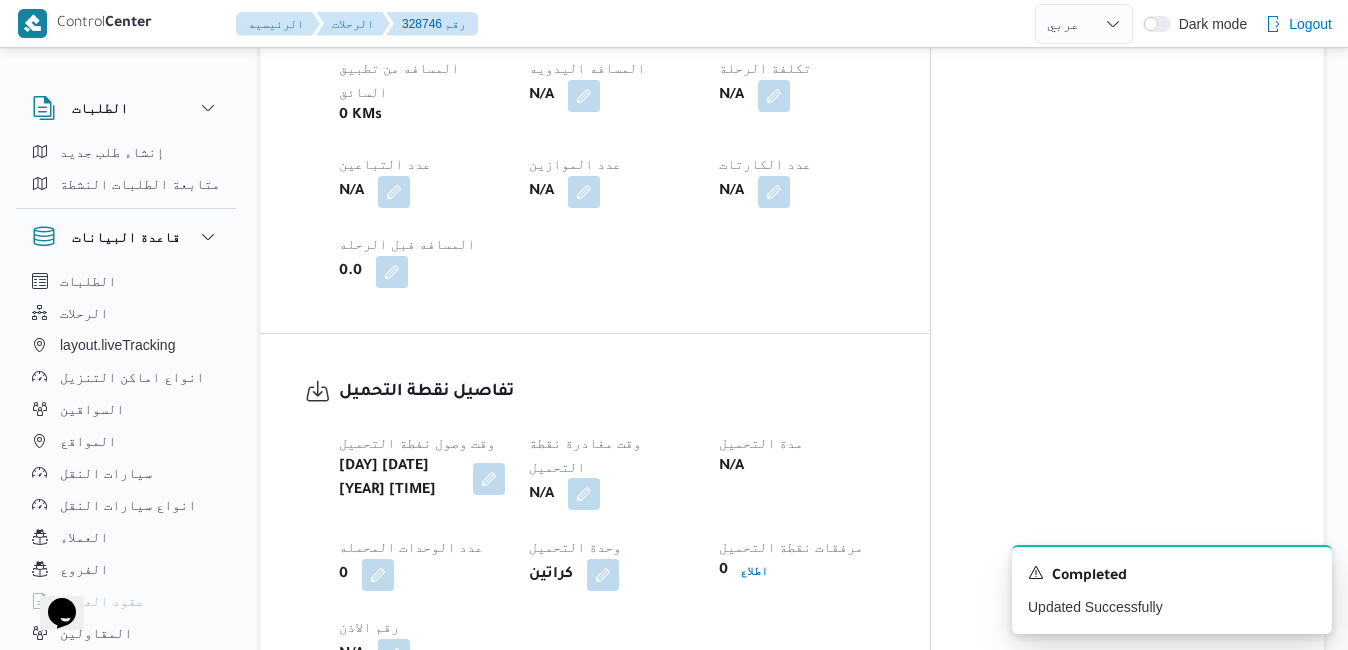 click at bounding box center (584, 494) 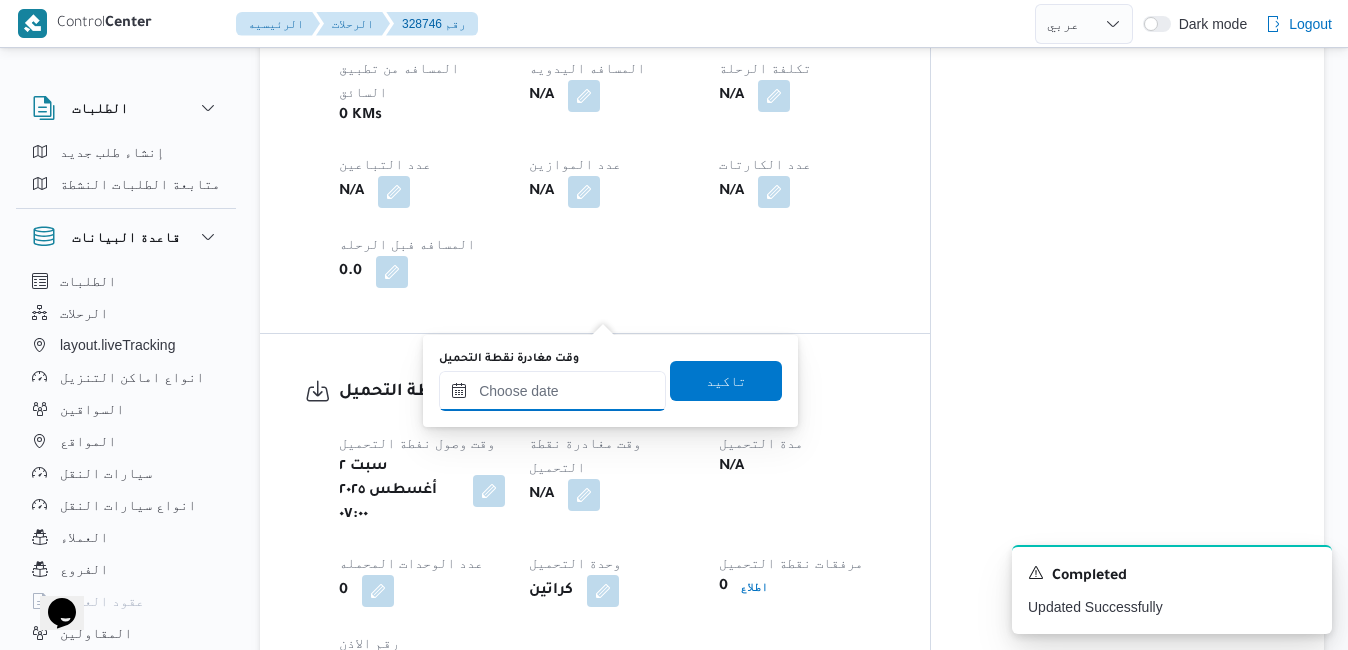 click on "وقت مغادرة نقطة التحميل" at bounding box center [552, 391] 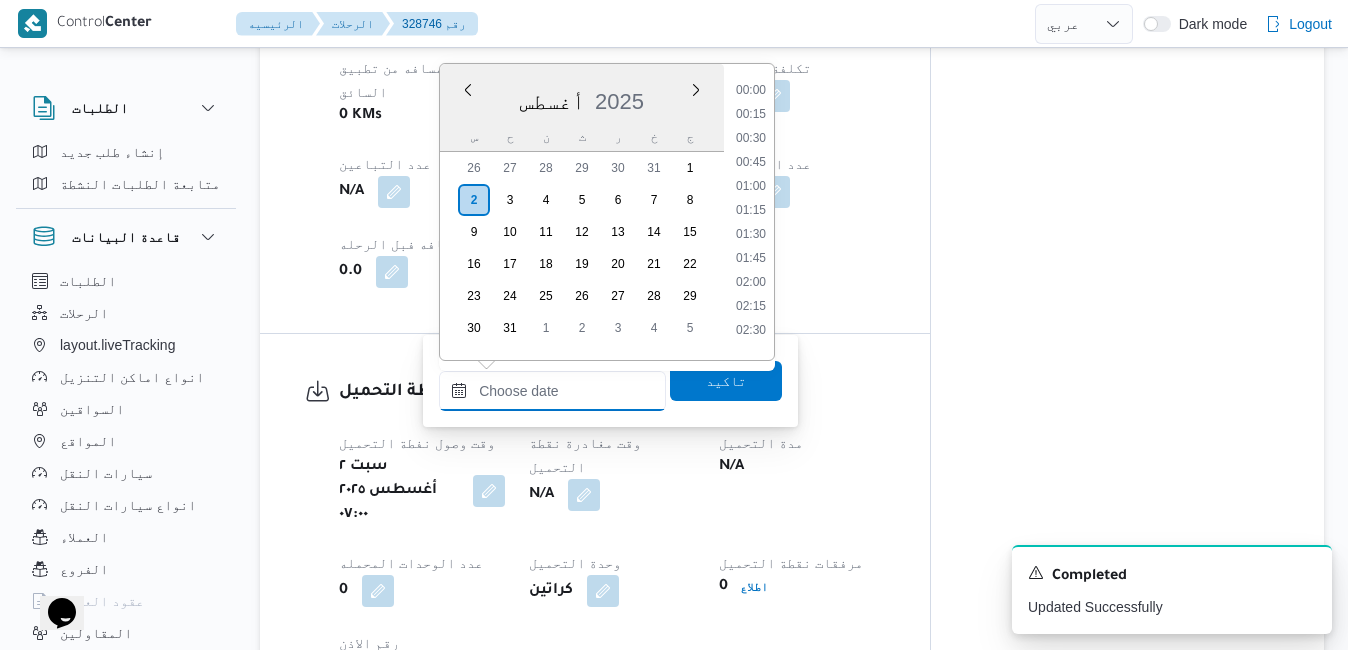 scroll, scrollTop: 1254, scrollLeft: 0, axis: vertical 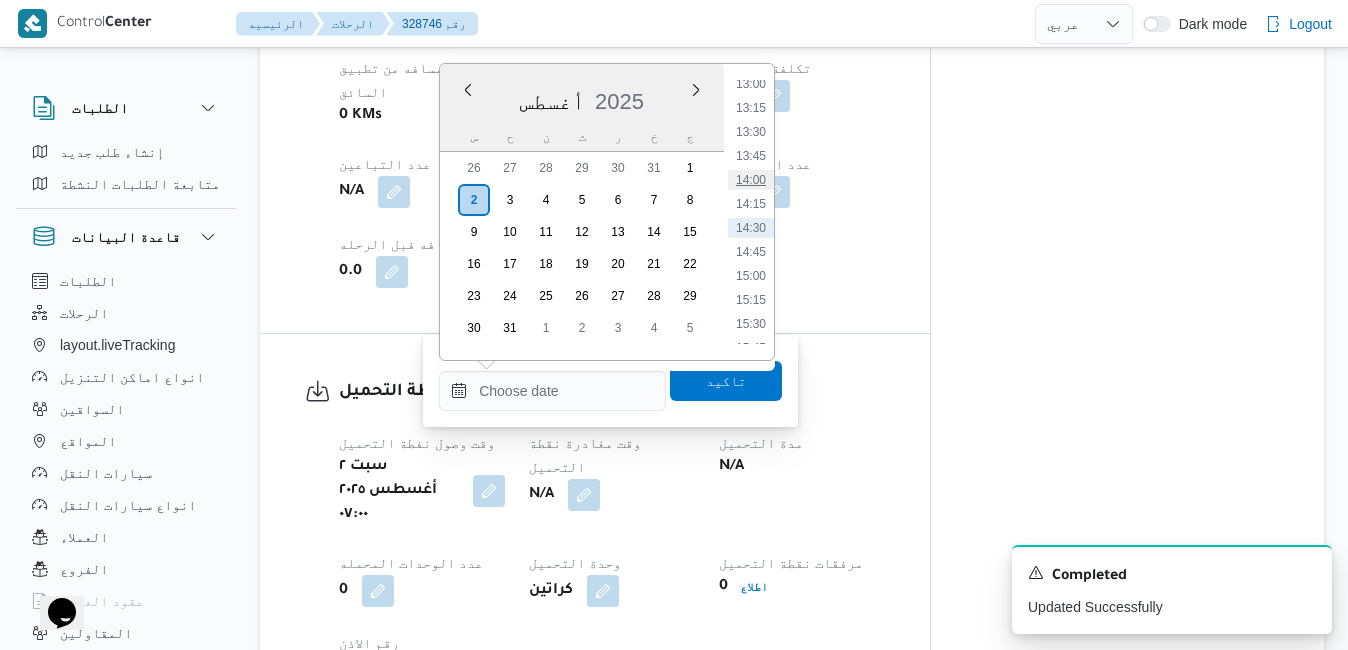 click on "14:00" at bounding box center (751, 180) 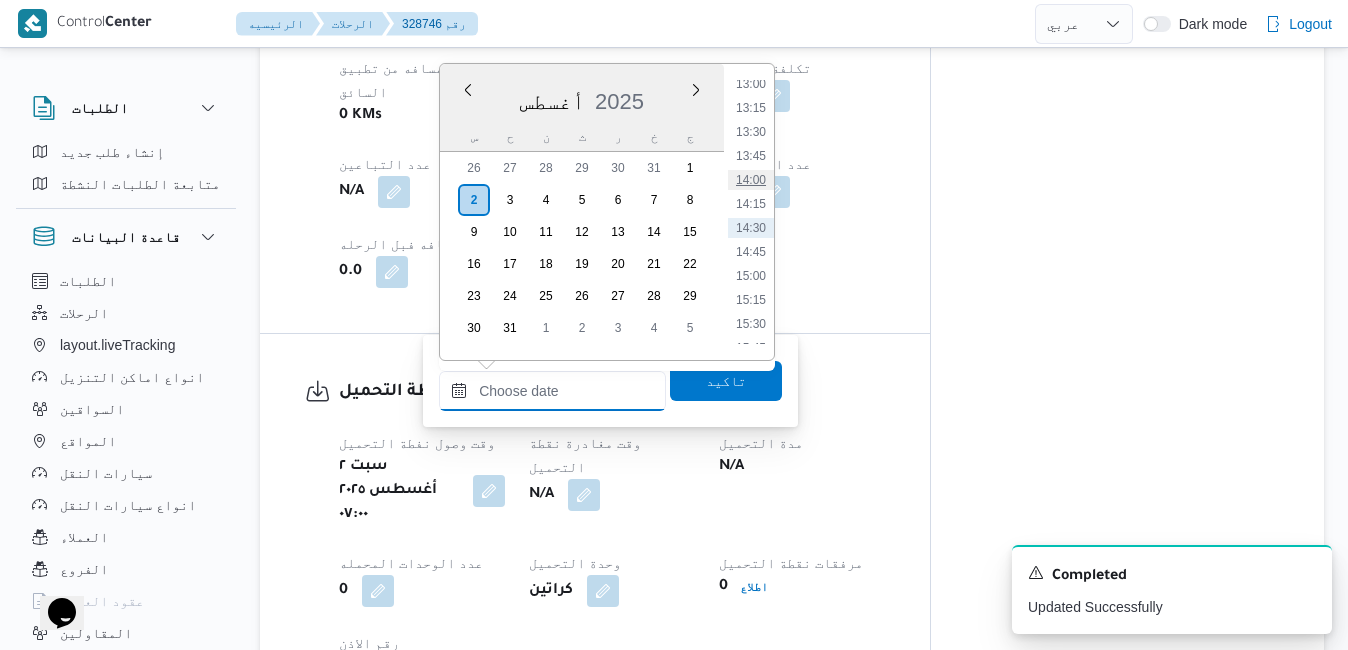 type on "٠٢/٠٨/٢٠٢٥ ١٤:٠٠" 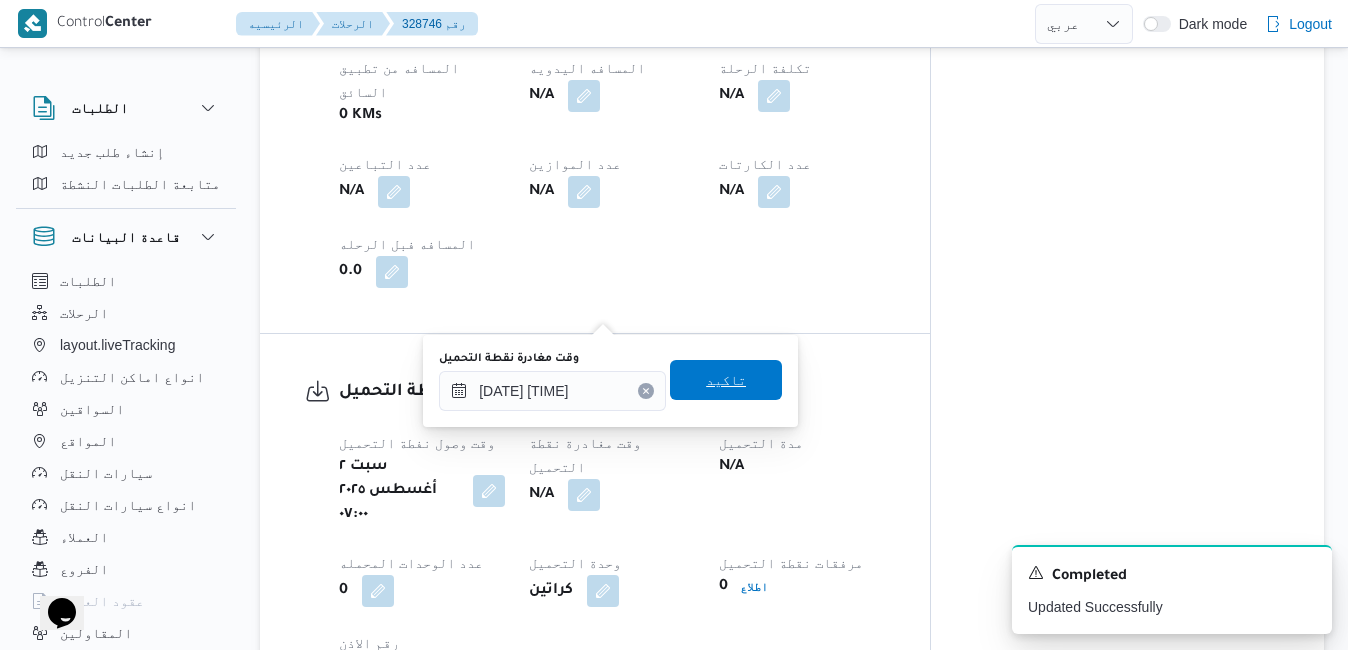 click on "تاكيد" at bounding box center (726, 380) 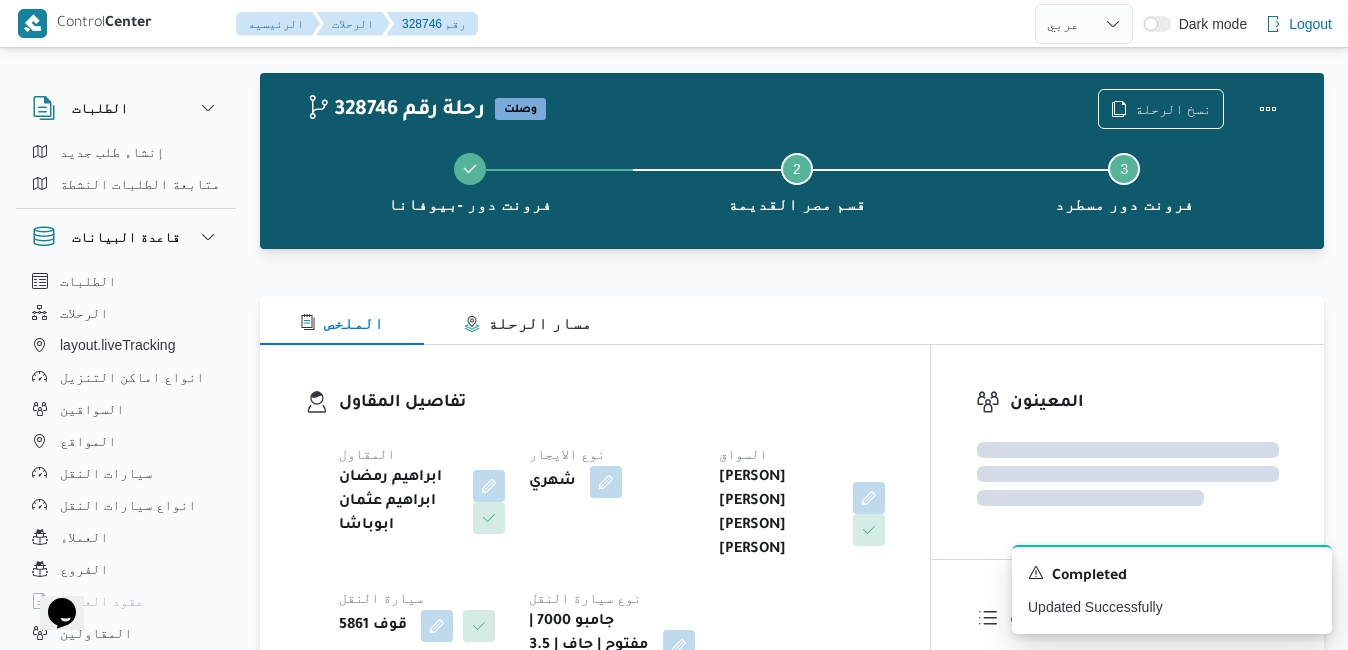 scroll, scrollTop: 0, scrollLeft: 0, axis: both 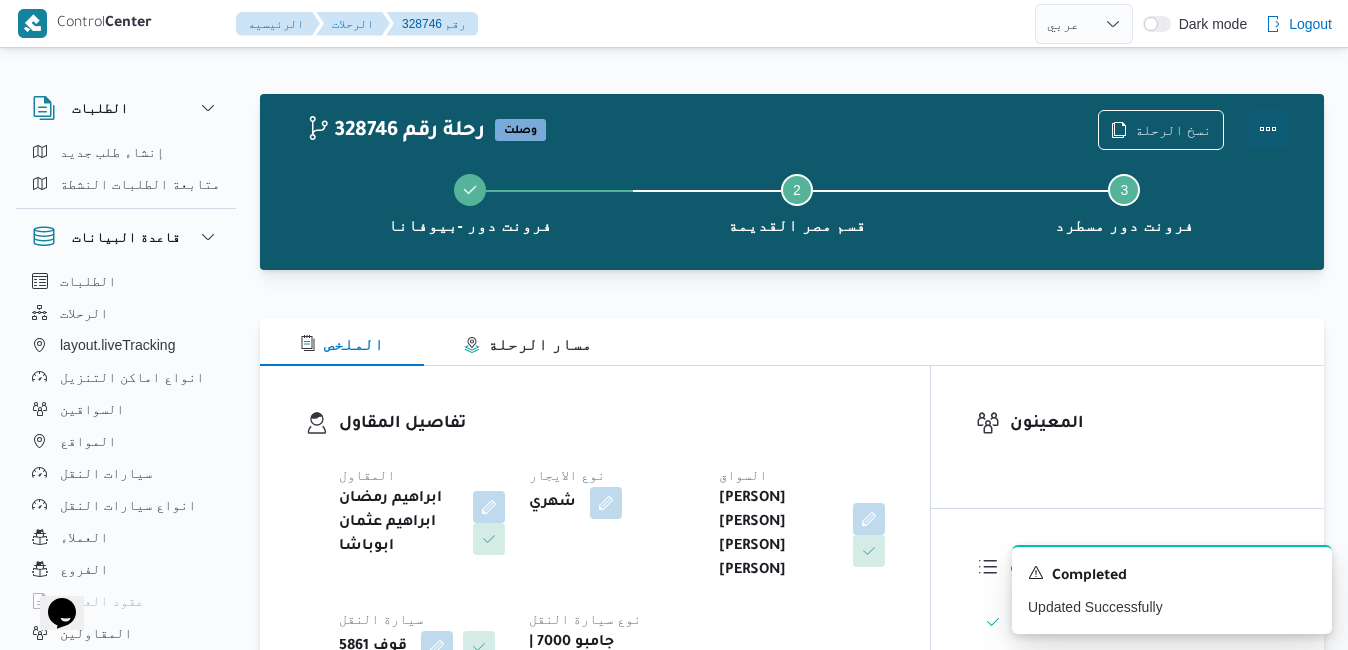 click at bounding box center (1268, 129) 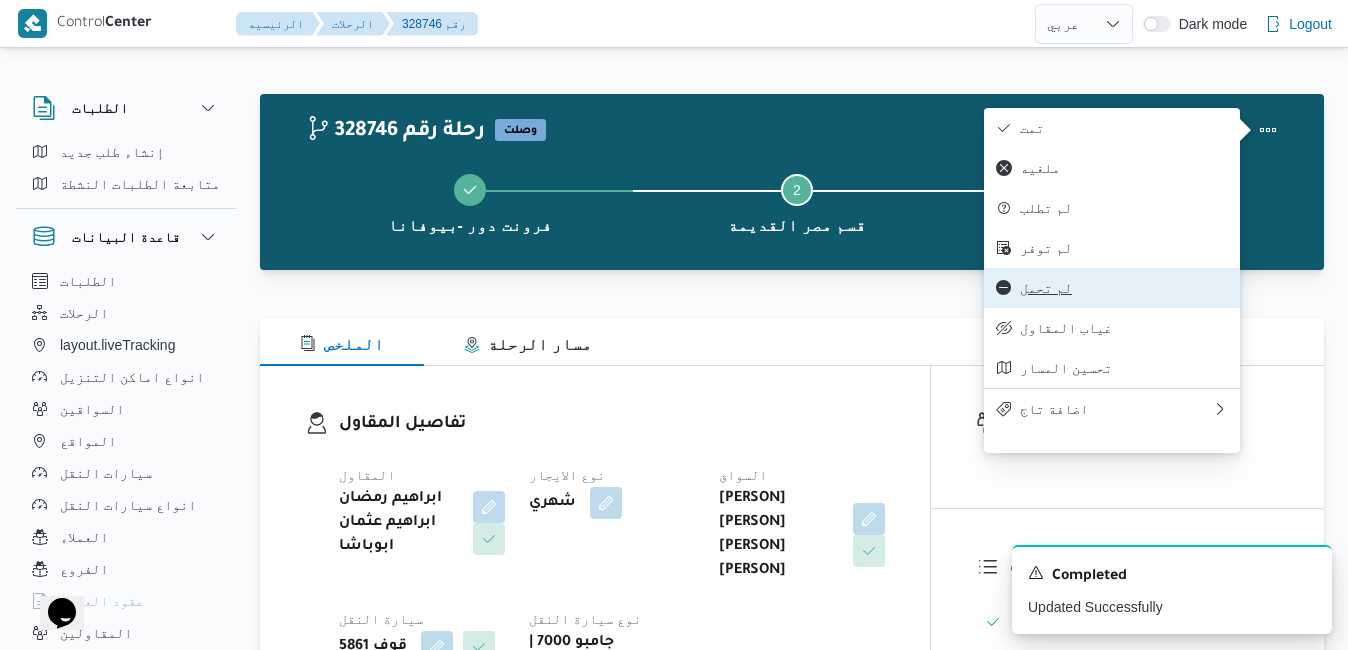 click on "لم تحمل" at bounding box center (1124, 288) 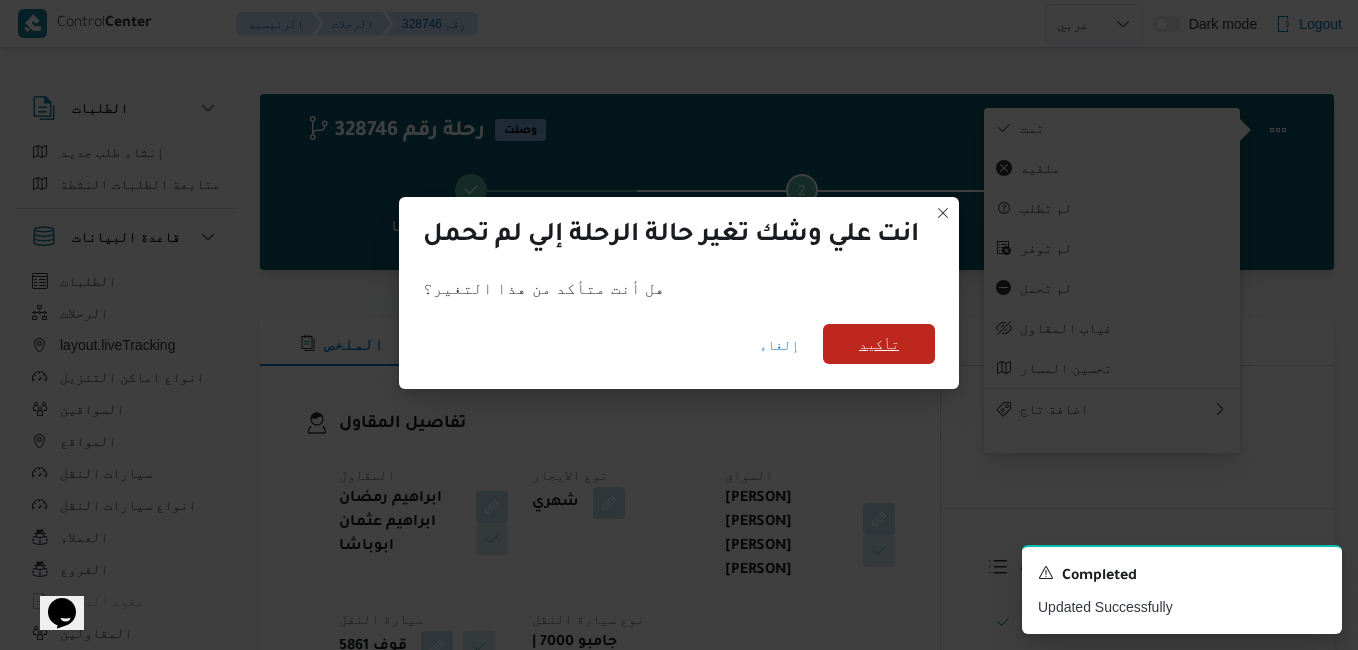click on "تأكيد" at bounding box center [879, 344] 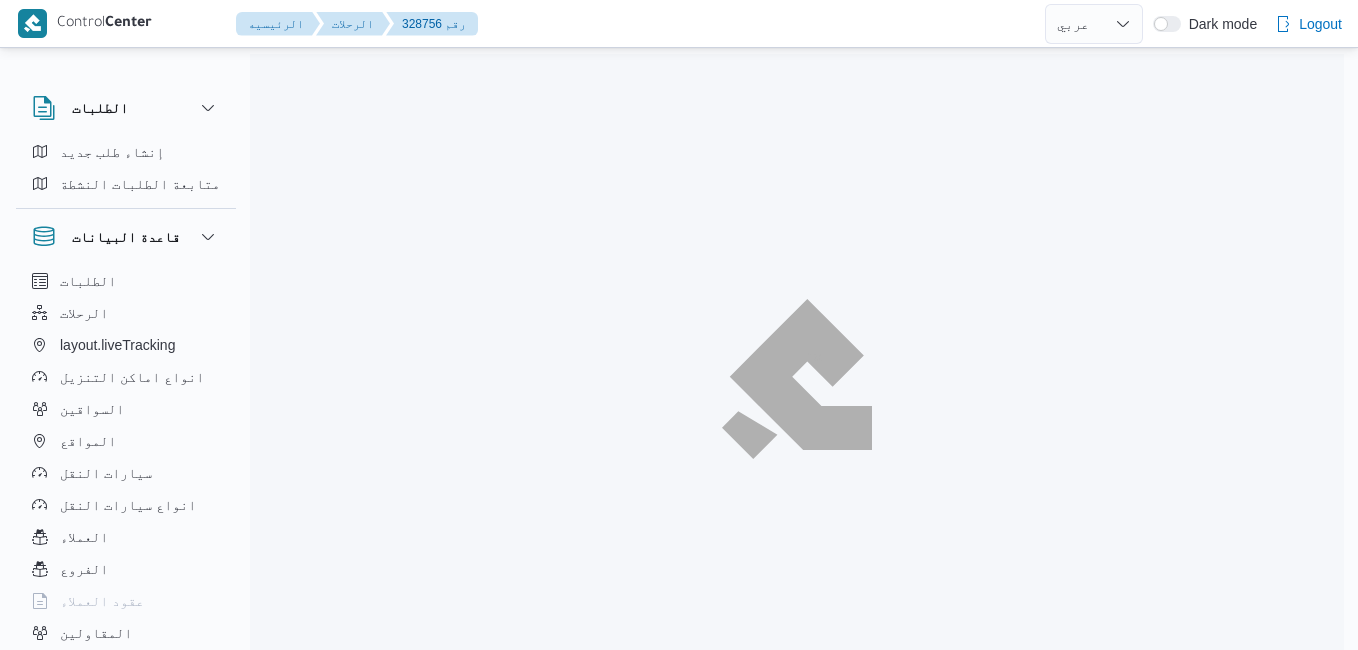 select on "ar" 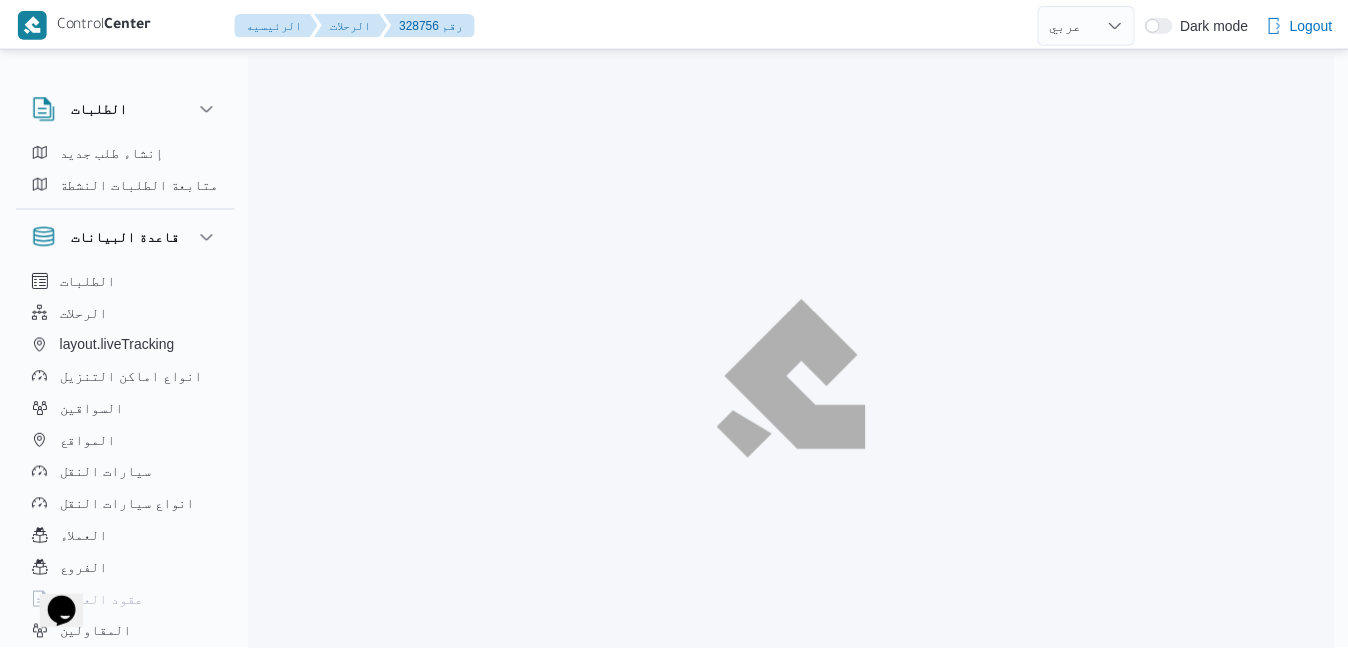 scroll, scrollTop: 0, scrollLeft: 0, axis: both 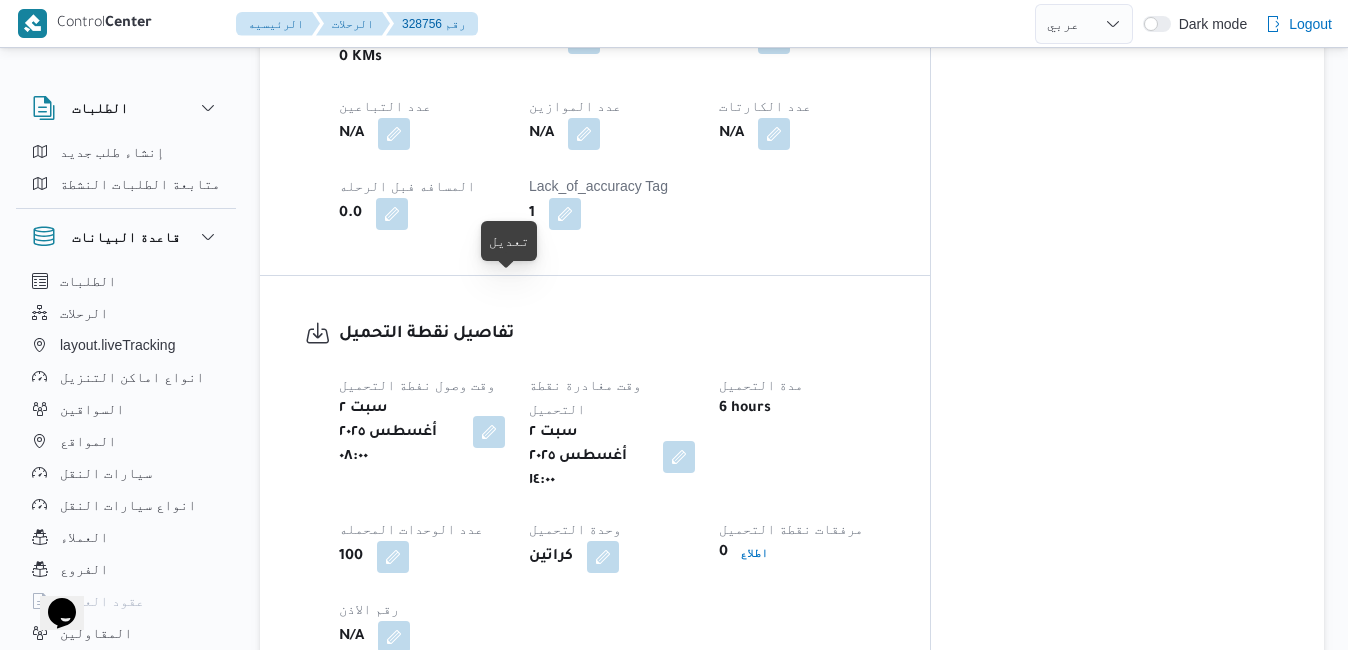 click at bounding box center (489, 432) 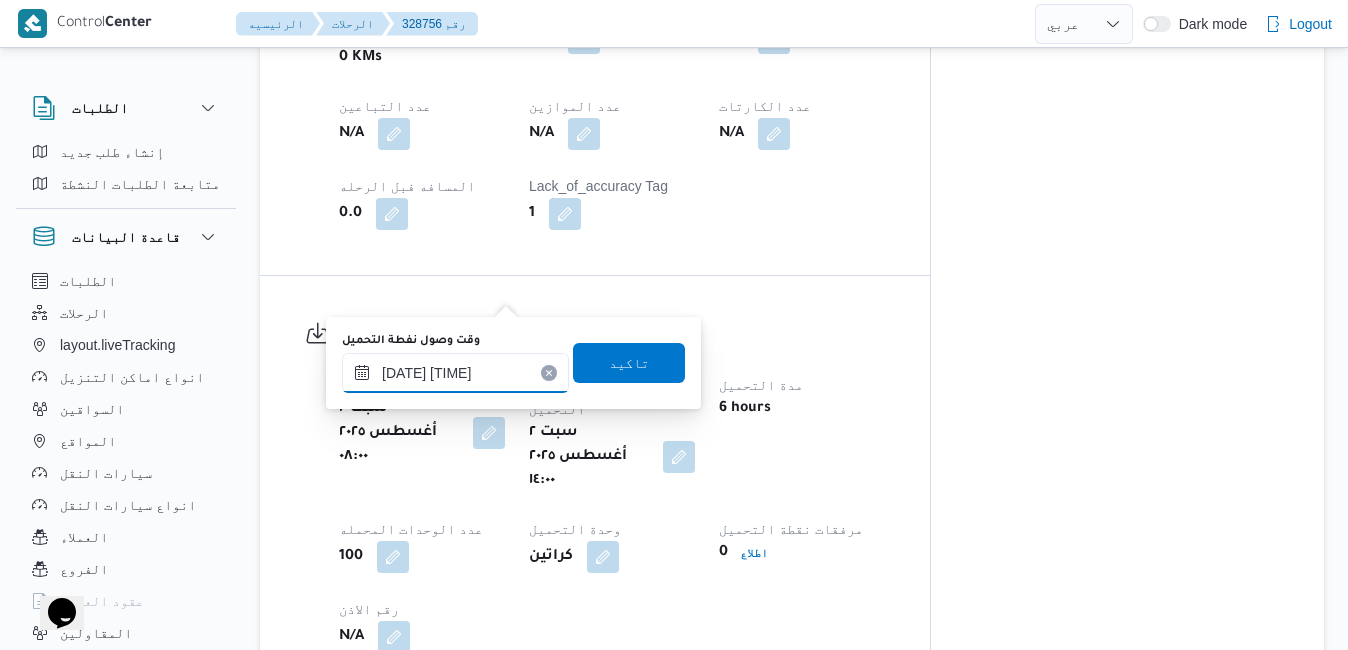 click on "٠٢/٠٨/٢٠٢٥ ٠٨:٠٠" at bounding box center [455, 373] 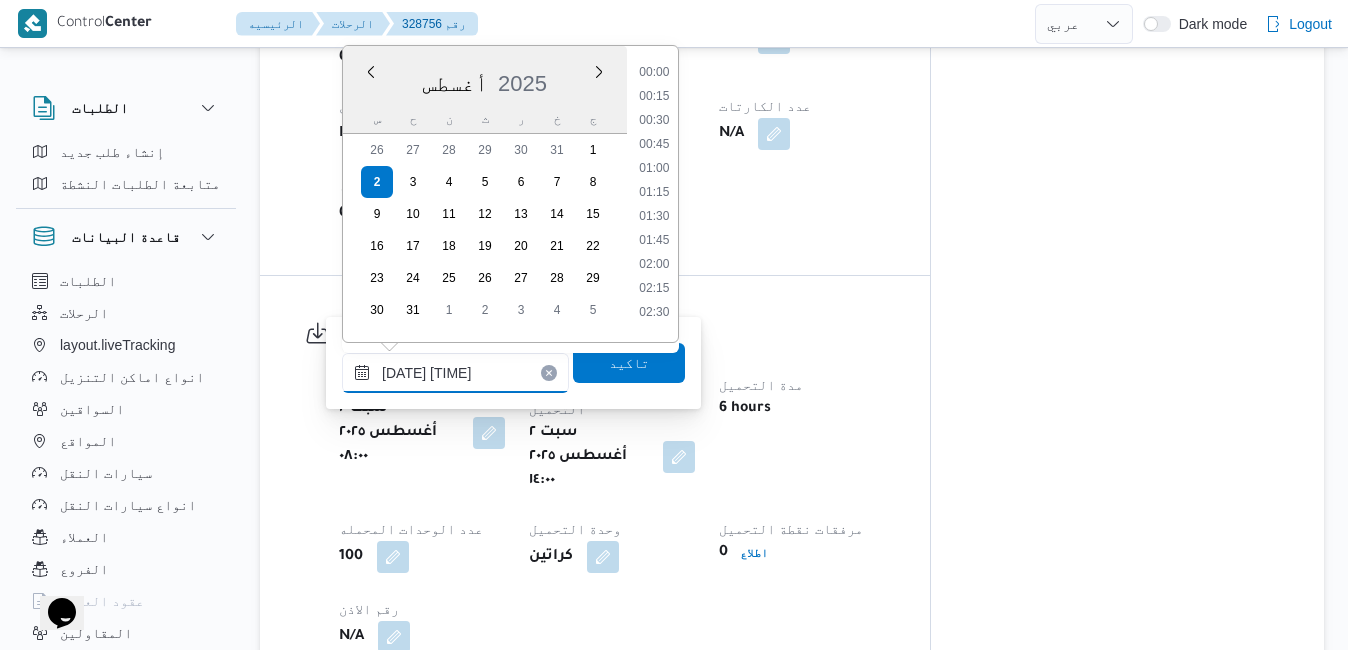 scroll, scrollTop: 630, scrollLeft: 0, axis: vertical 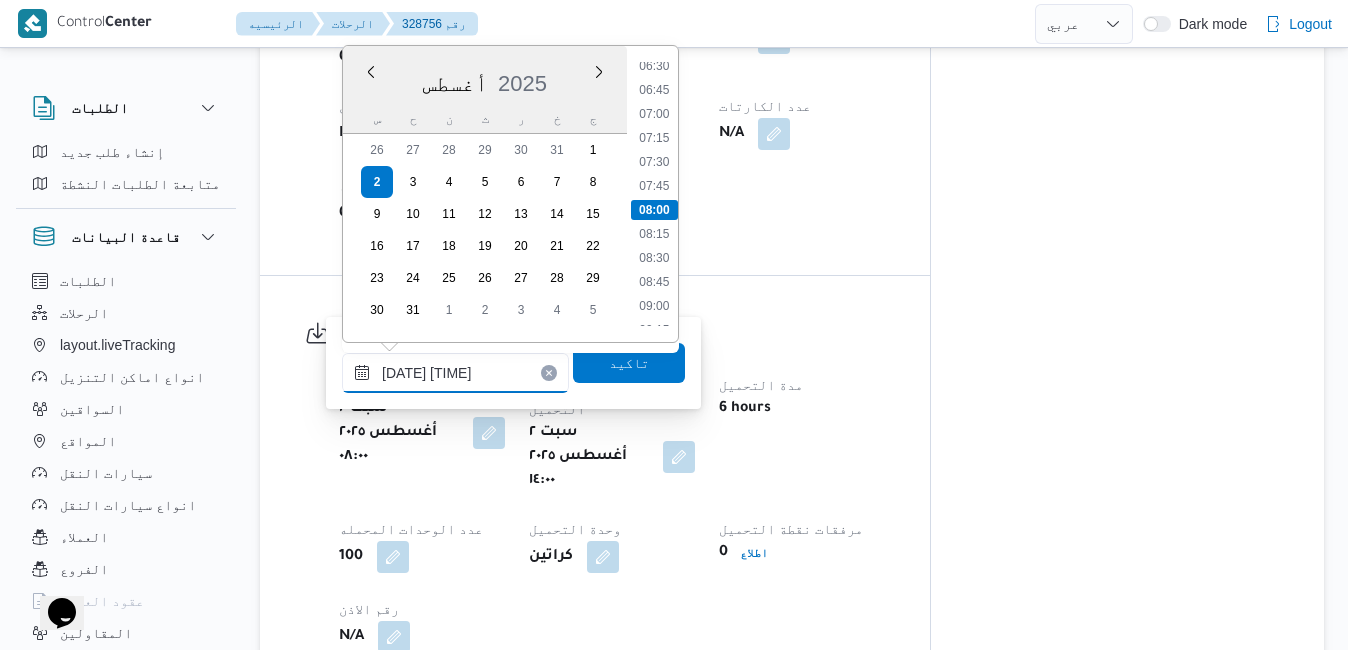click on "٠٢/٠٨/٢٠٢٥ ٠٨:٠٠" at bounding box center [455, 373] 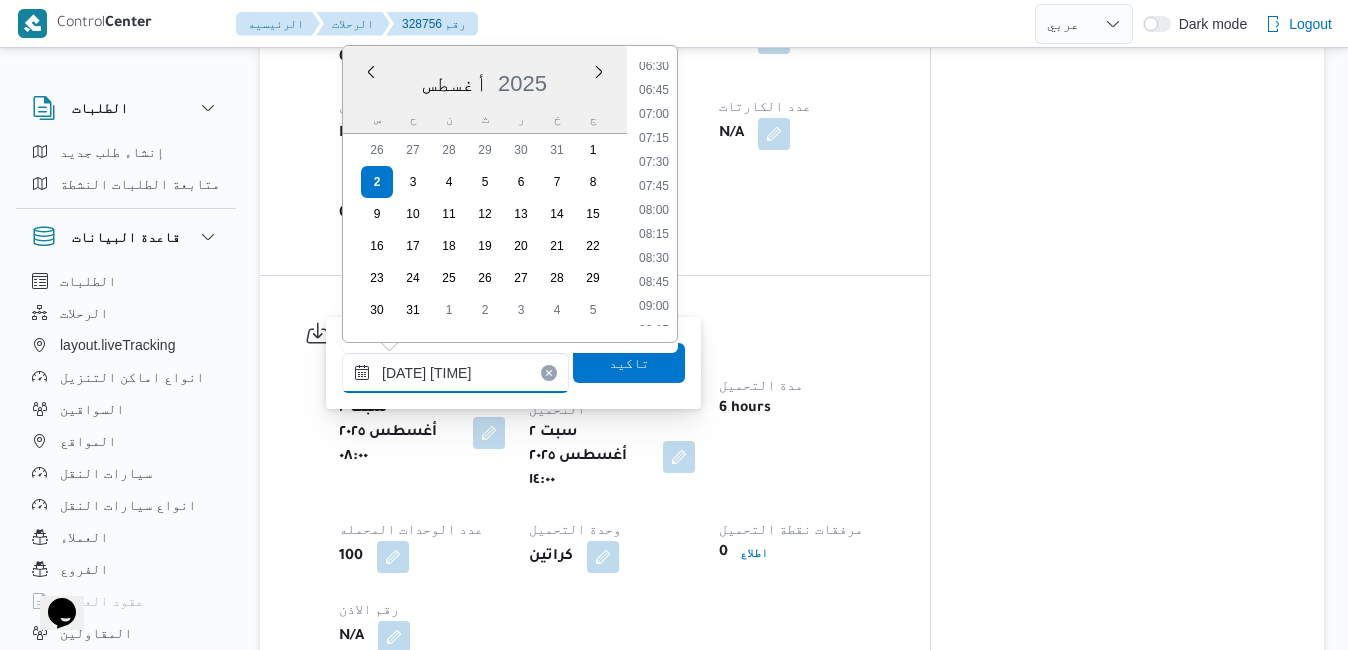 type on "٠٢/٠٨/٢٠٢٥ ٠٨:35" 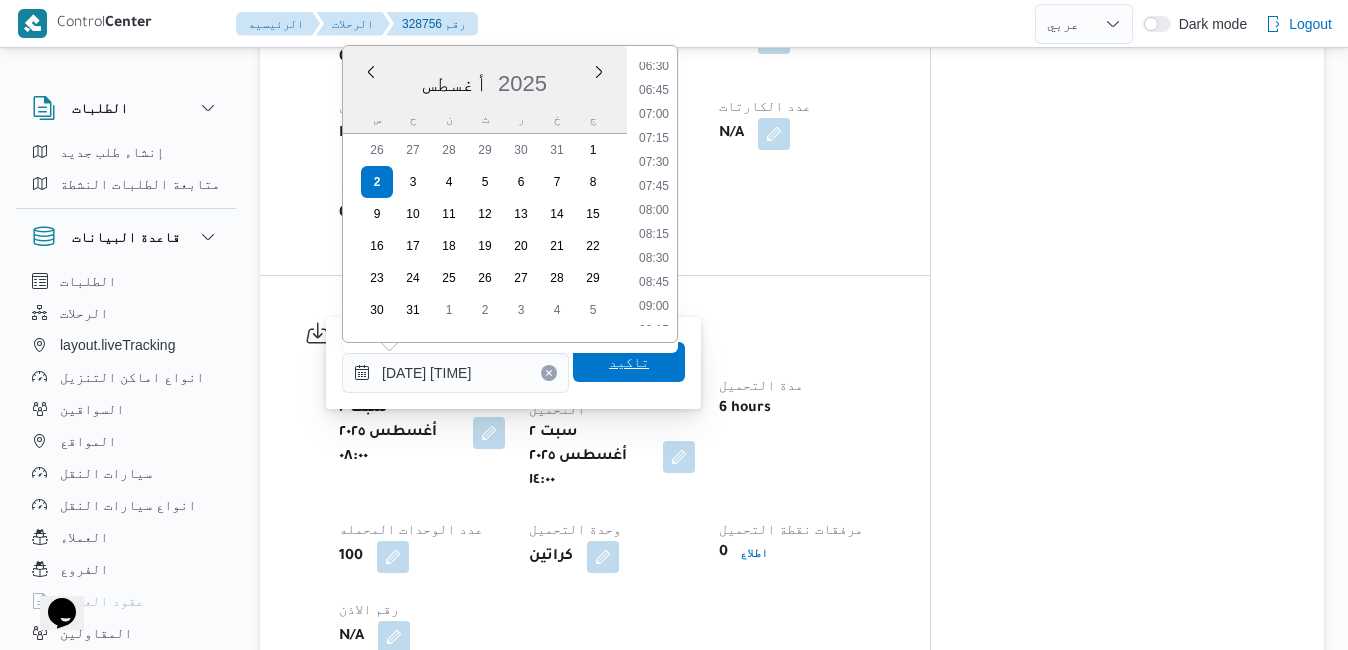 click on "تاكيد" at bounding box center (629, 362) 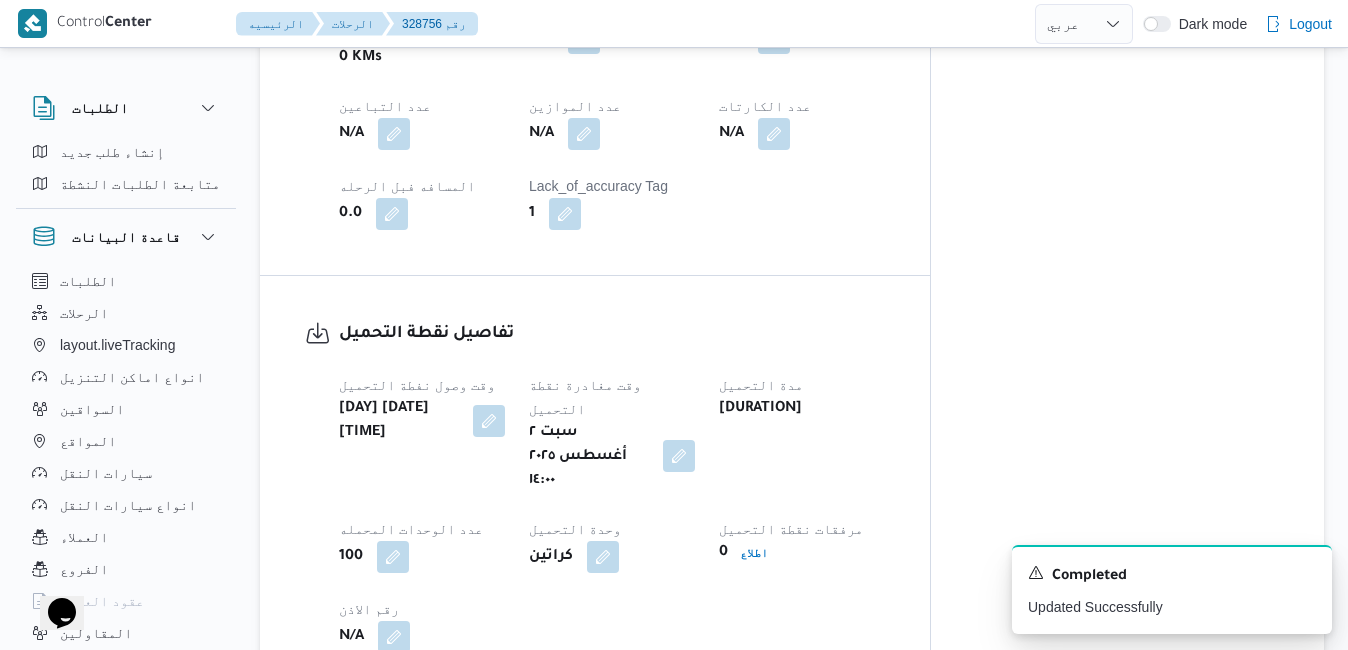 click at bounding box center [679, 456] 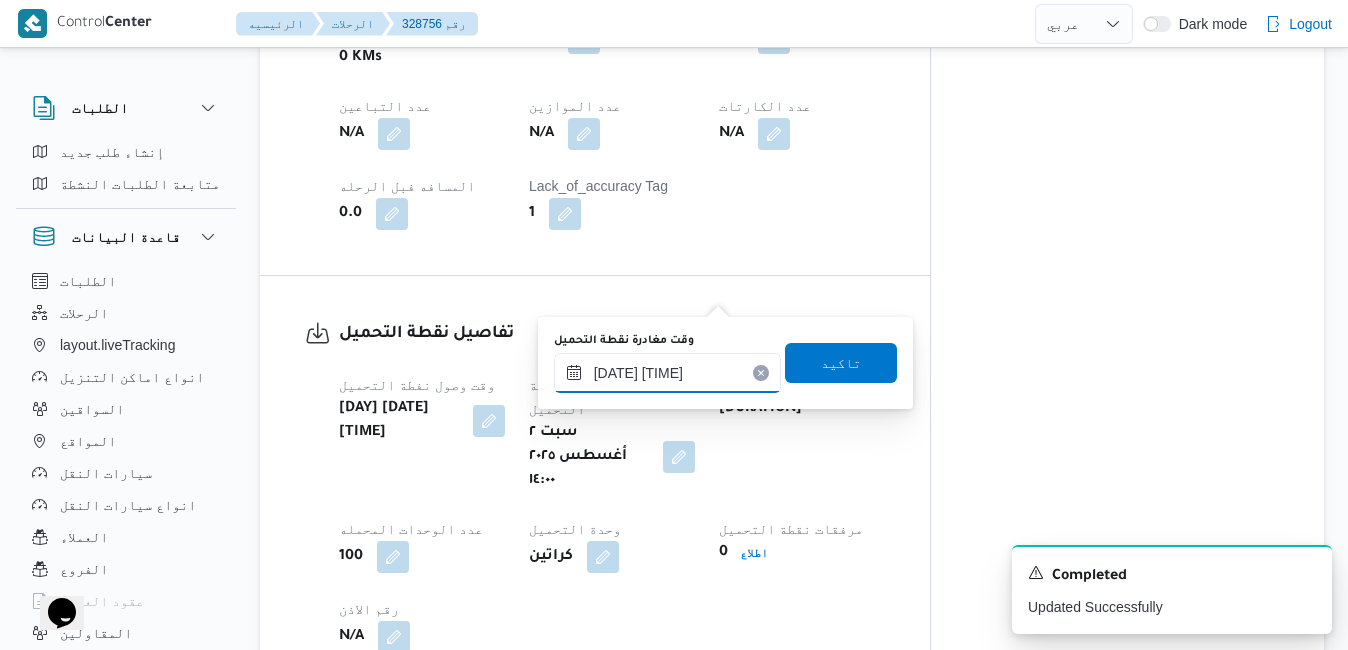 click on "٠٢/٠٨/٢٠٢٥ ١٤:٠٠" at bounding box center [667, 373] 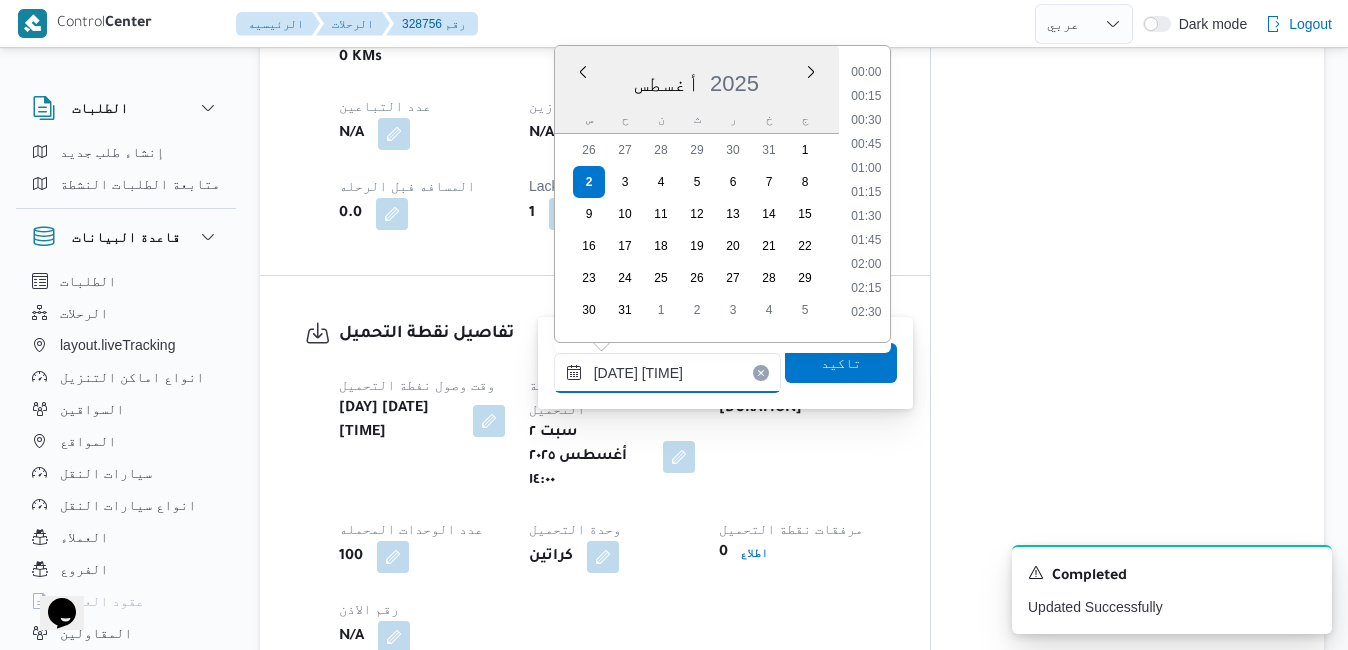 scroll, scrollTop: 1206, scrollLeft: 0, axis: vertical 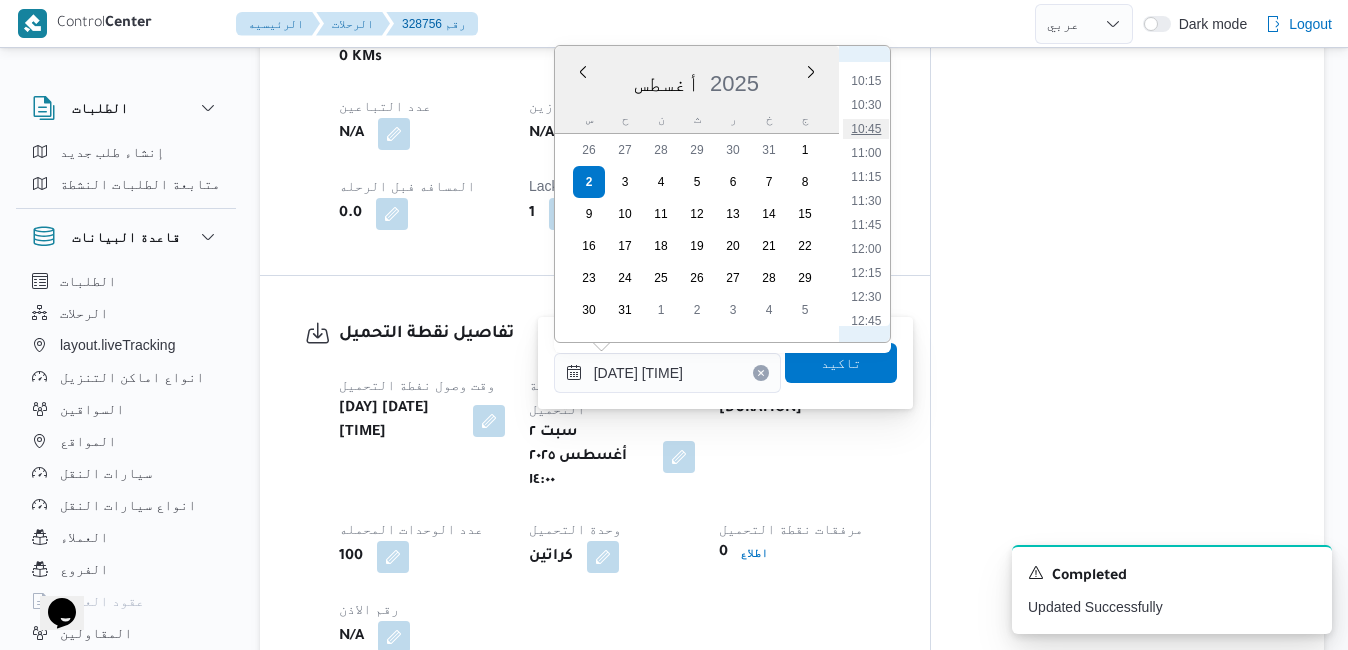 click on "10:45" at bounding box center (866, 129) 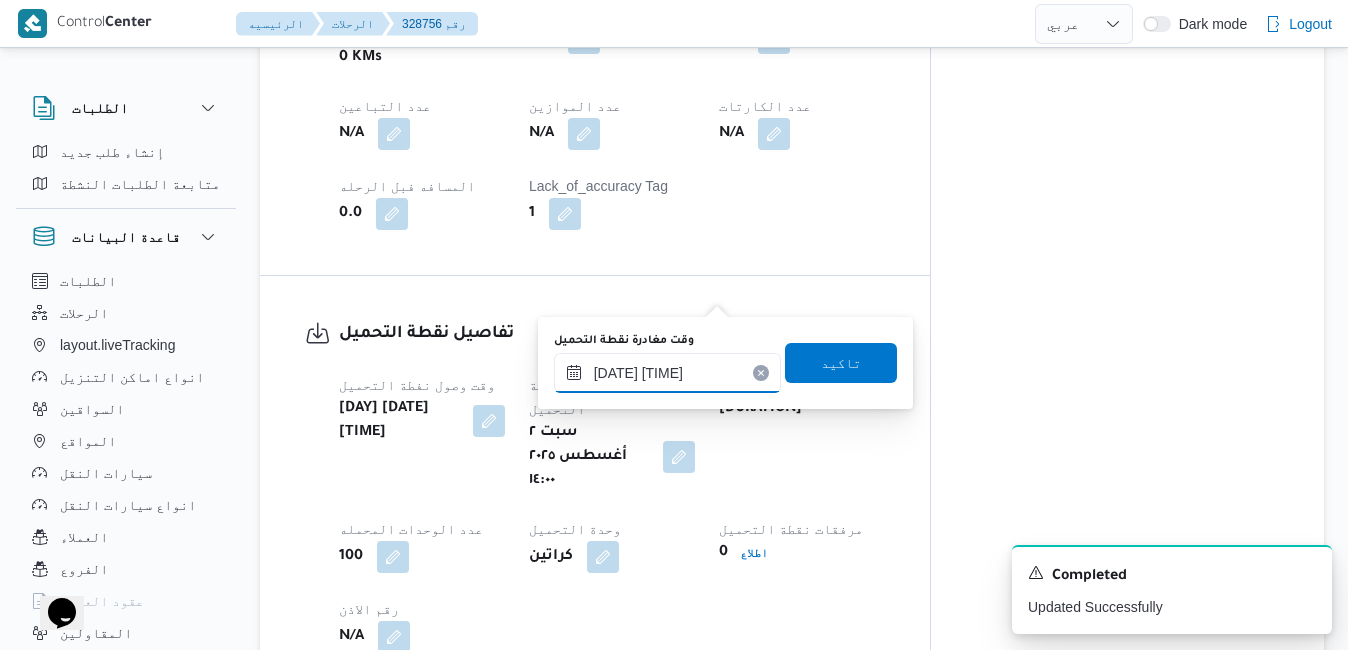 click on "٠٢/٠٨/٢٠٢٥ ١٠:٤٥" at bounding box center [667, 373] 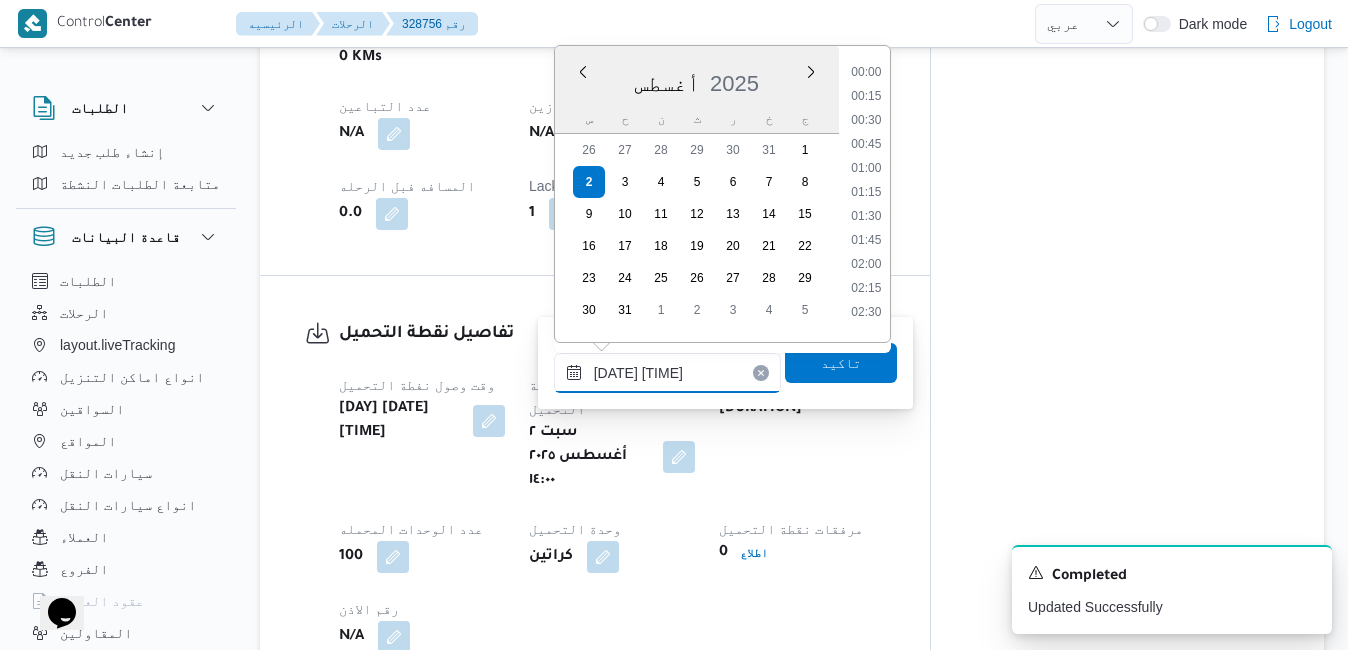 click on "٠٢/٠٨/٢٠٢٥ ١٠:٤٥" at bounding box center [667, 373] 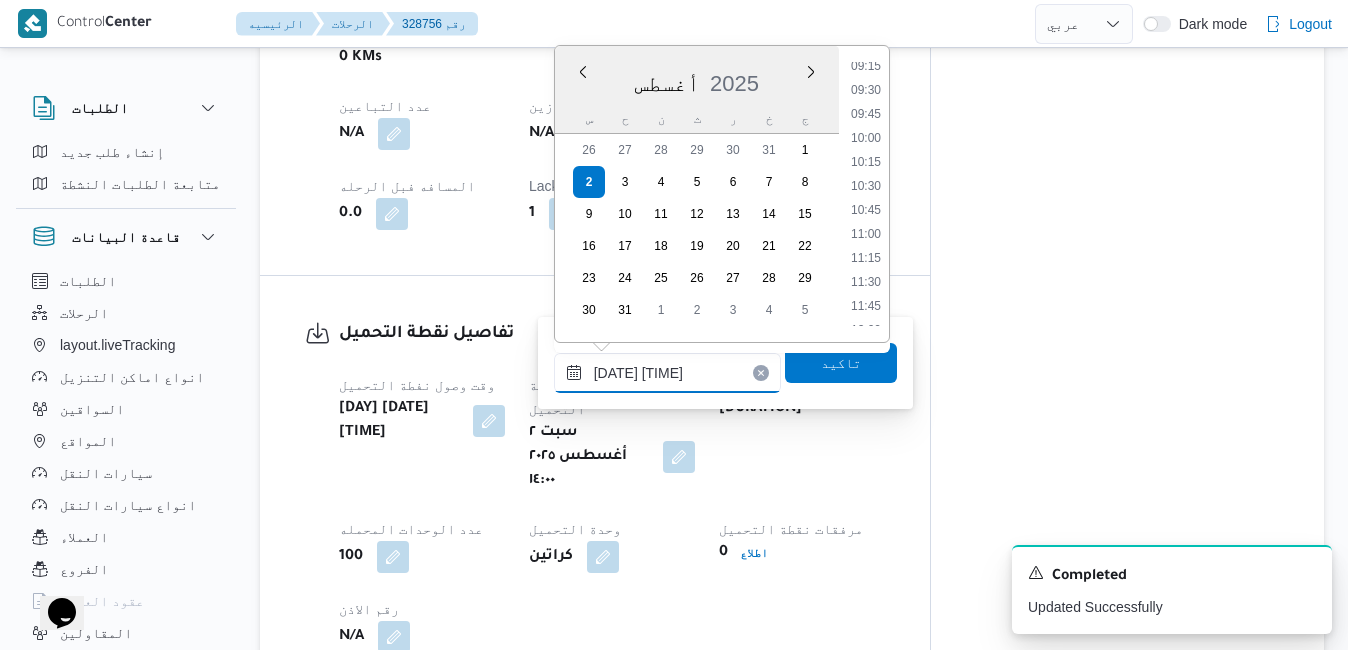type on "٠٢/٠٨/٢٠٢٥ ١٠:26" 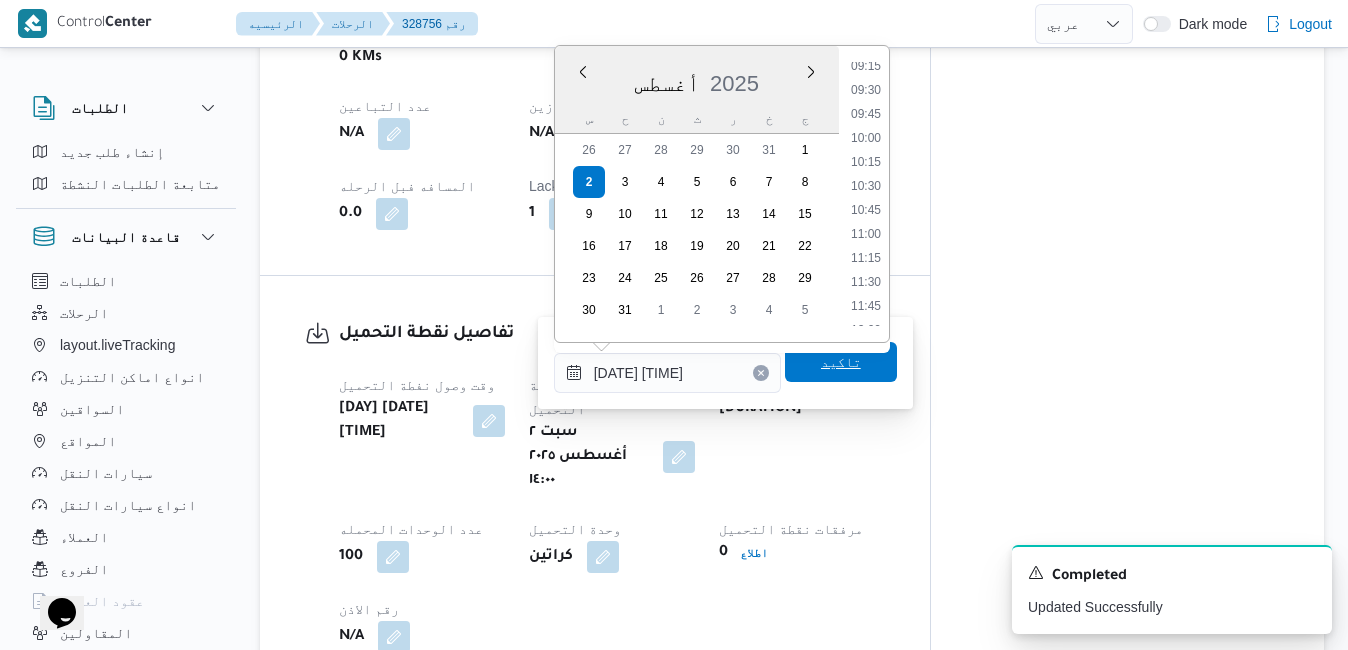 click on "تاكيد" at bounding box center (841, 362) 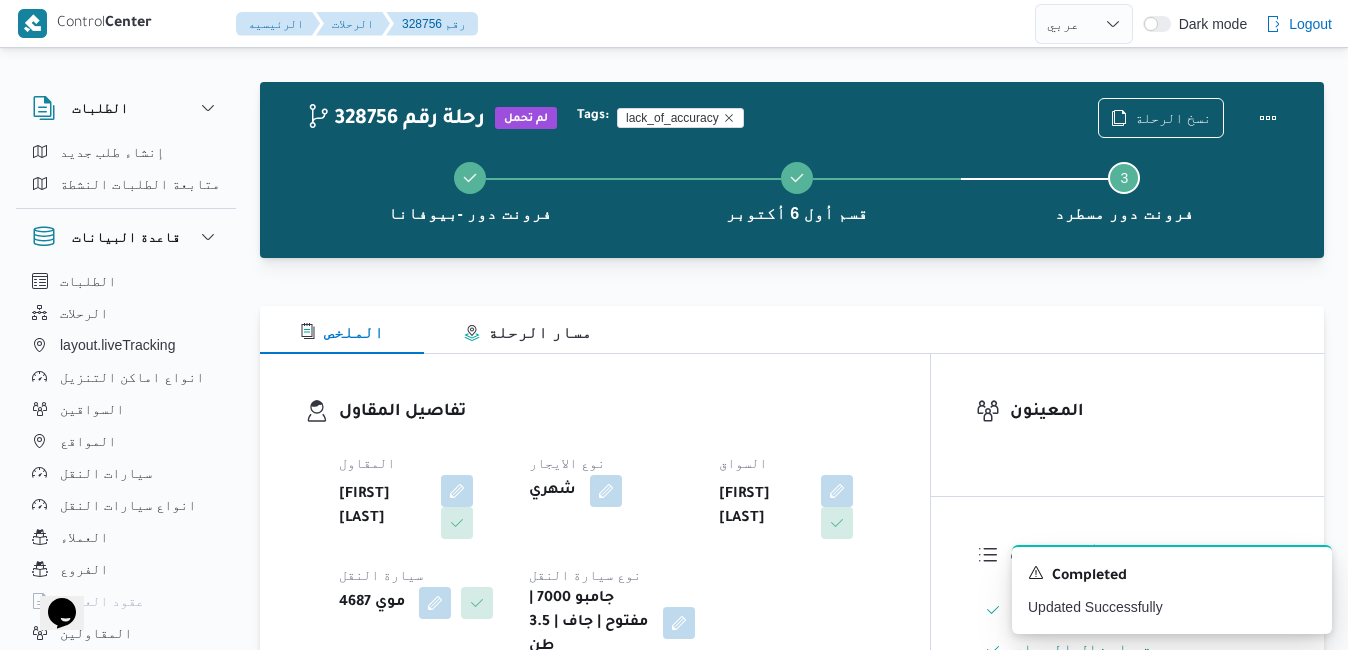 scroll, scrollTop: 0, scrollLeft: 0, axis: both 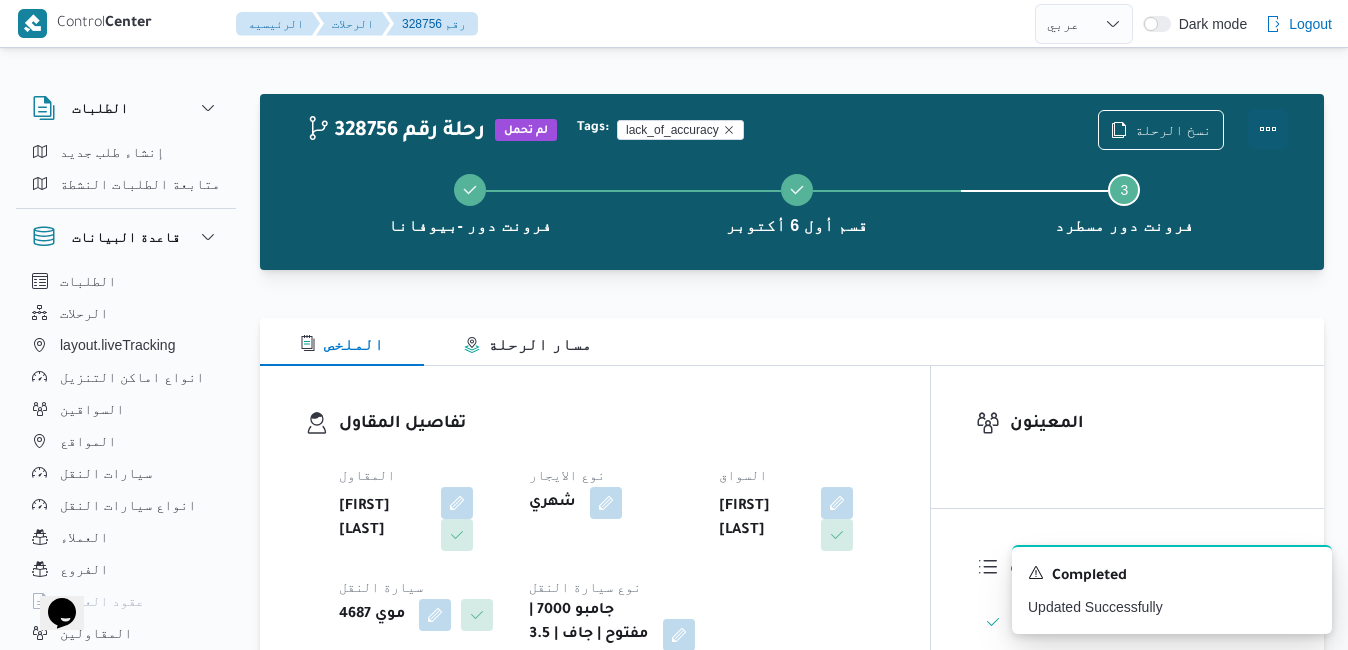 click at bounding box center (1268, 129) 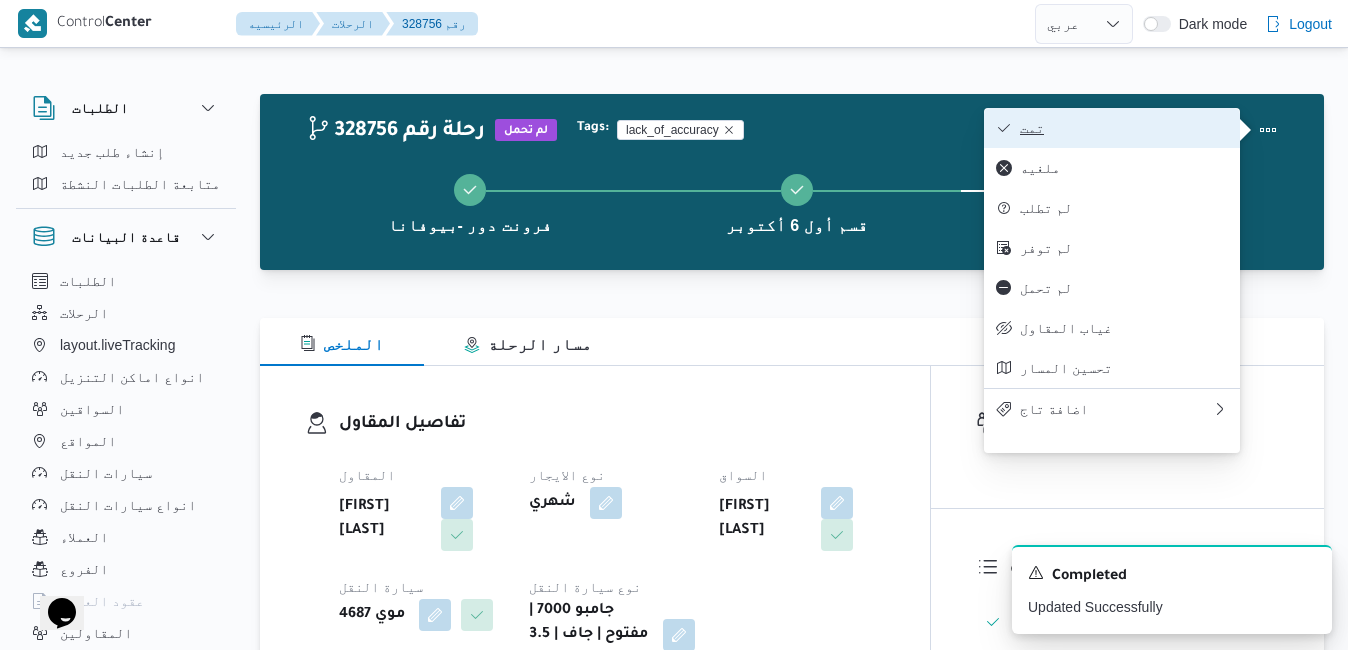 click on "تمت" at bounding box center [1124, 128] 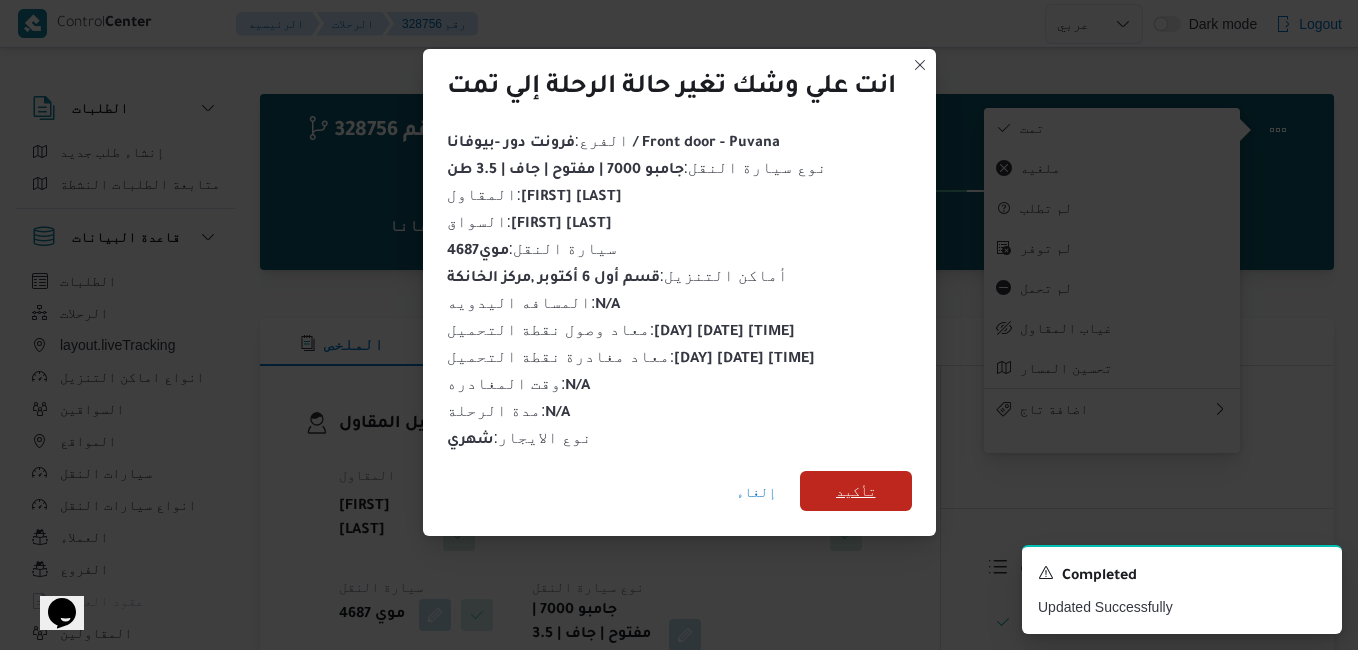 click on "تأكيد" at bounding box center (856, 491) 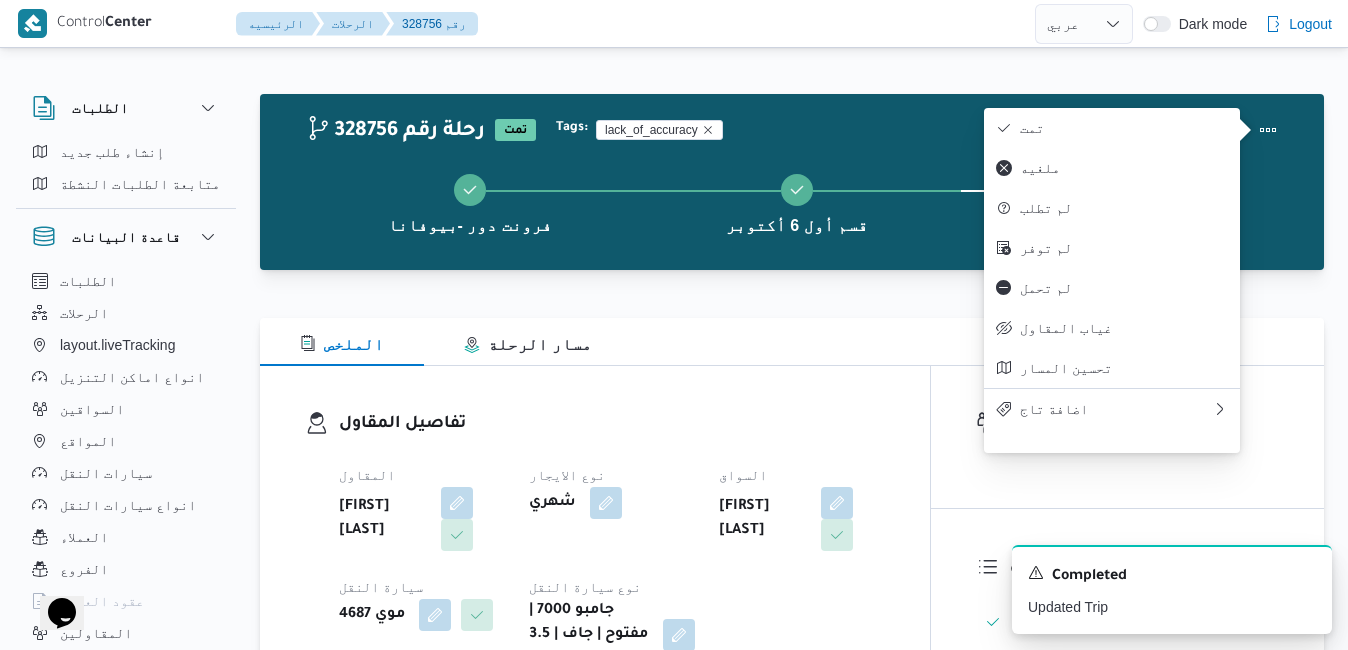 click on "تفاصيل المقاول المقاول محمد صلاح عبداللطيف الشريف نوع الايجار شهري السواق عبدالله فتحي عبدربه رسلان  سيارة النقل موي 4687 نوع سيارة النقل جامبو 7000 | مفتوح | جاف | 3.5 طن" at bounding box center (595, 541) 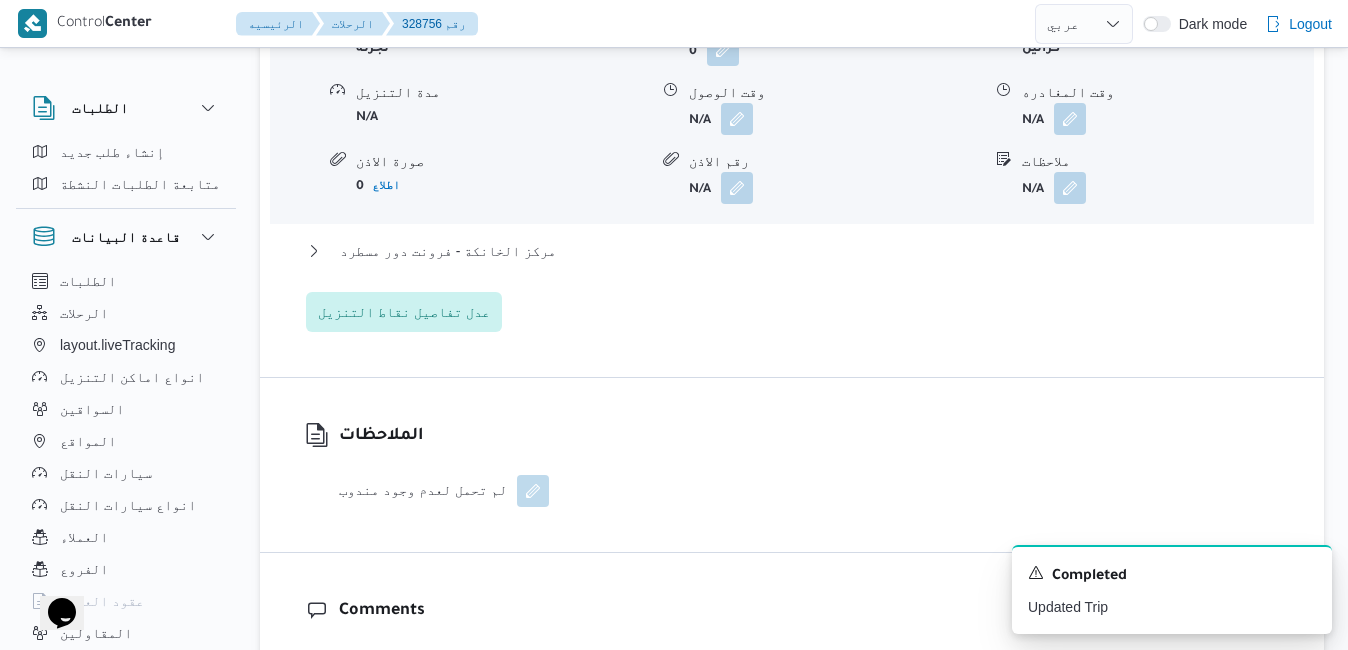 scroll, scrollTop: 2080, scrollLeft: 0, axis: vertical 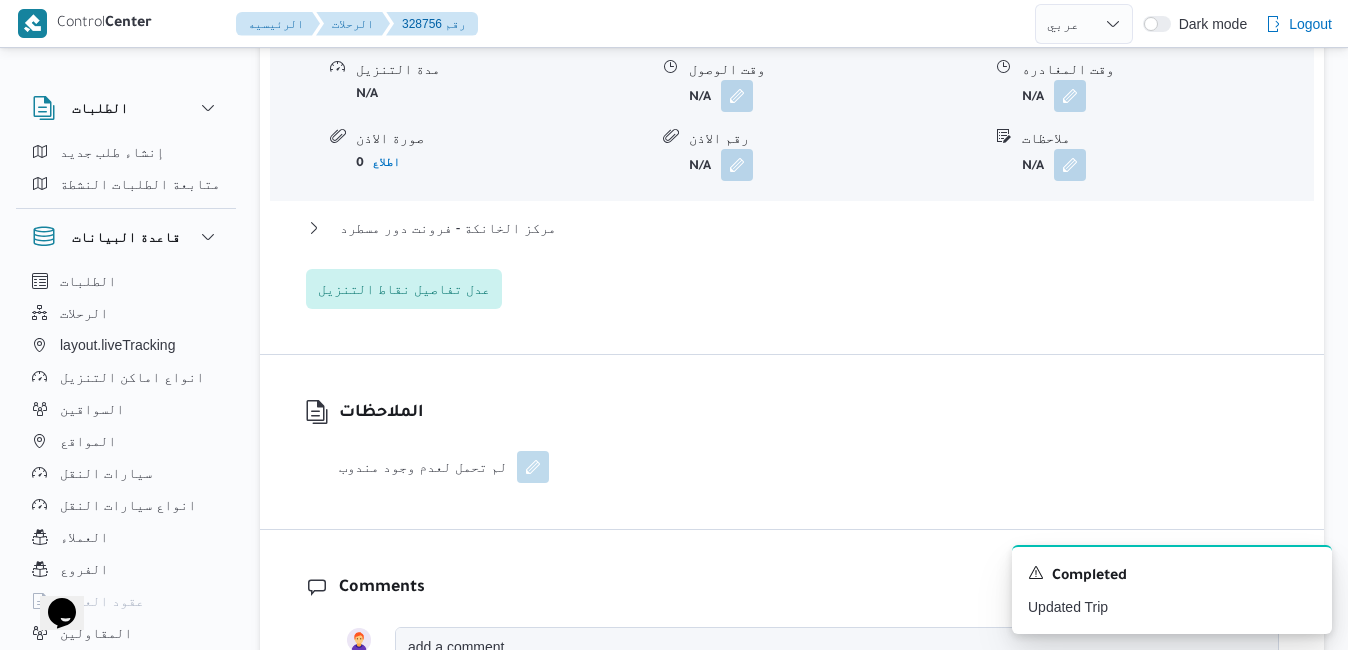 click at bounding box center [533, 467] 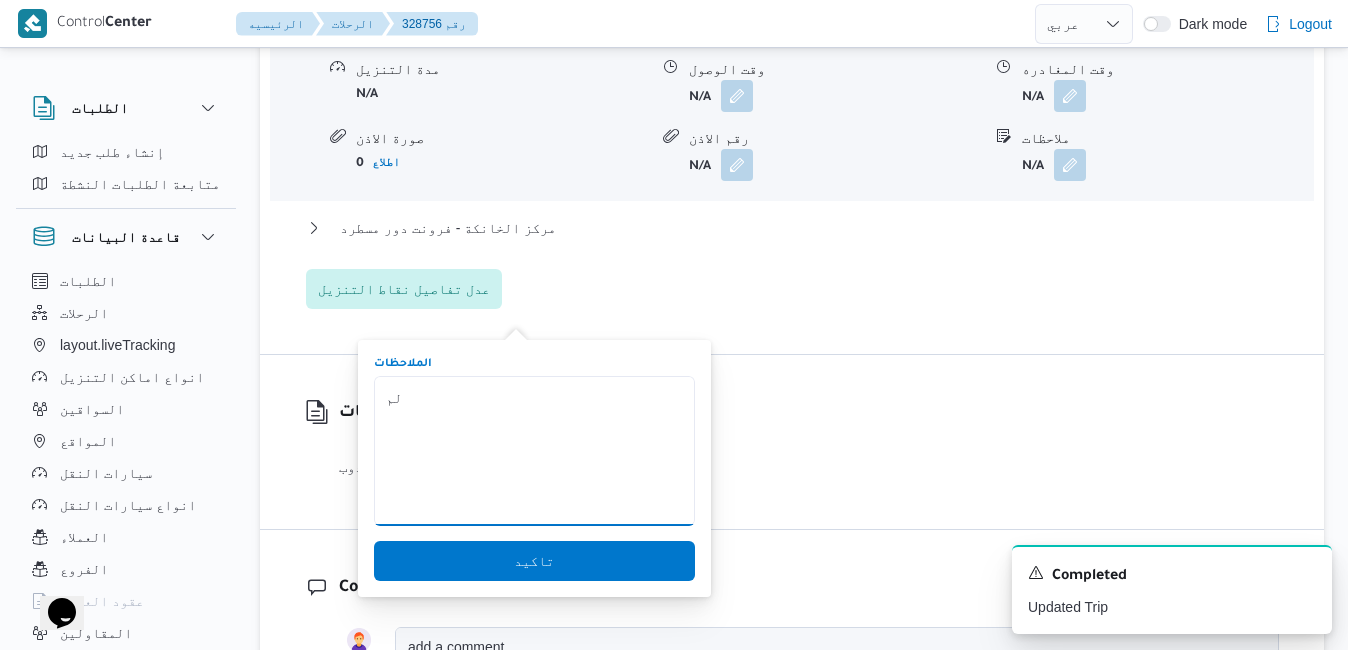 type on "ل" 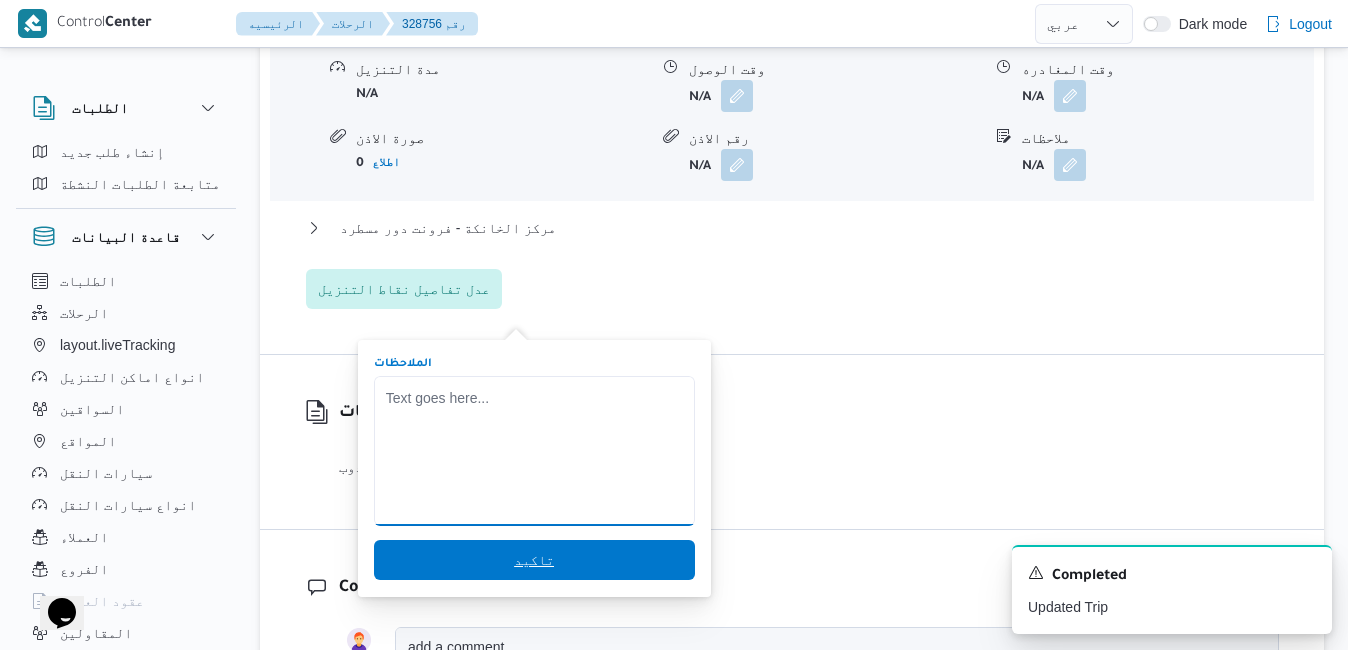 type 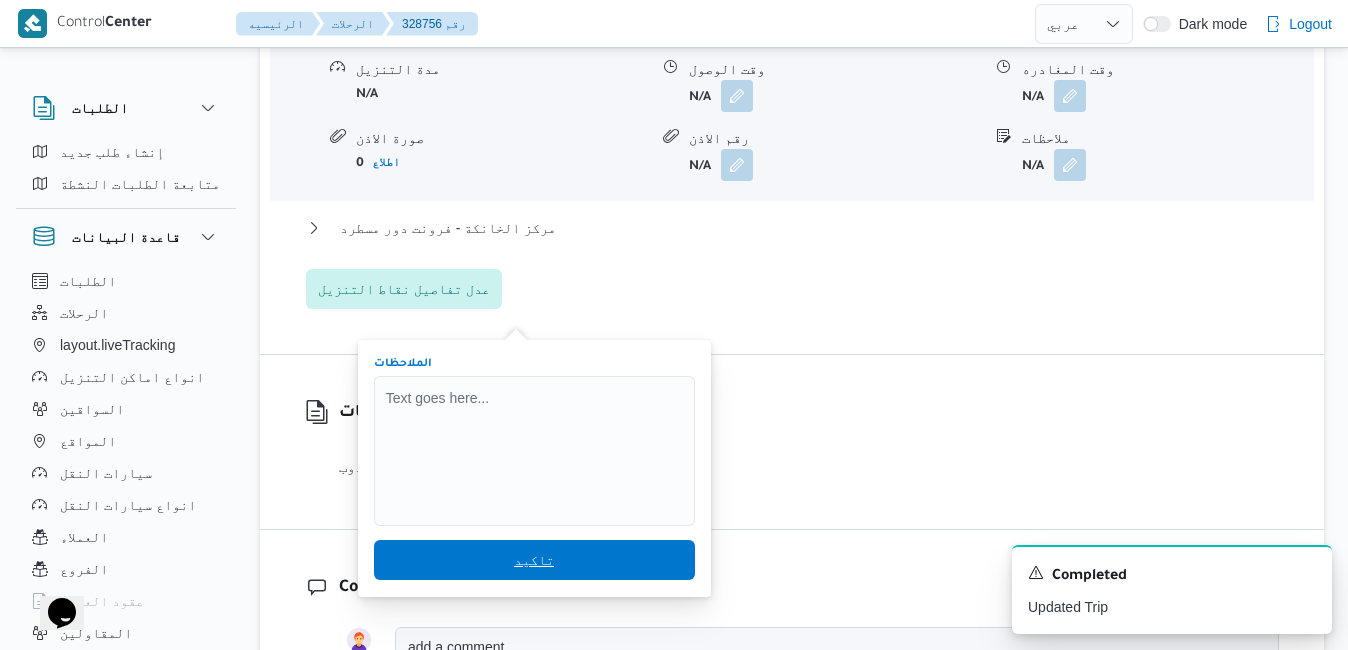 click on "تاكيد" at bounding box center (534, 560) 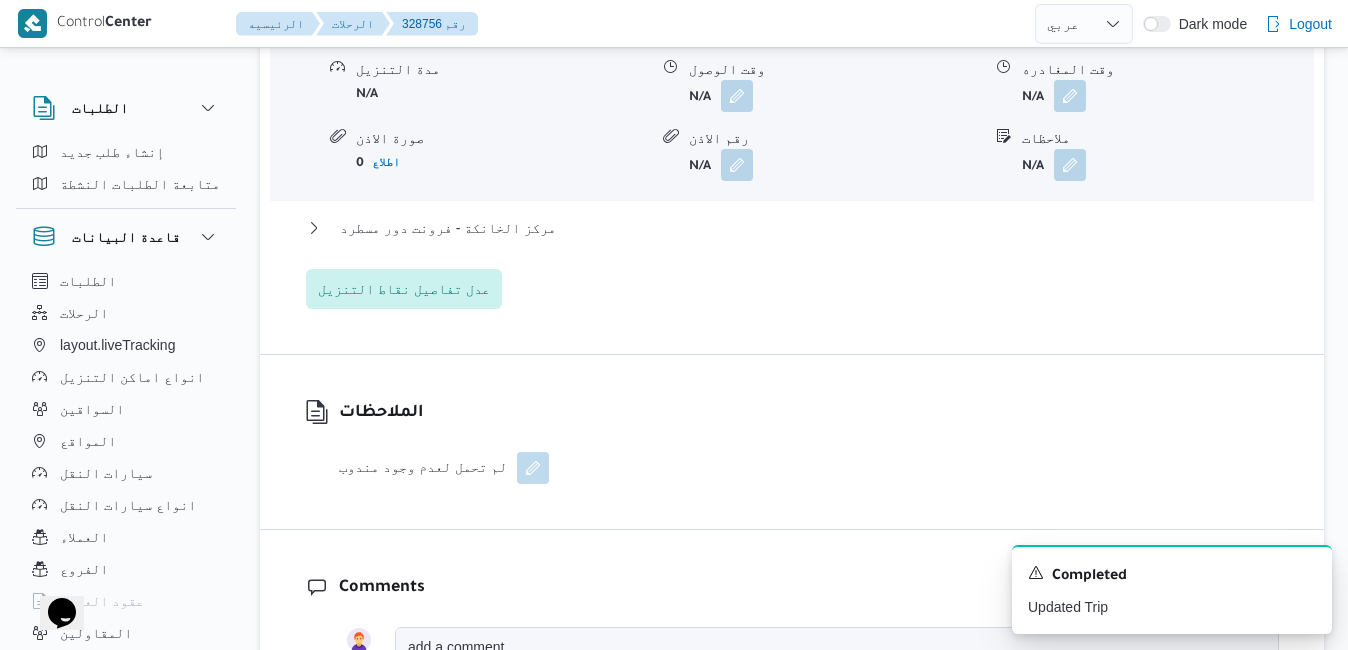 scroll, scrollTop: 2086, scrollLeft: 0, axis: vertical 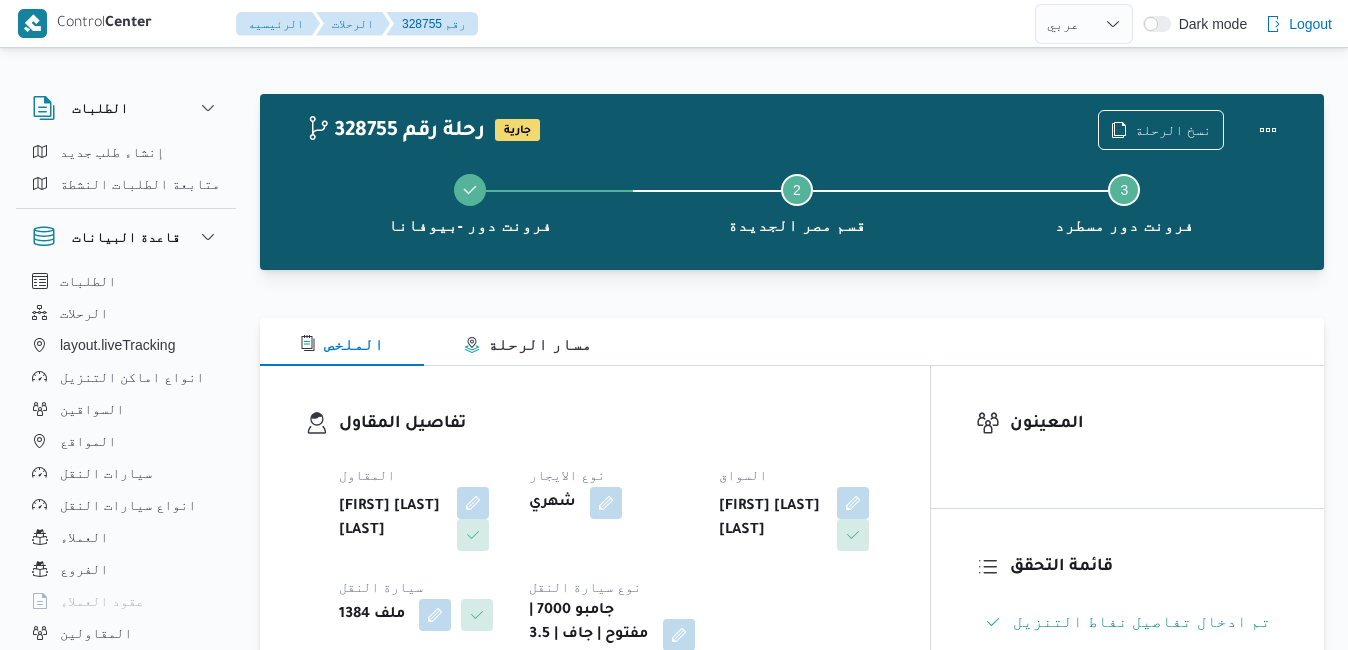 select on "ar" 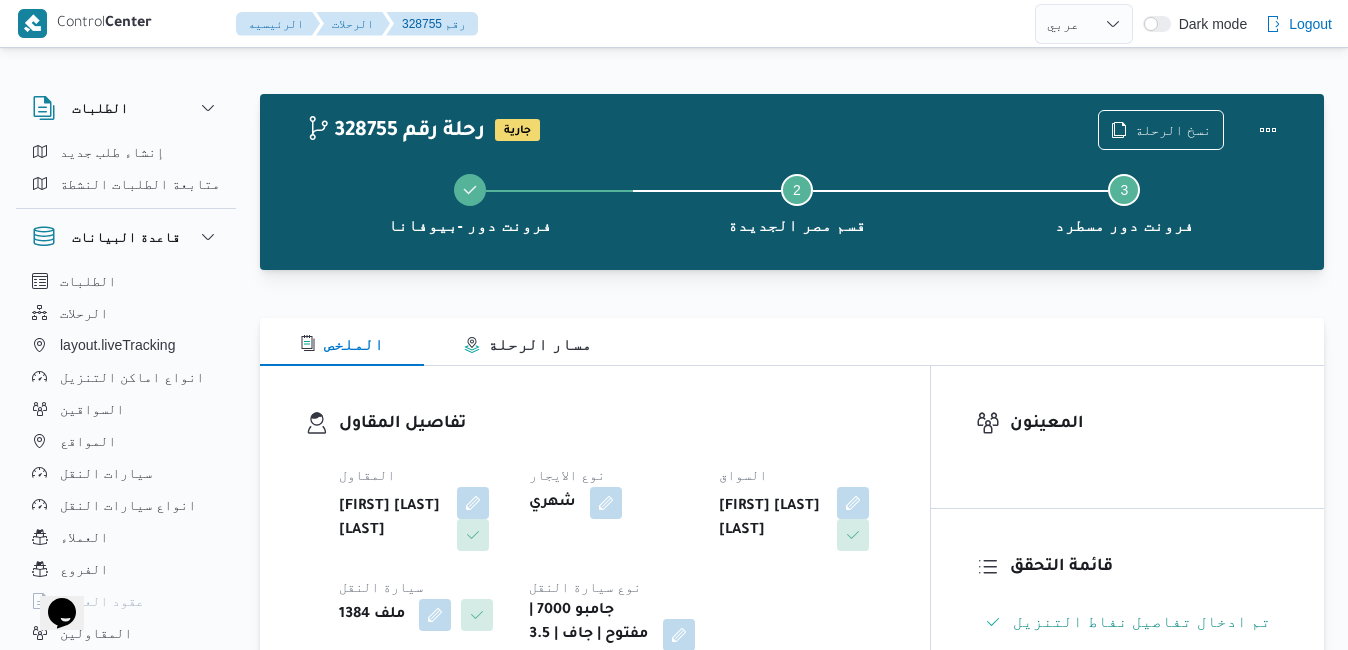 scroll, scrollTop: 0, scrollLeft: 0, axis: both 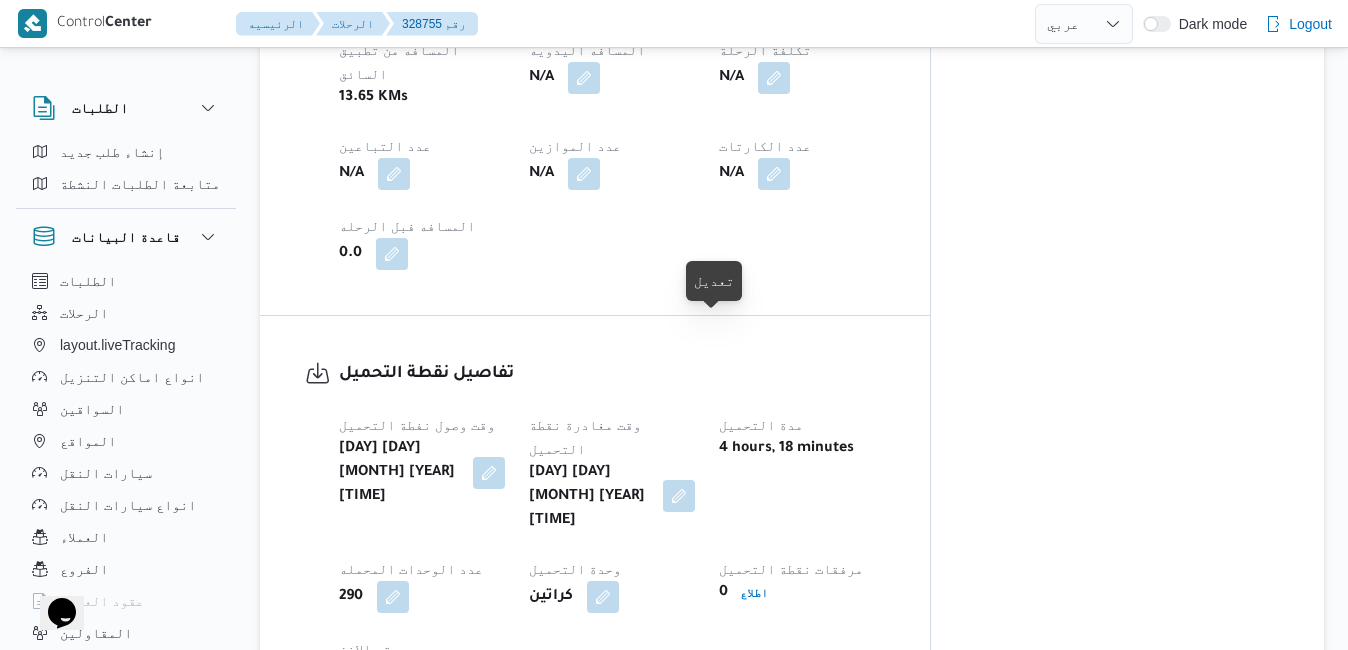 click at bounding box center [679, 496] 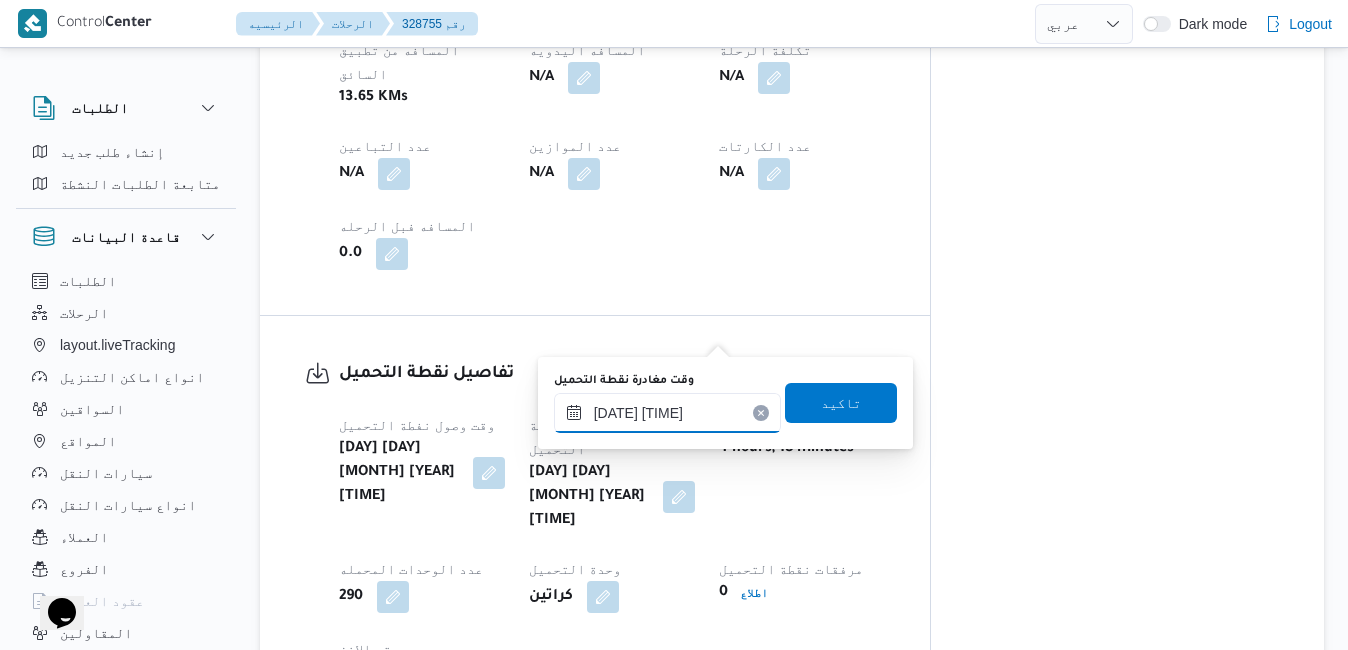 click on "[DATE] [TIME]" at bounding box center [667, 413] 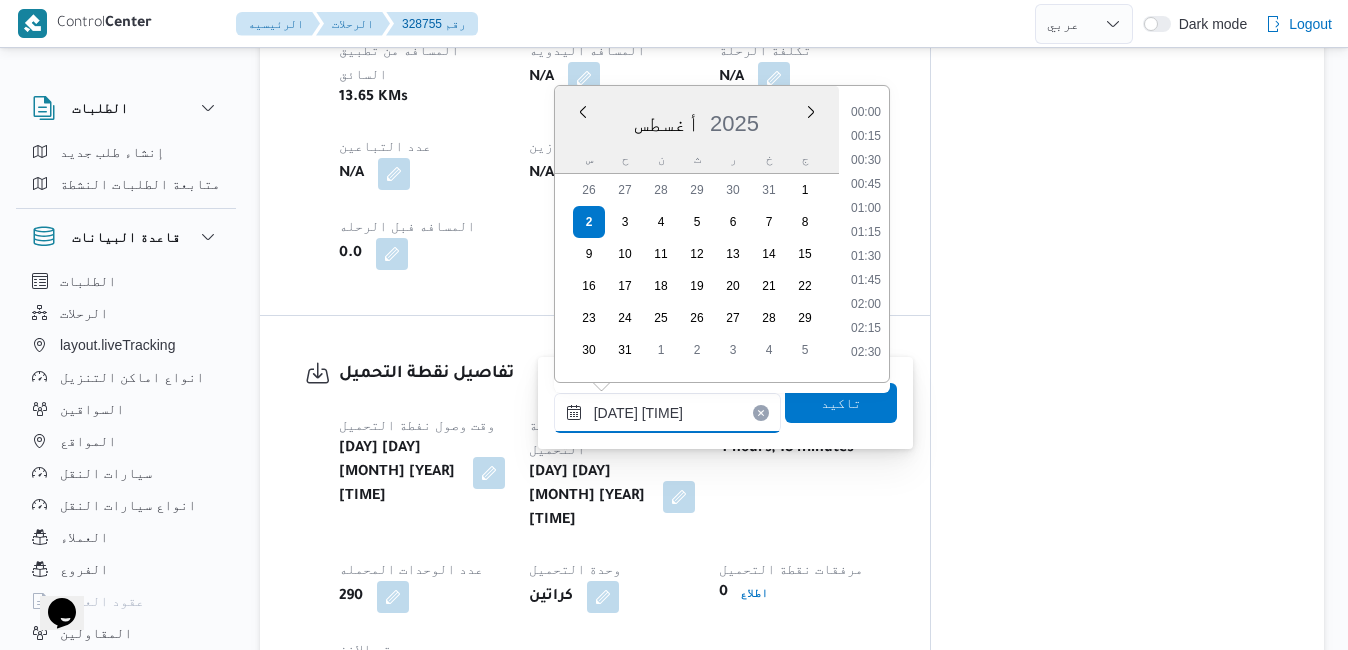 scroll, scrollTop: 1086, scrollLeft: 0, axis: vertical 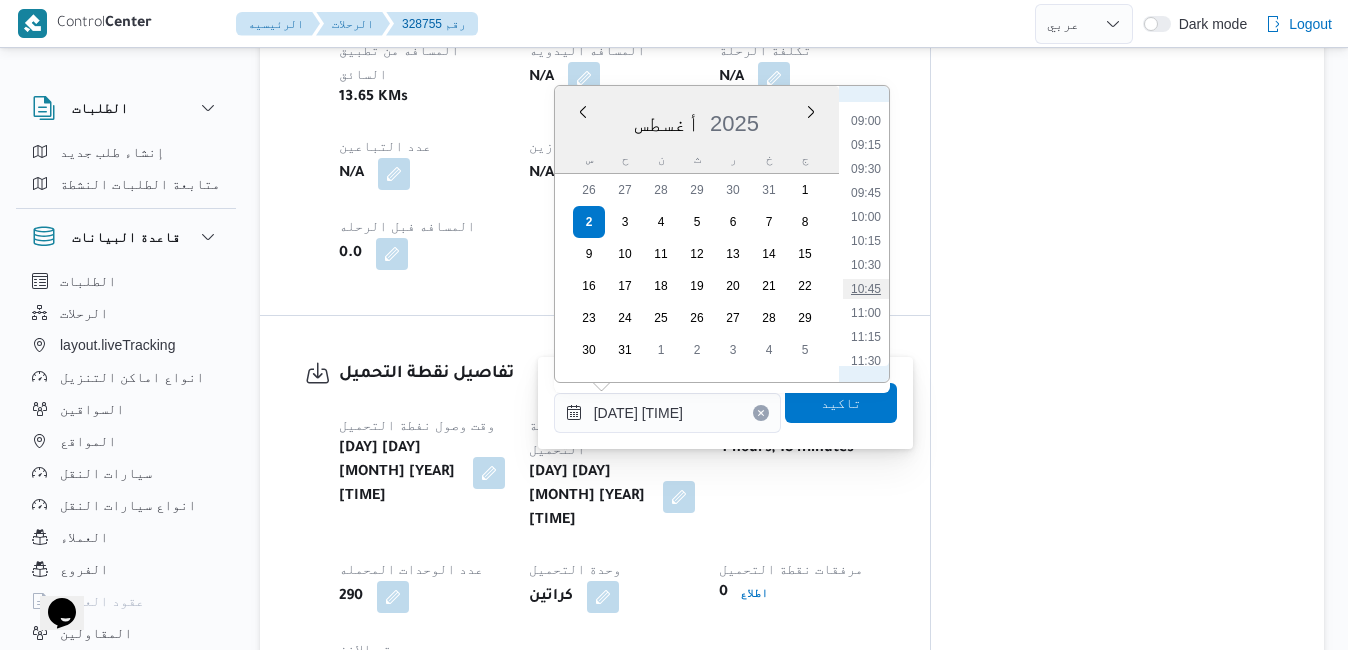 click on "10:45" at bounding box center (866, 289) 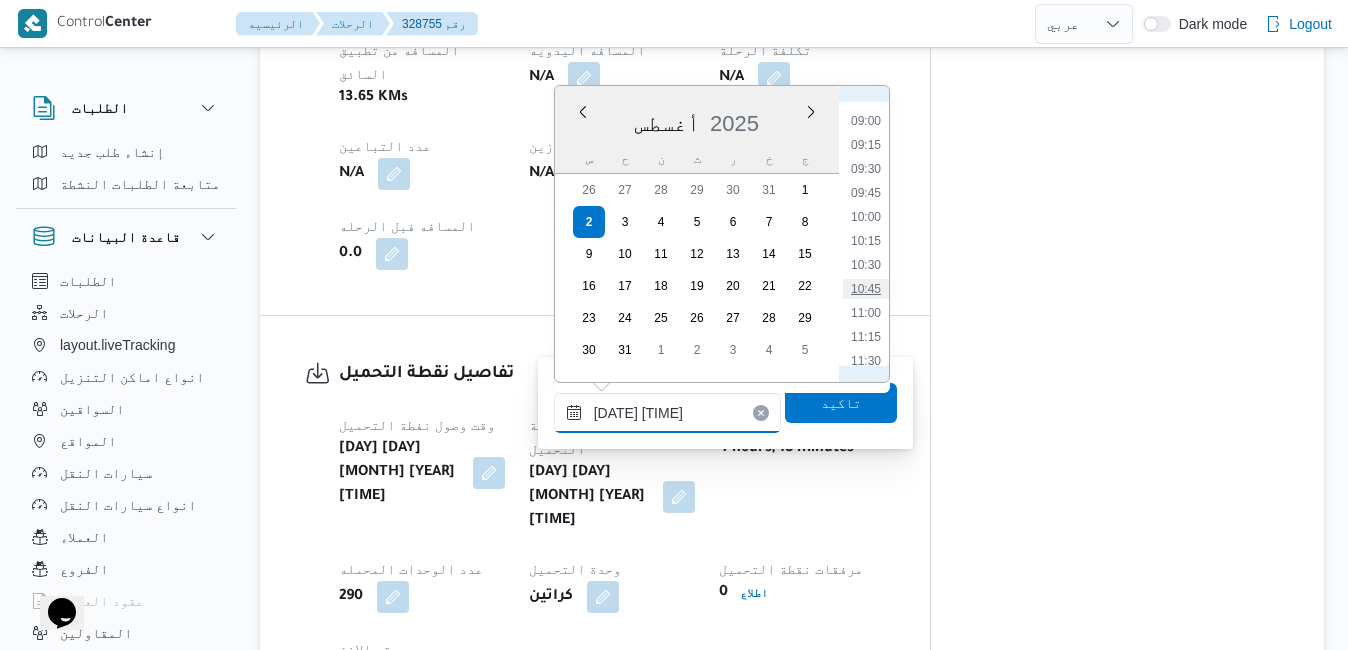type on "[DATE] [TIME]" 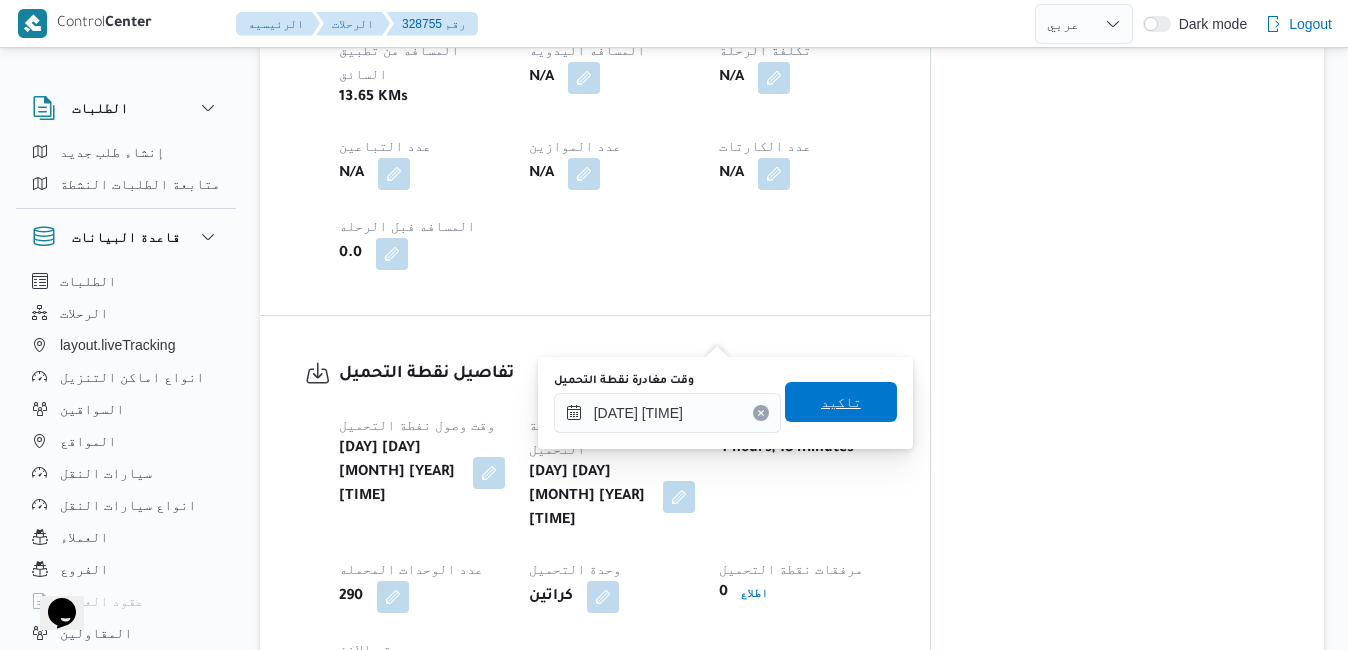 click on "تاكيد" at bounding box center (841, 402) 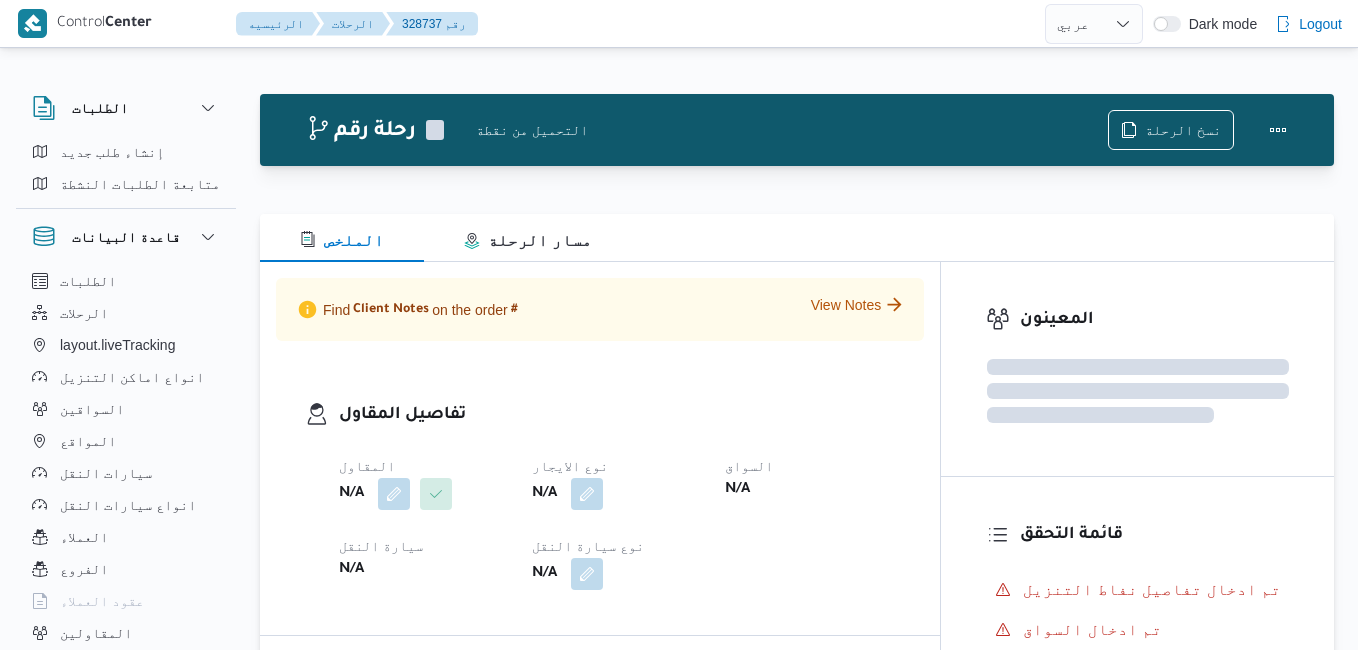 select on "ar" 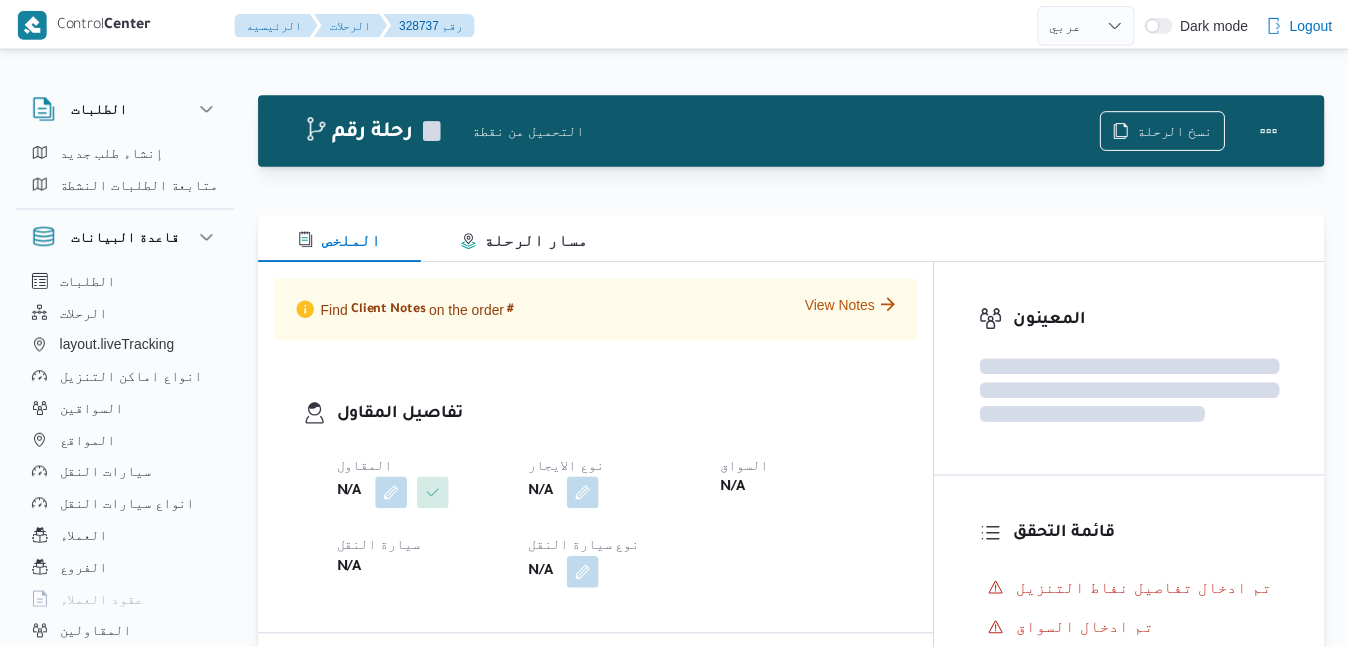 scroll, scrollTop: 0, scrollLeft: 0, axis: both 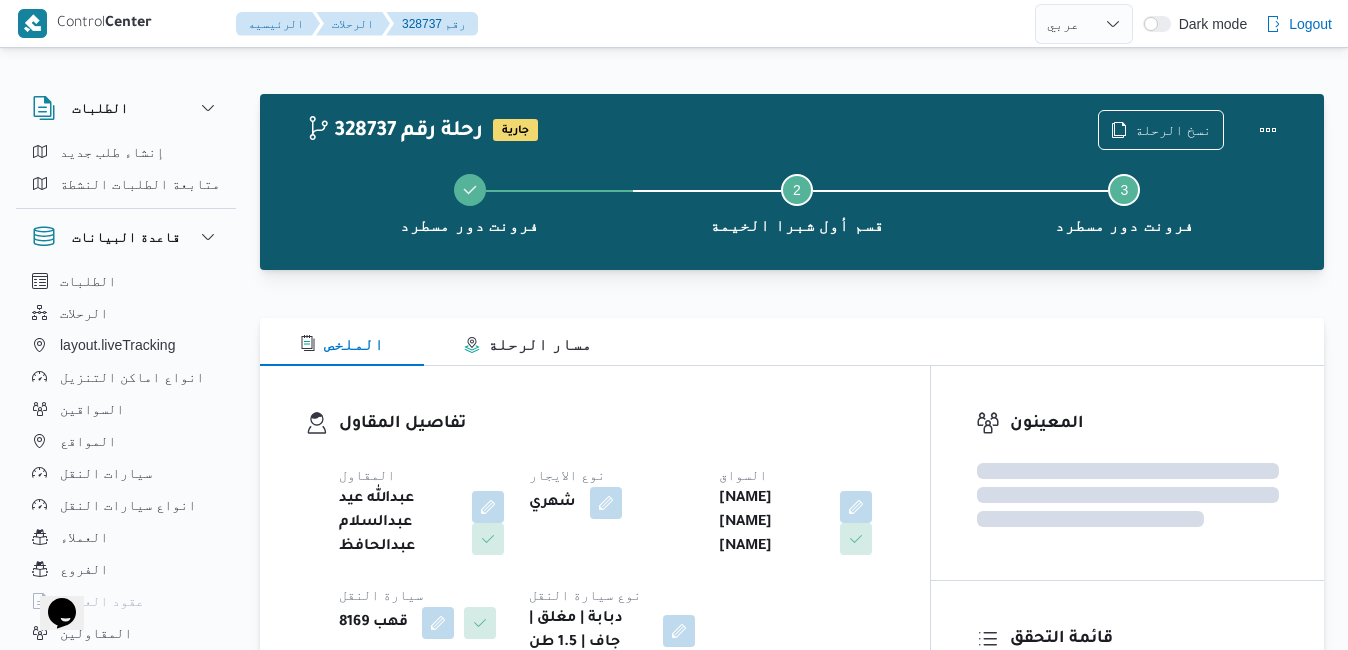 click on "تفاصيل المقاول المقاول [NAME] [NAME] [NAME] [NAME] نوع الايجار شهري السواق [NAME] [NAME] [NAME] سيارة النقل قهب 8169 نوع سيارة النقل دبابة | مغلق | جاف | 1.5 طن" at bounding box center [595, 533] 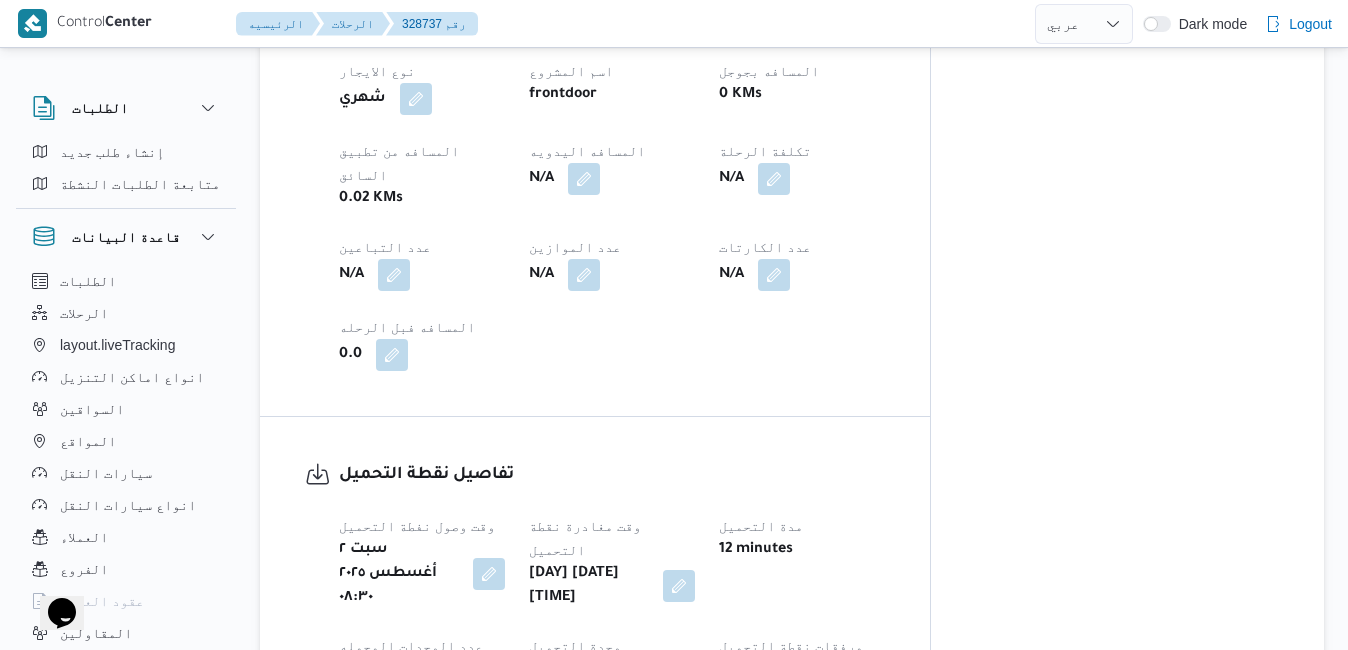 scroll, scrollTop: 1139, scrollLeft: 0, axis: vertical 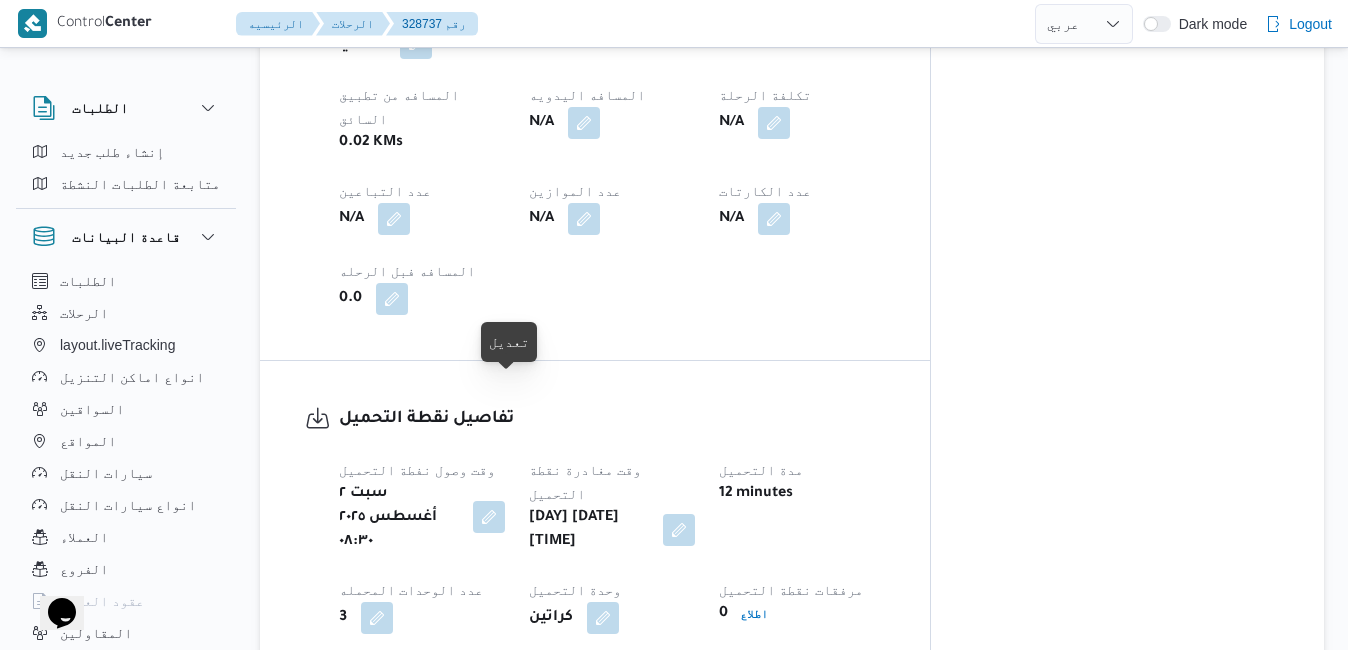click at bounding box center (489, 517) 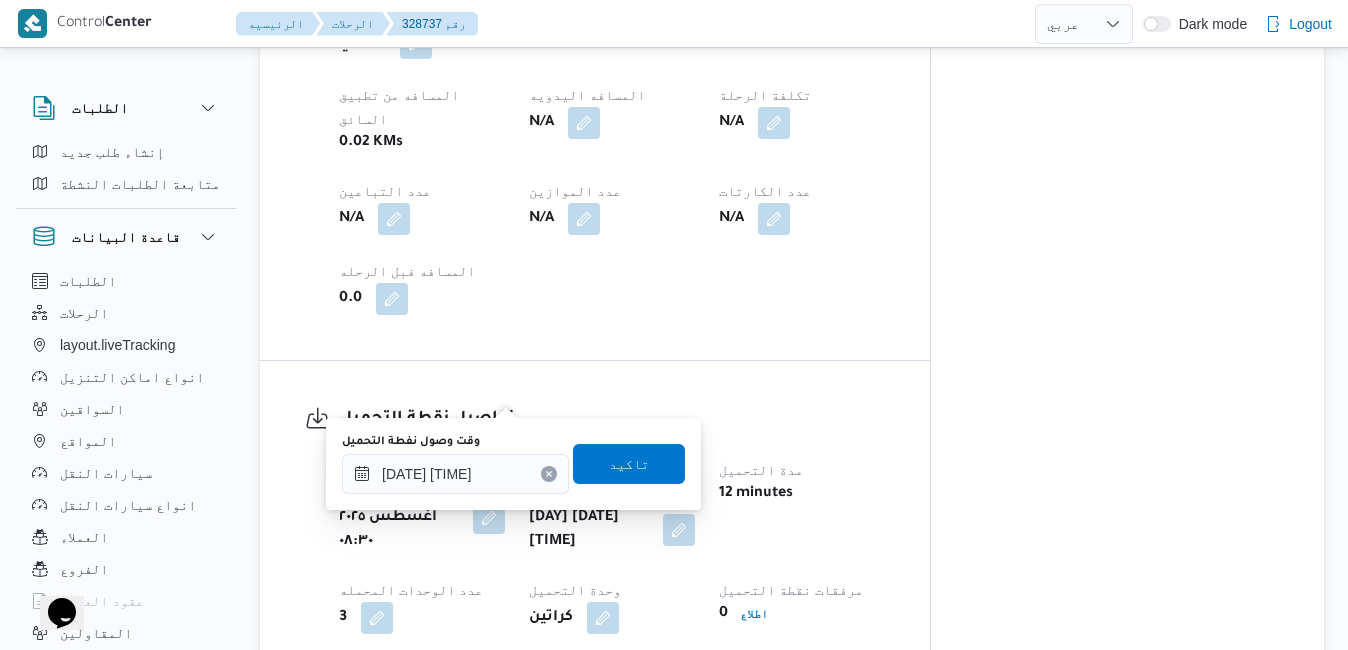 click 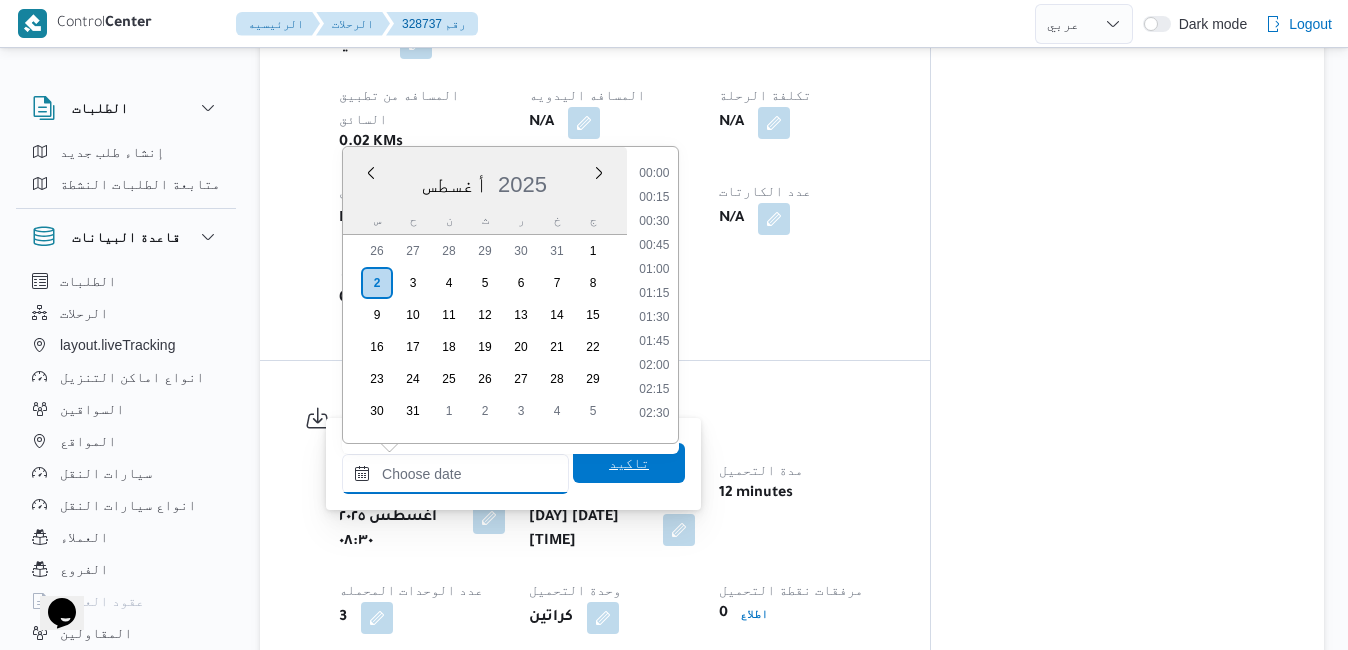 scroll, scrollTop: 1278, scrollLeft: 0, axis: vertical 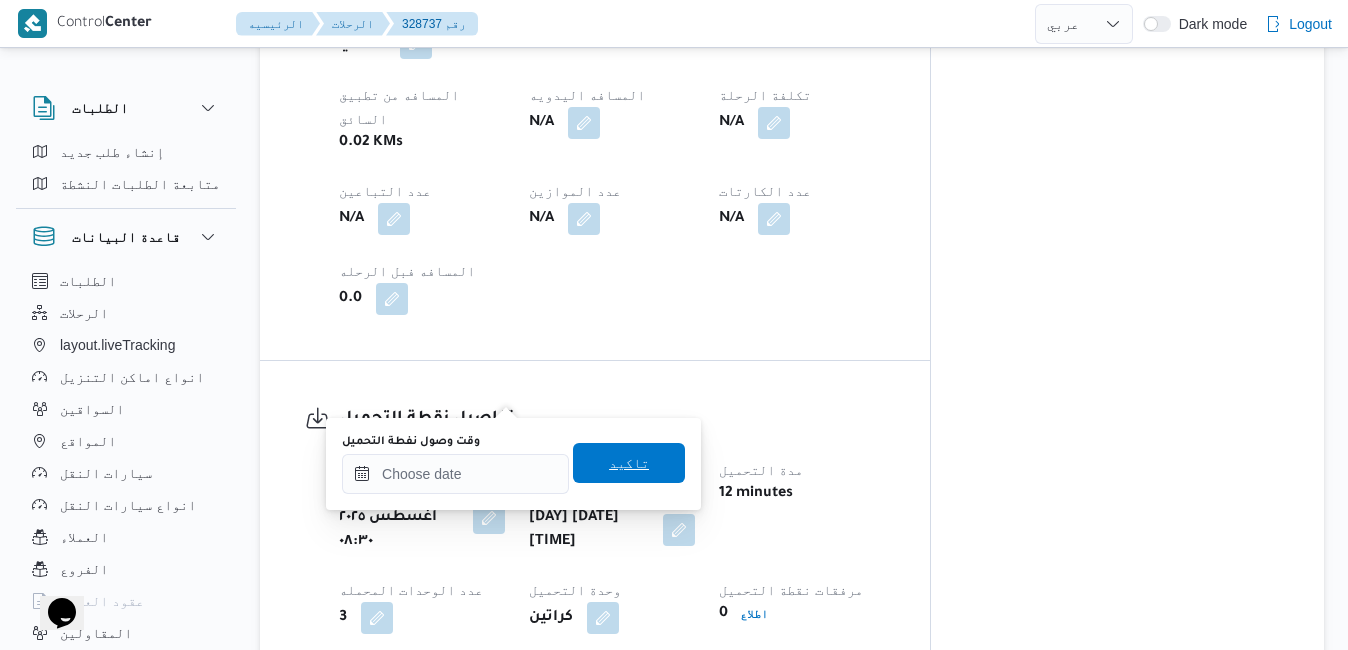 click on "تاكيد" at bounding box center [629, 463] 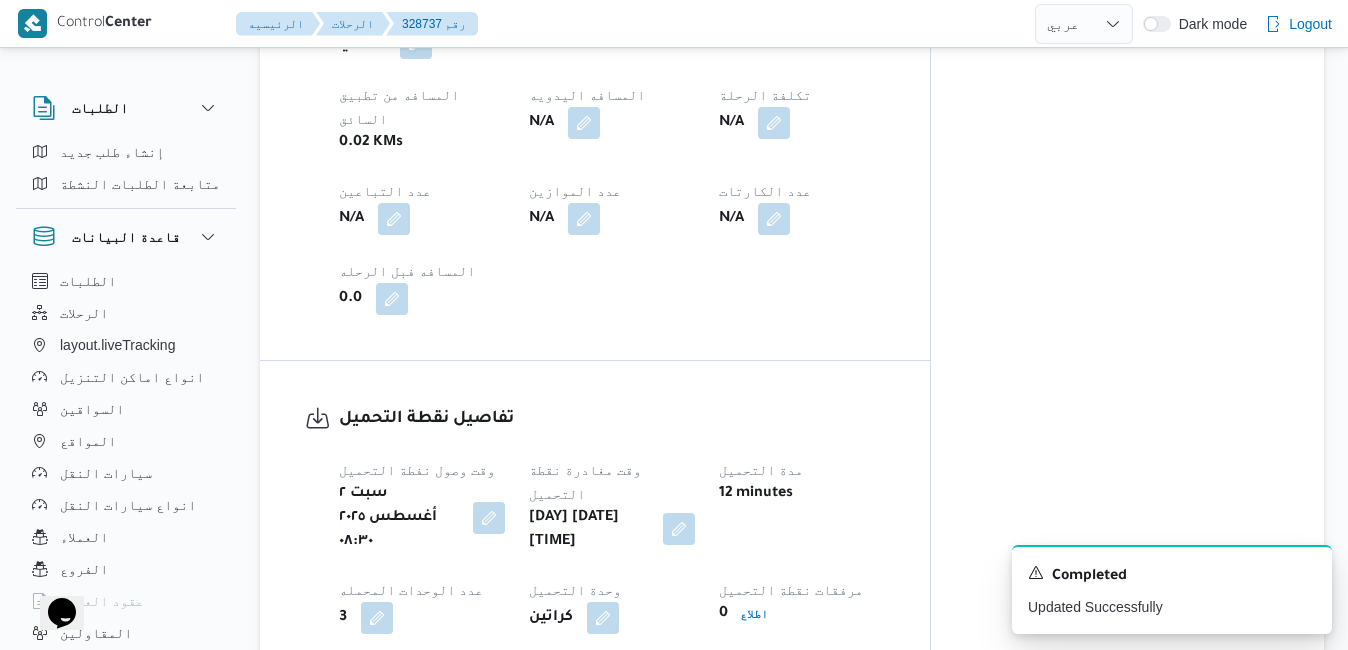 click at bounding box center (679, 529) 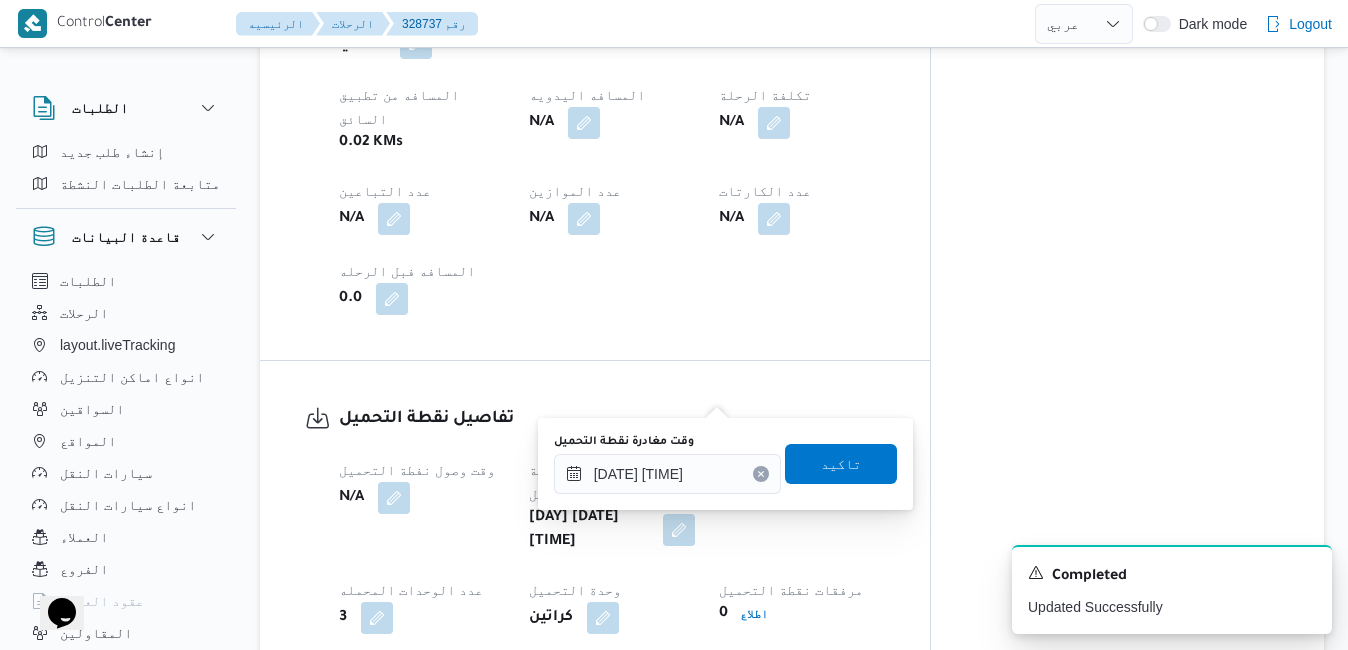 click 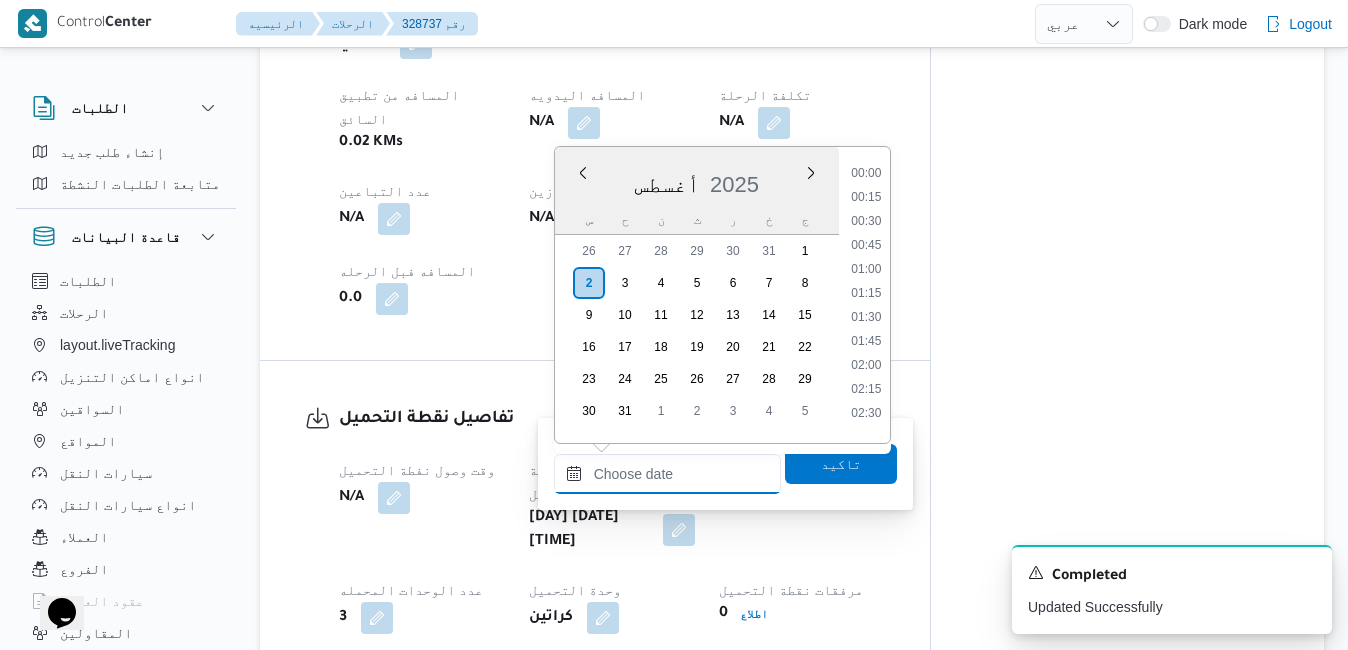 scroll, scrollTop: 1278, scrollLeft: 0, axis: vertical 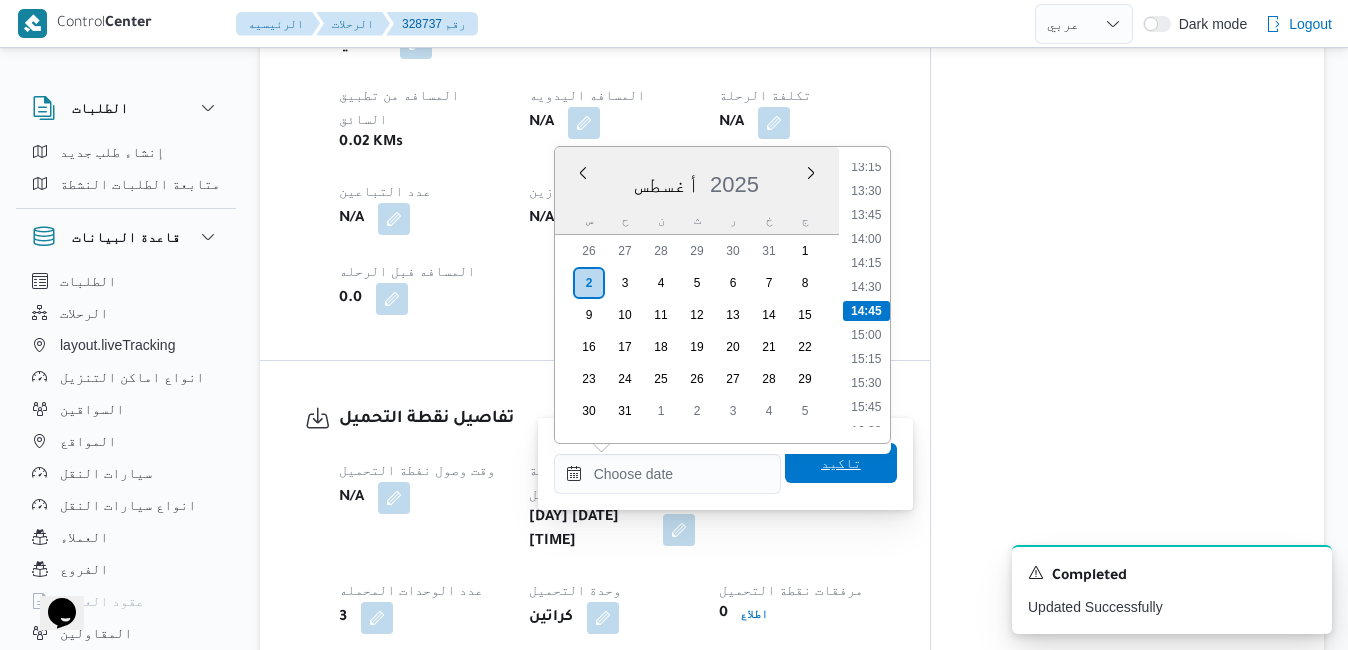 click on "تاكيد" at bounding box center (841, 463) 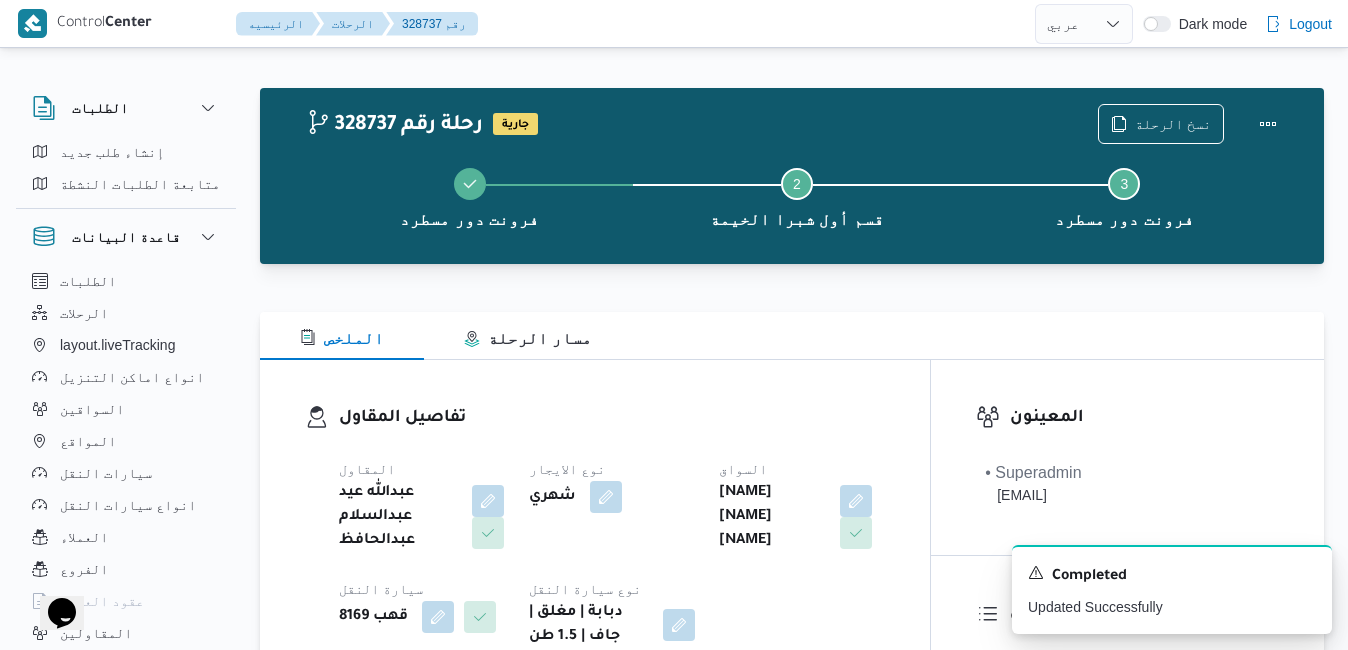 scroll, scrollTop: 0, scrollLeft: 0, axis: both 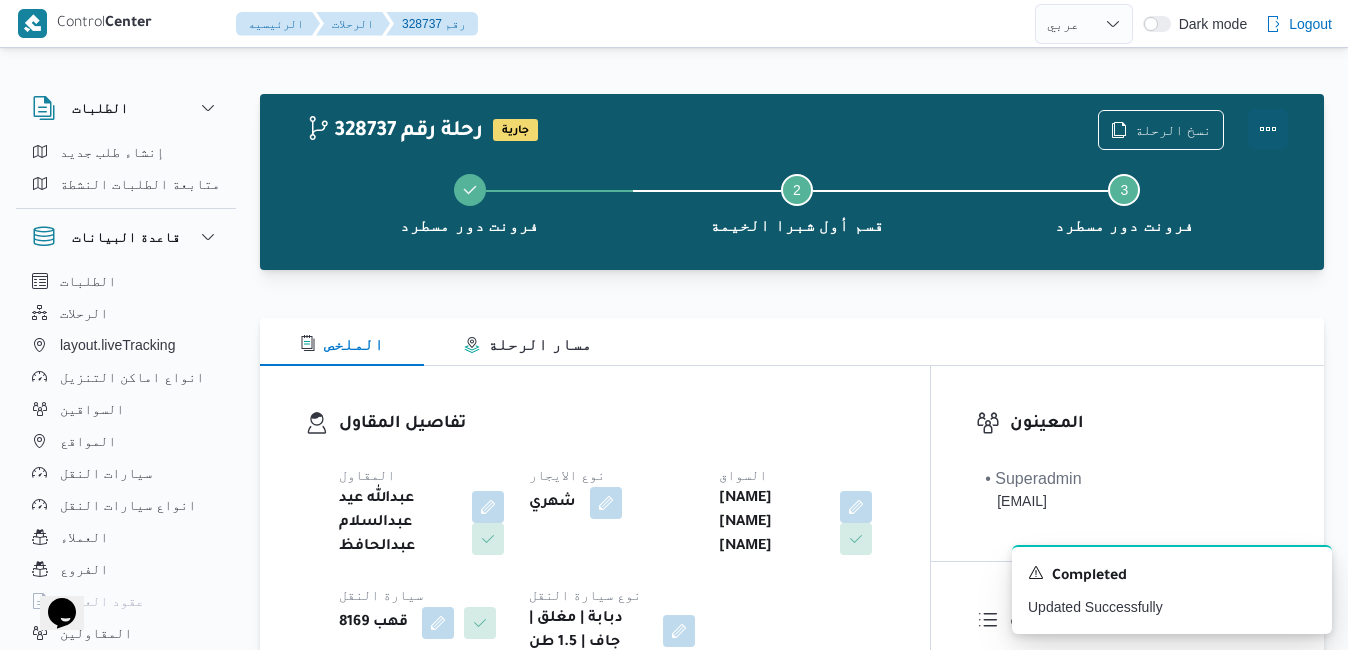 click at bounding box center (1268, 129) 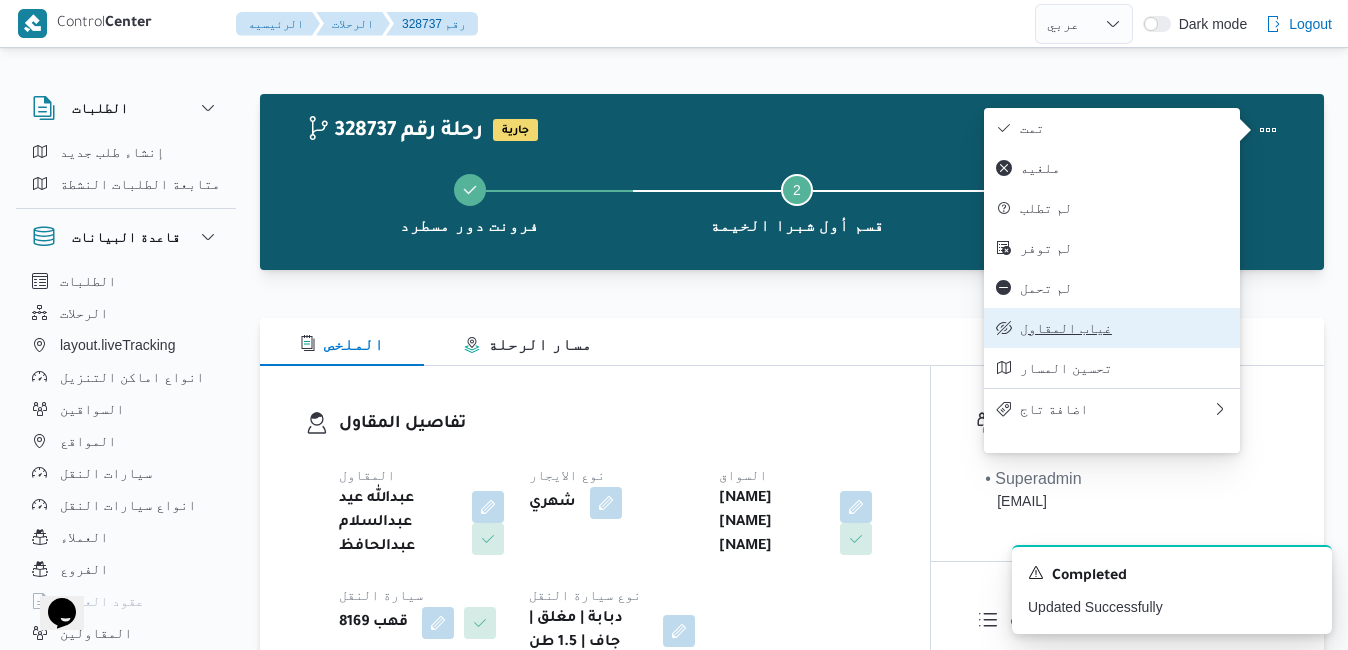 click on "غياب المقاول" at bounding box center [1124, 328] 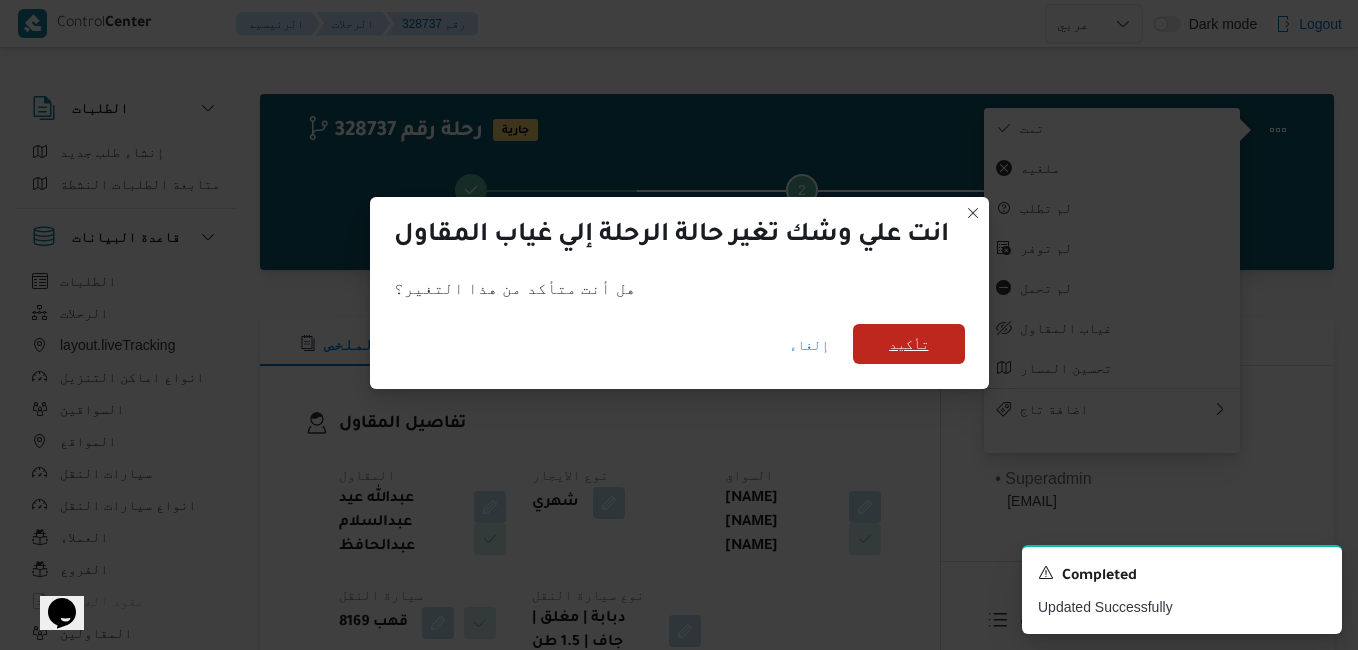 click on "تأكيد" at bounding box center (909, 344) 